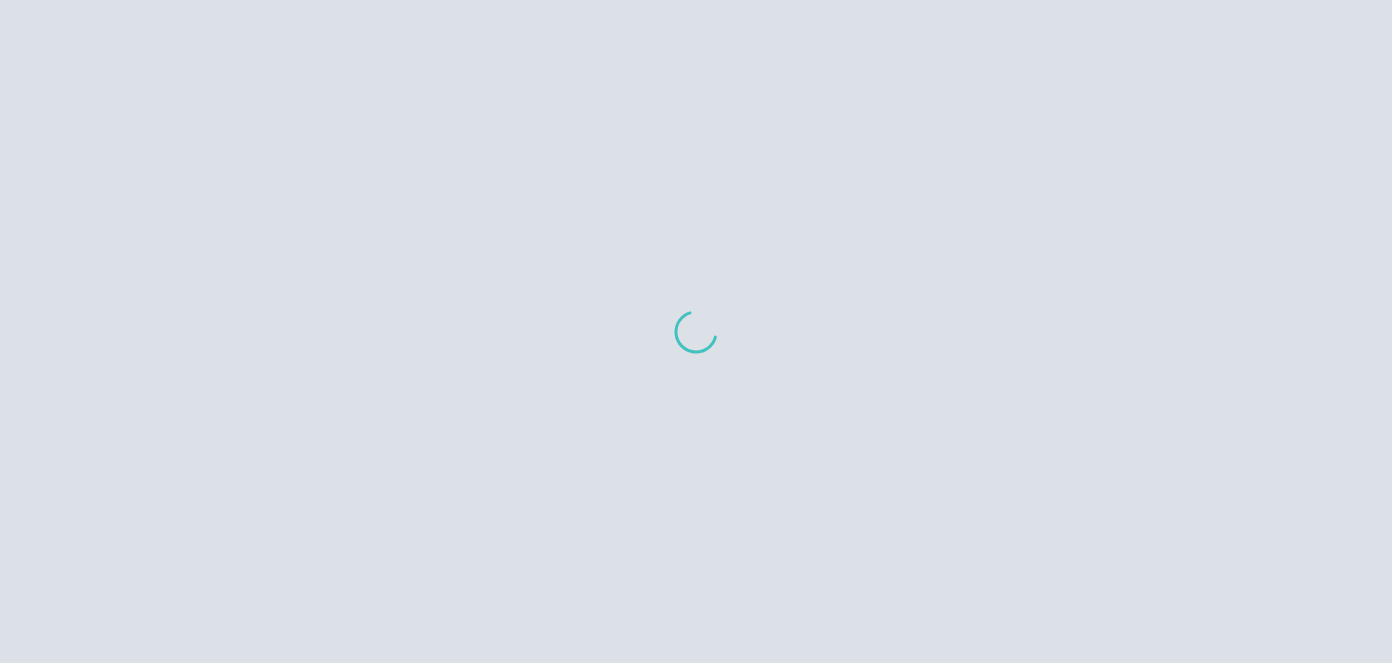 scroll, scrollTop: 0, scrollLeft: 0, axis: both 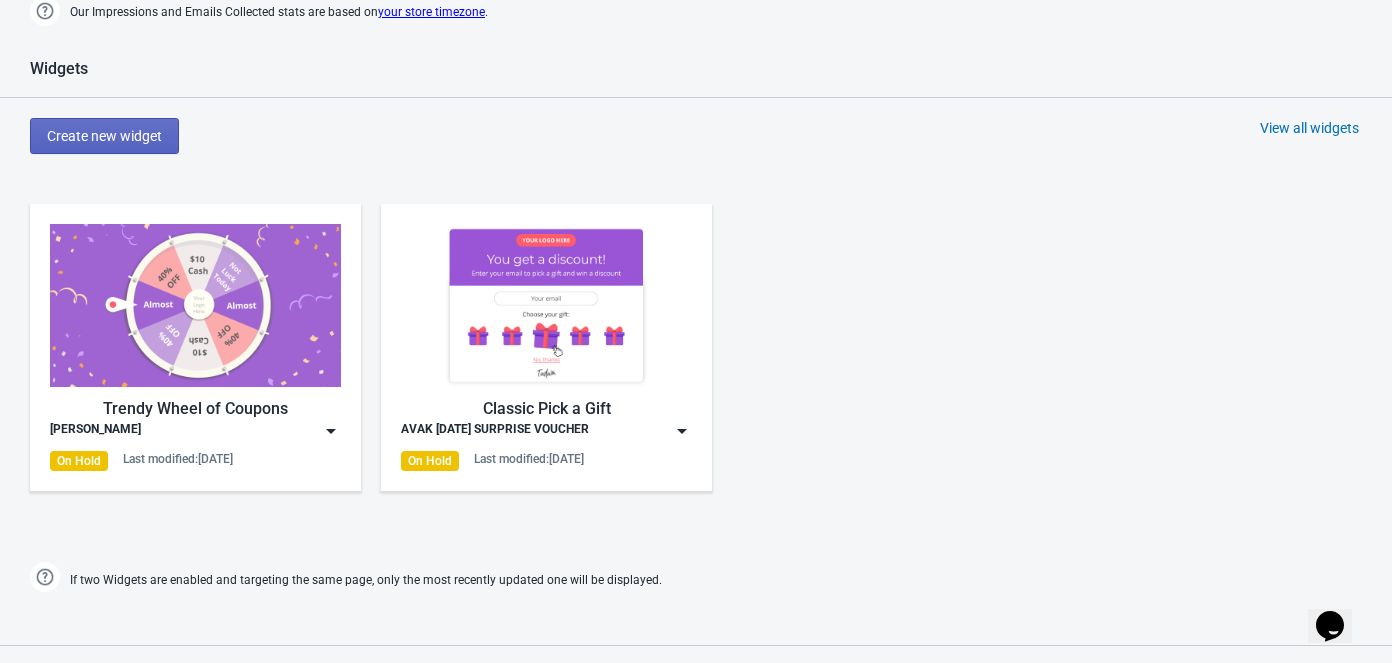 click on "Trendy Wheel of Coupons Avak Sunglass On Hold Last modified:  [DATE]" at bounding box center (195, 347) 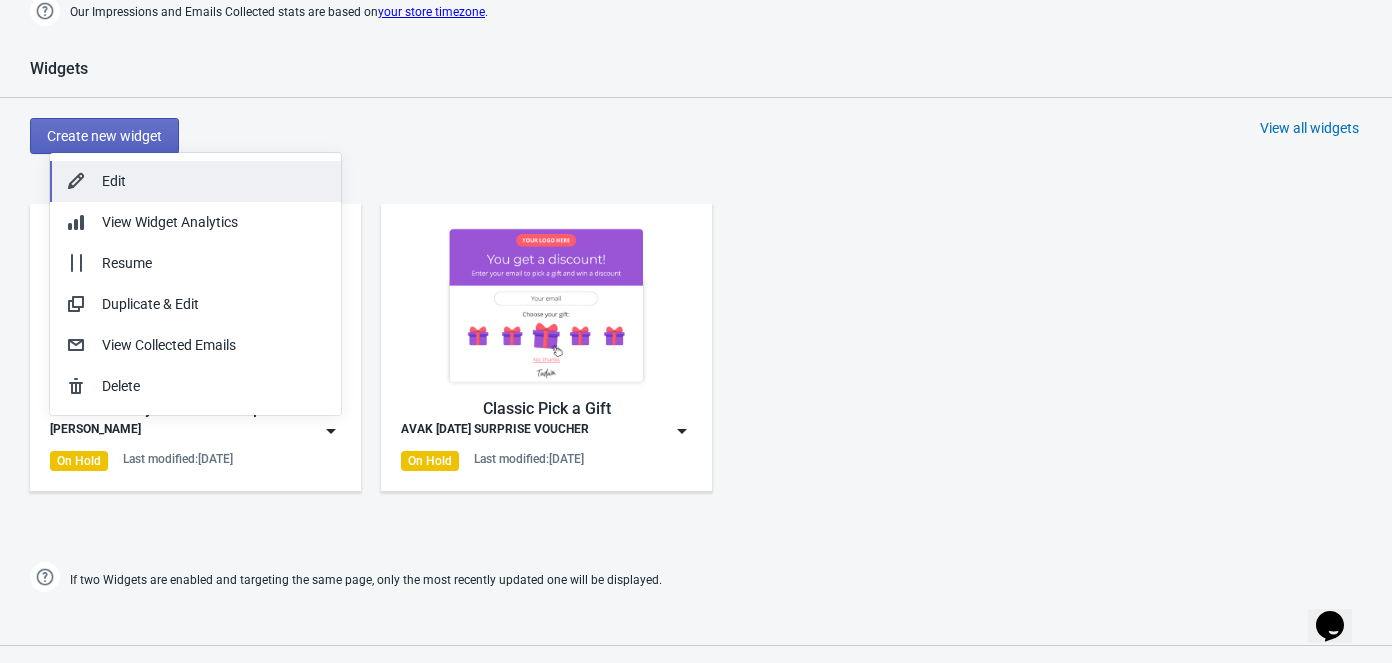 click on "Edit" at bounding box center (213, 181) 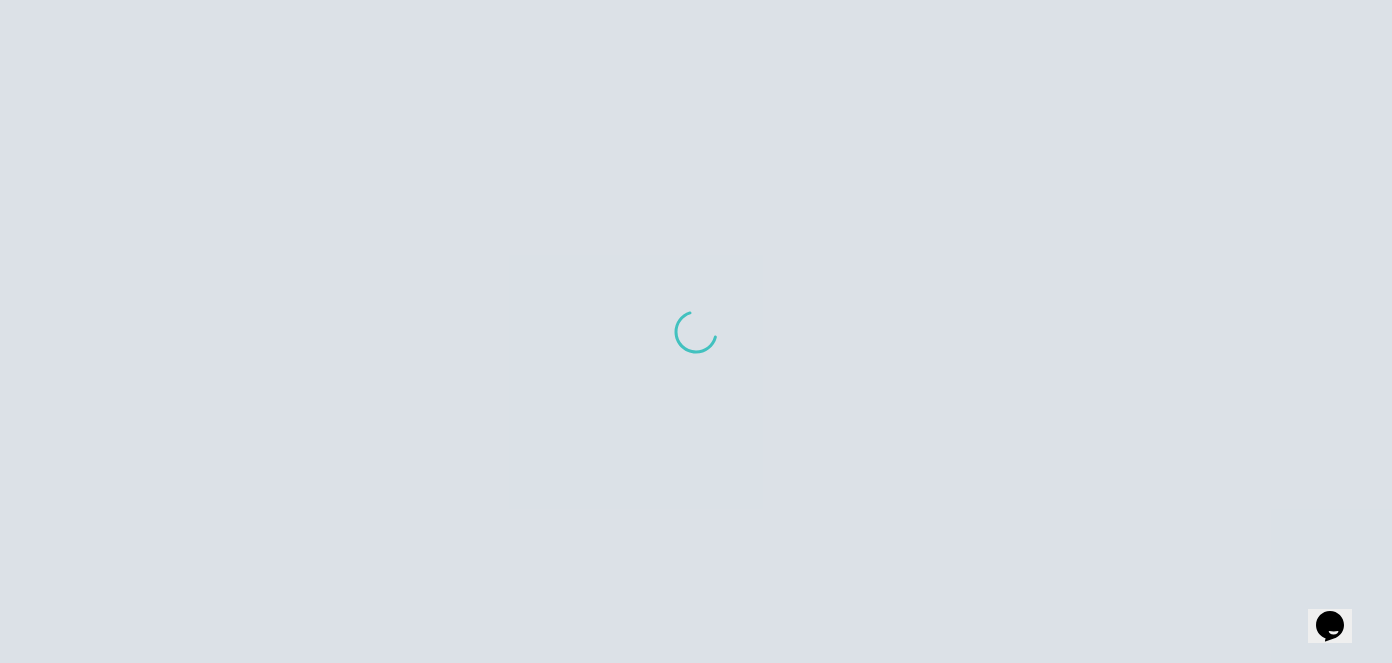 scroll, scrollTop: 0, scrollLeft: 0, axis: both 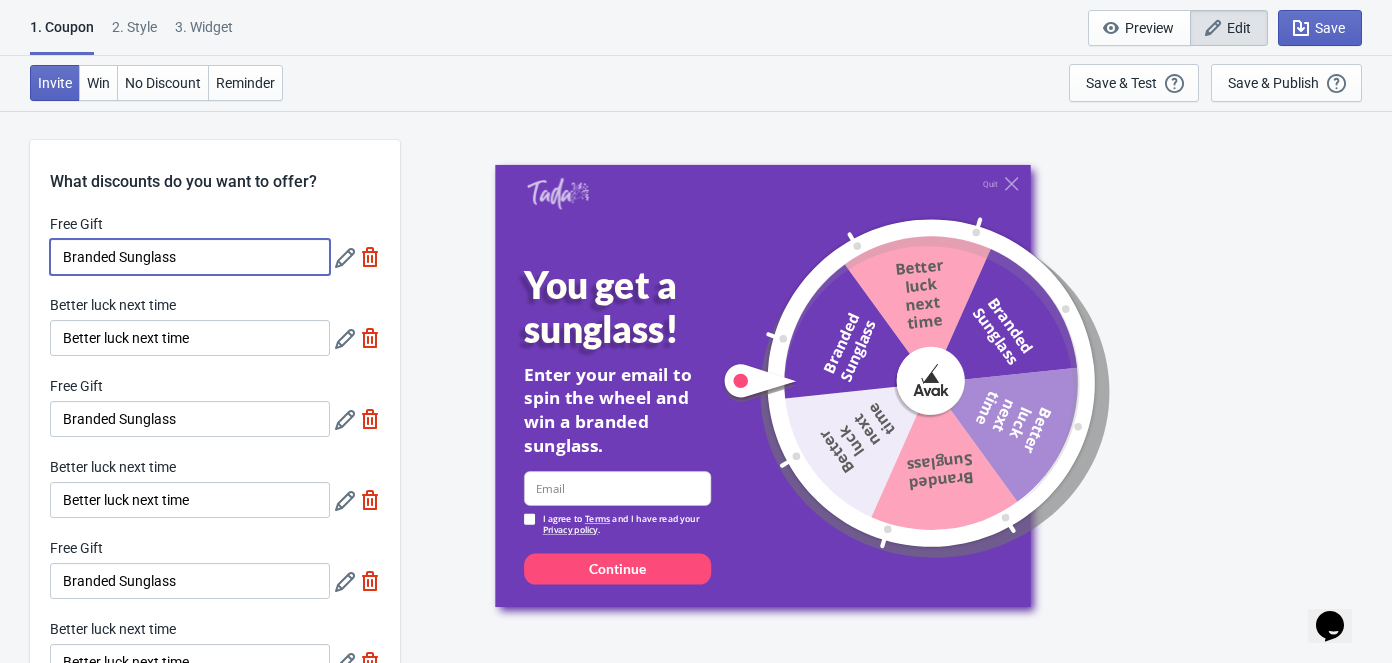 click on "Branded Sunglass" at bounding box center [190, 257] 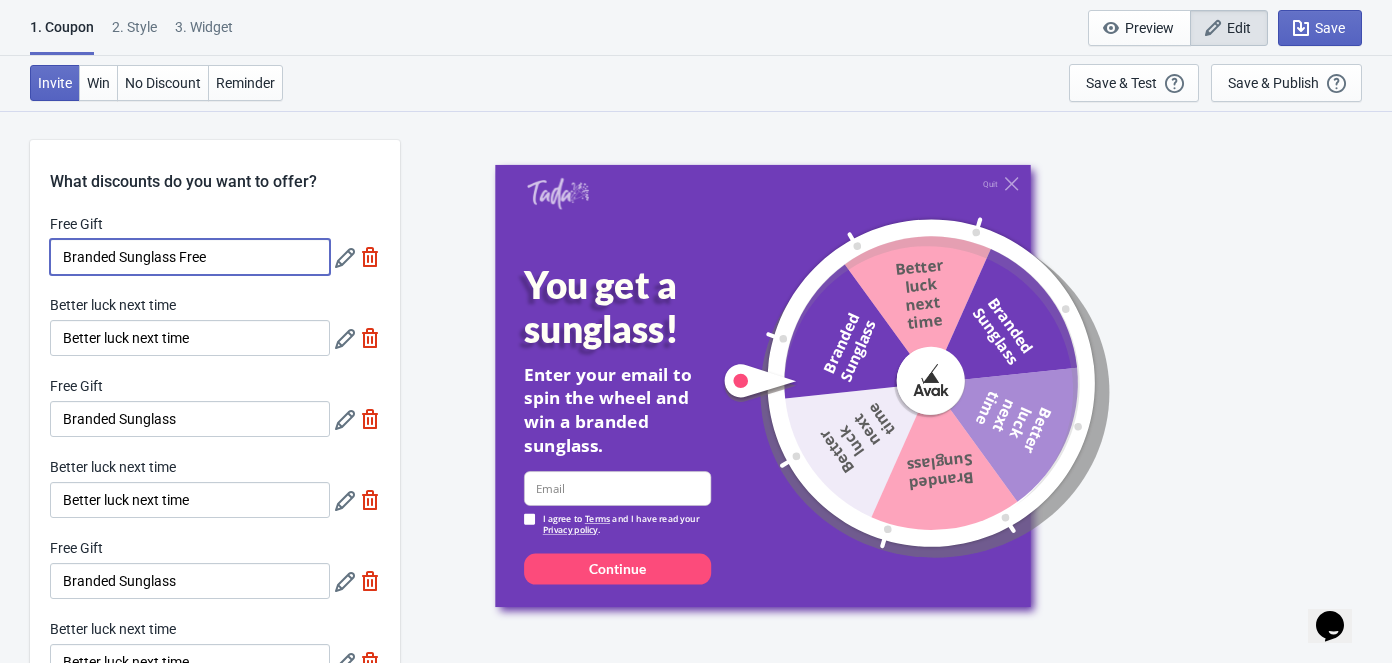 drag, startPoint x: 176, startPoint y: 254, endPoint x: 222, endPoint y: 254, distance: 46 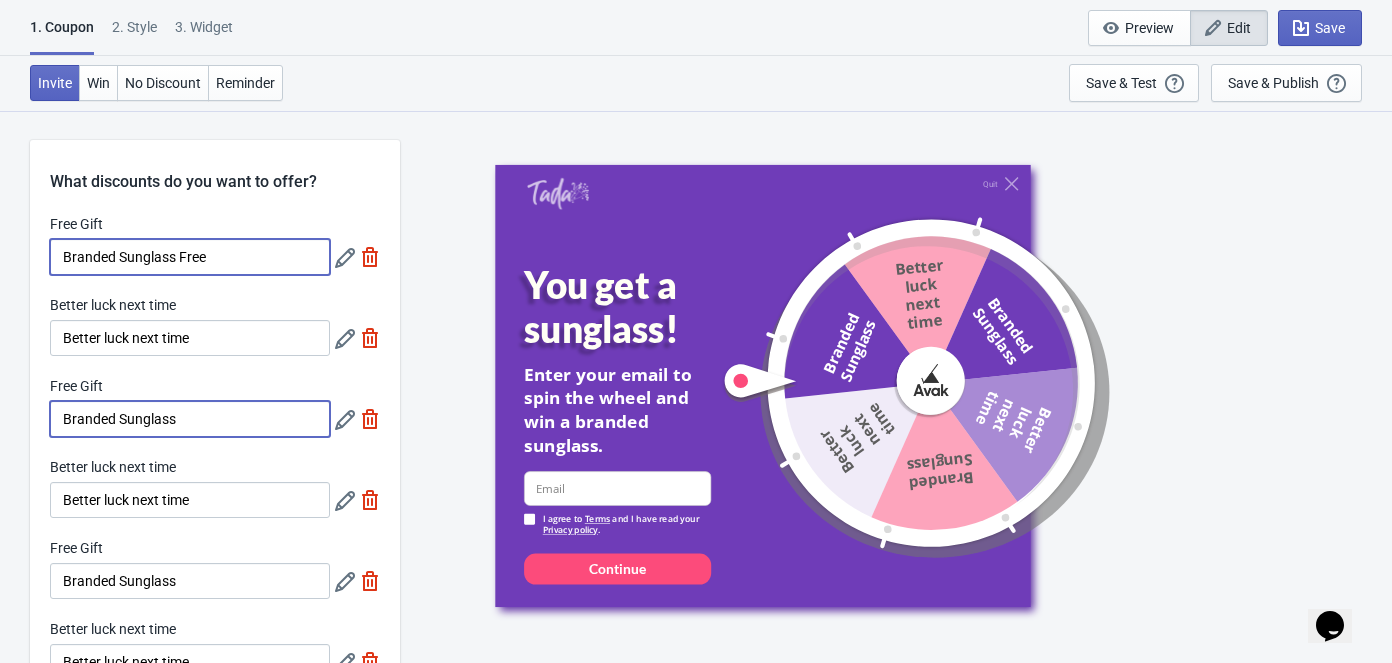 click on "Branded Sunglass" at bounding box center (190, 419) 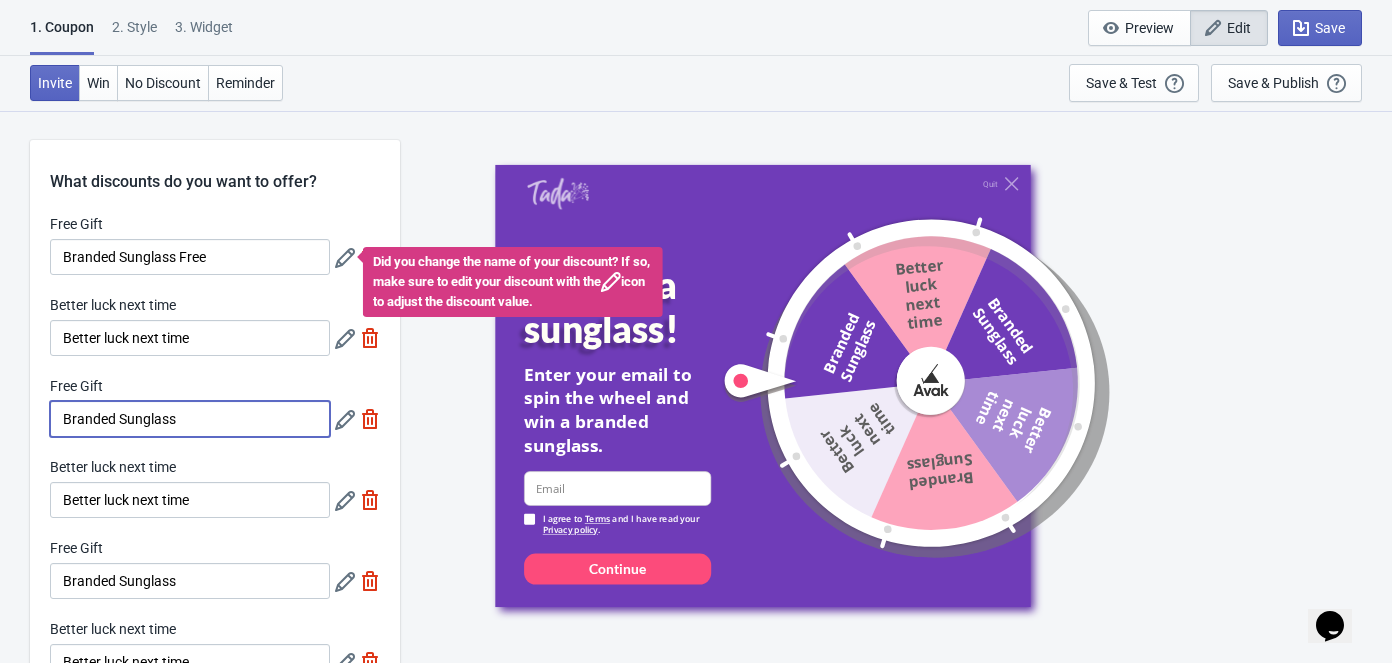 paste on "Free" 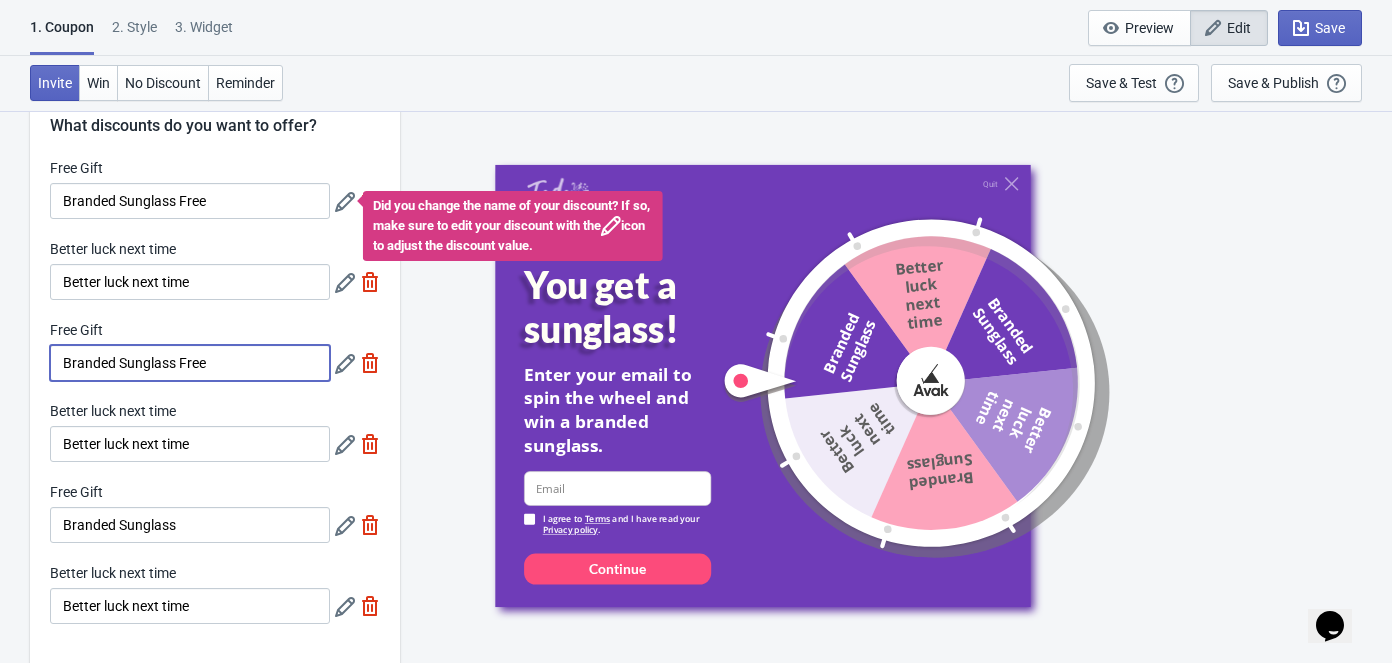 scroll, scrollTop: 90, scrollLeft: 0, axis: vertical 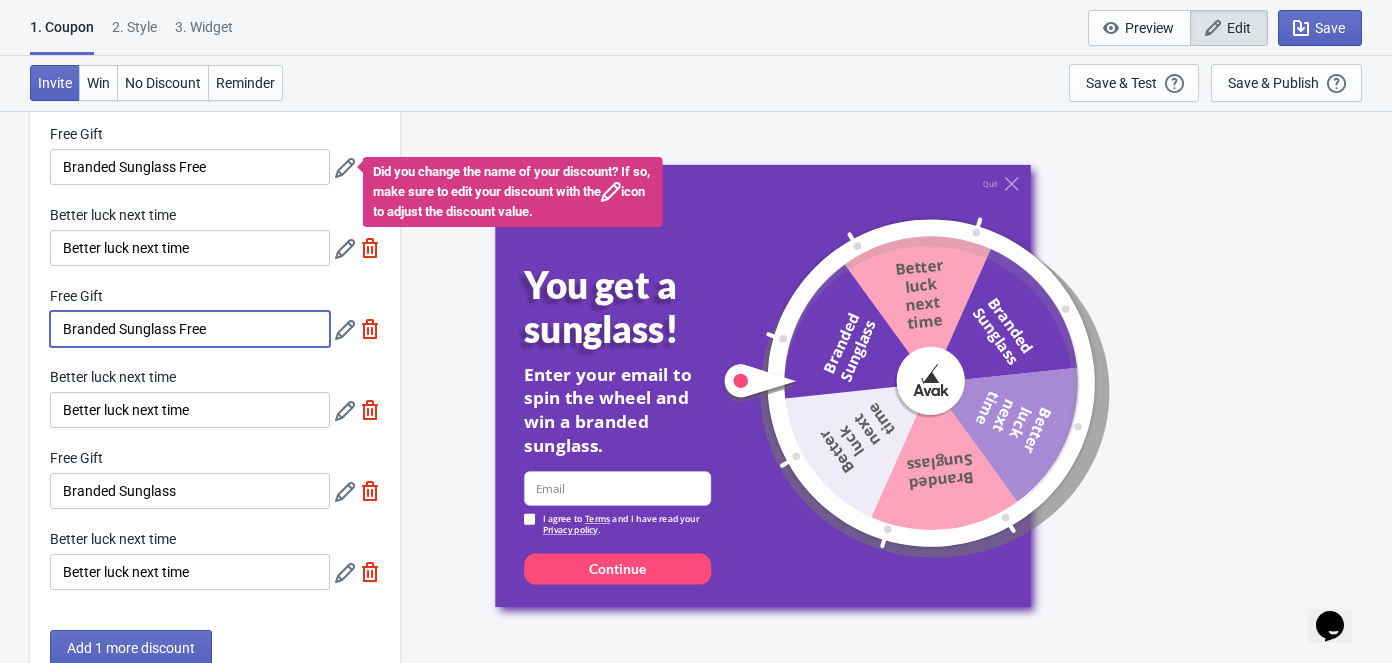 type on "Branded Sunglass Free" 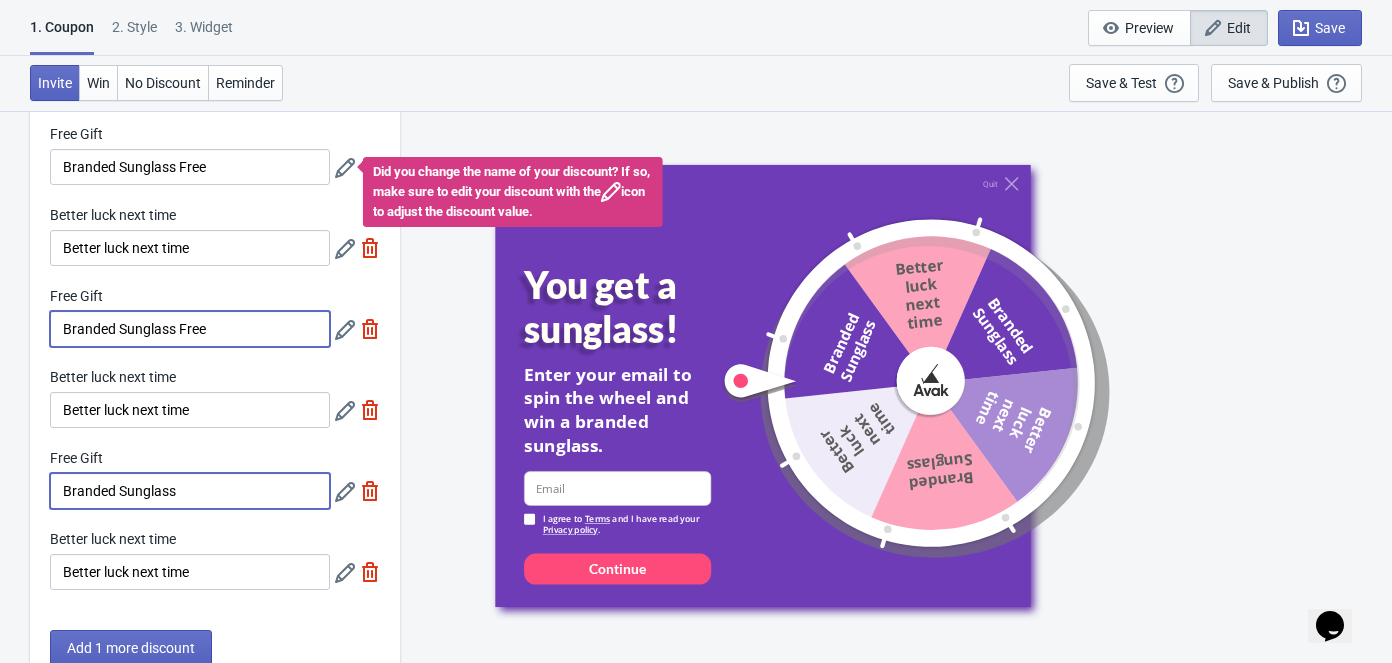click on "Branded Sunglass" at bounding box center (190, 491) 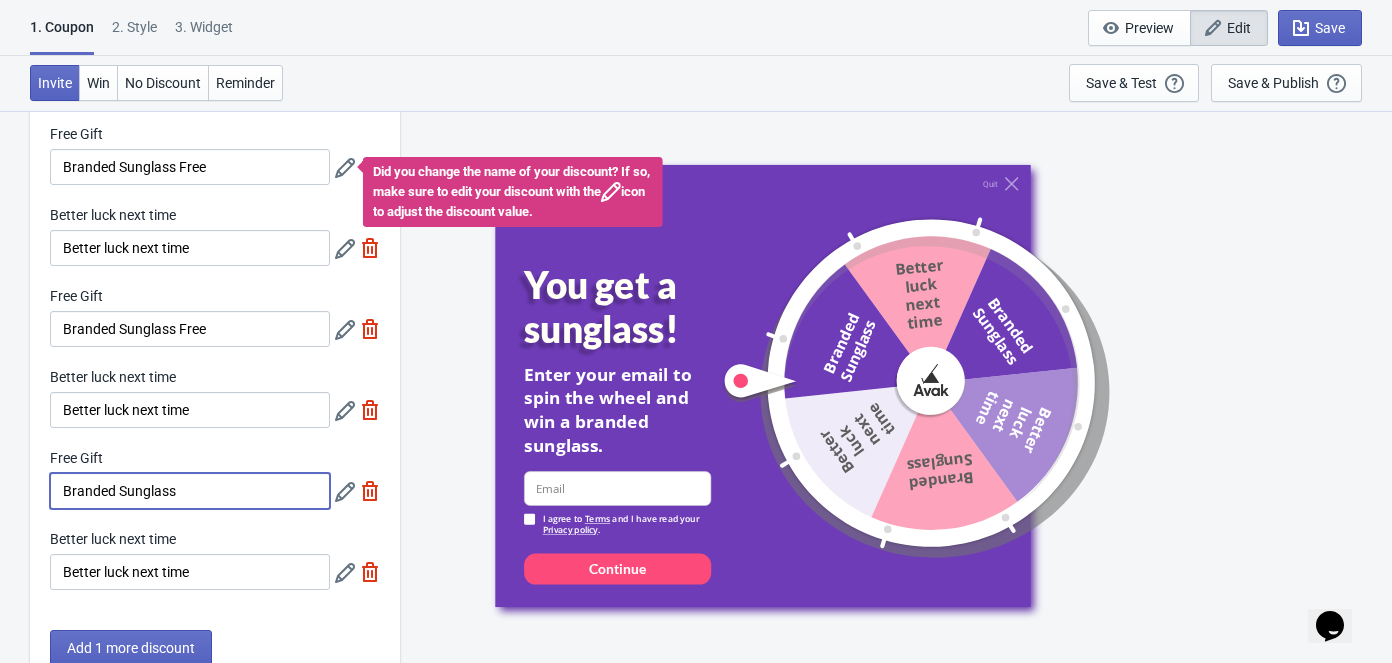 paste on "Free" 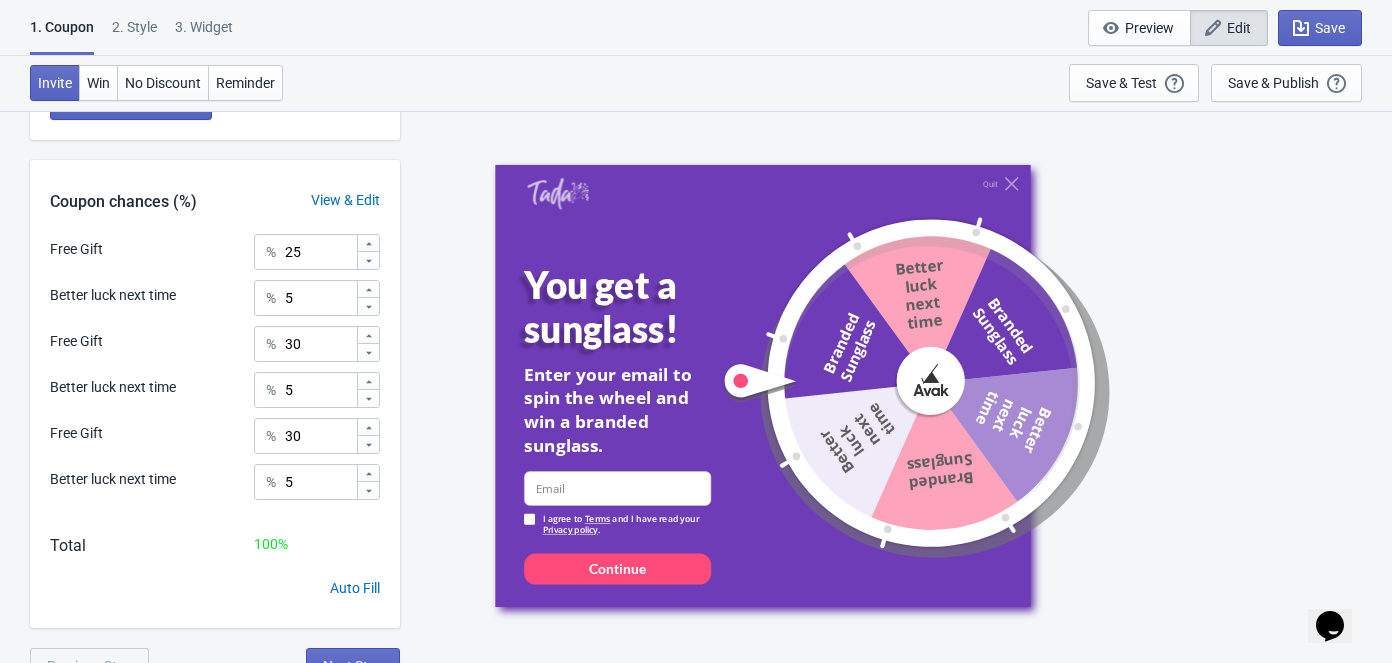 scroll, scrollTop: 656, scrollLeft: 0, axis: vertical 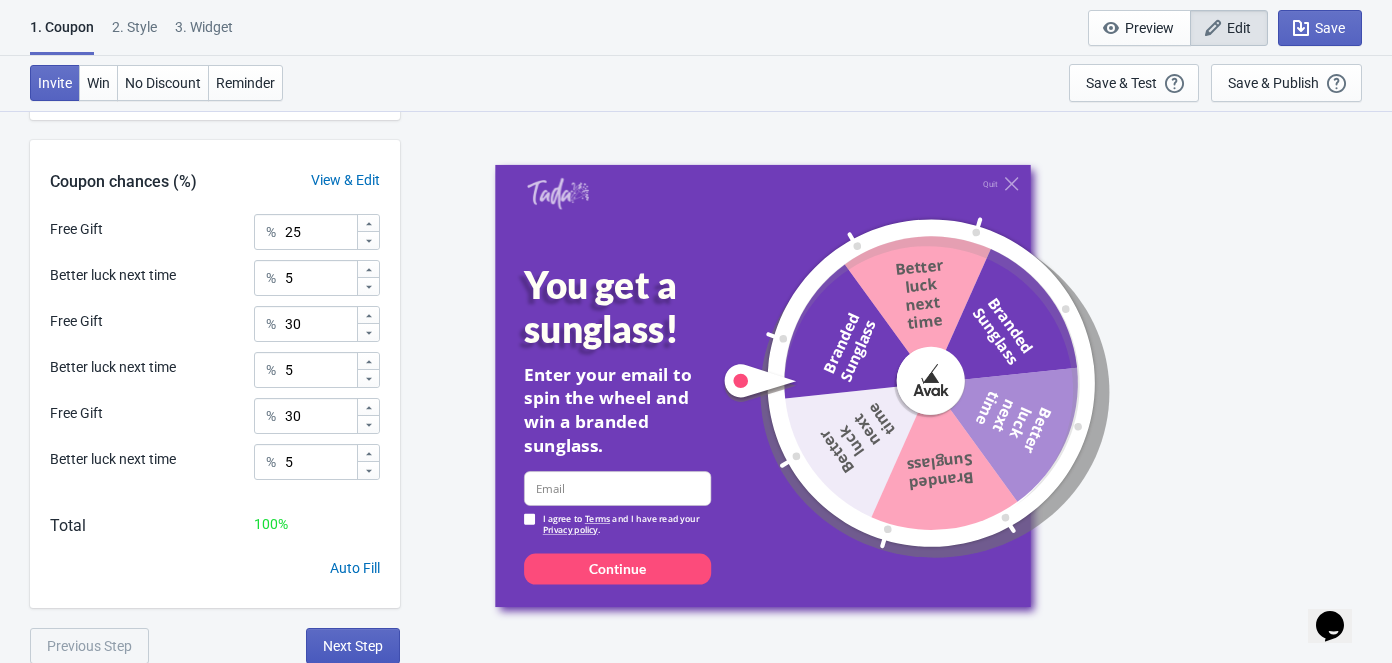 type on "Branded Sunglass Free" 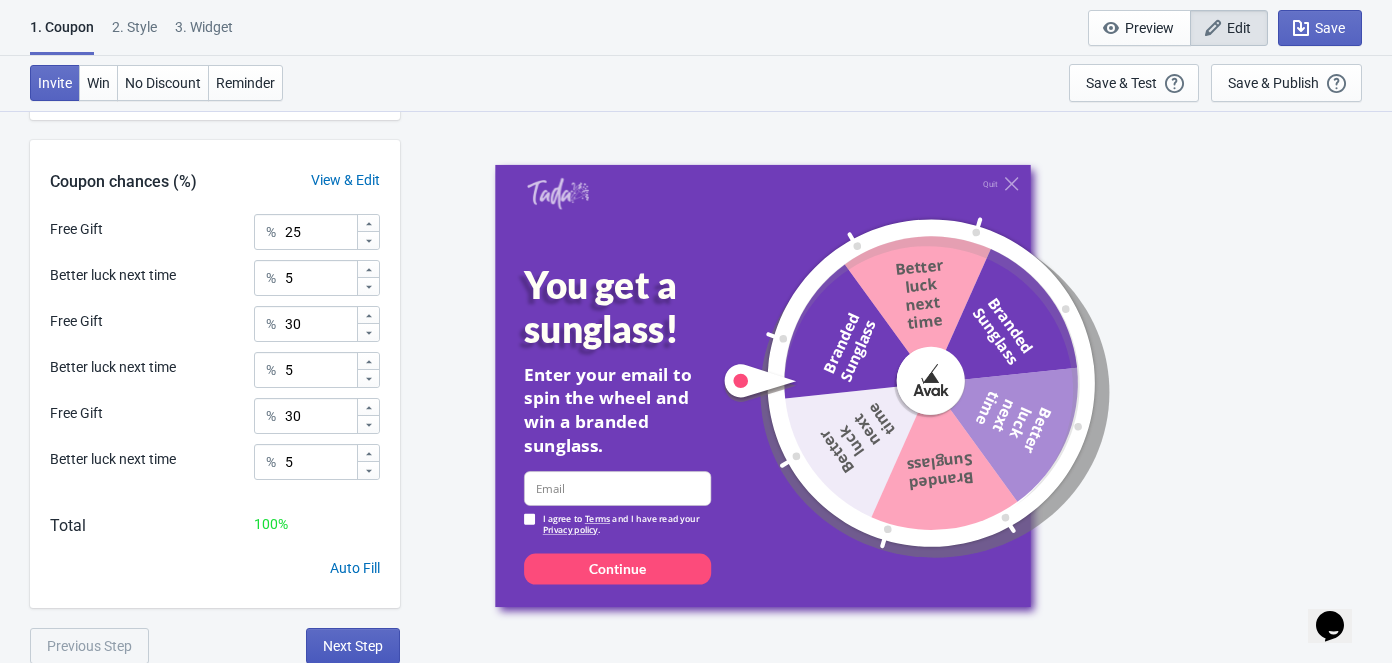 click on "Next Step" at bounding box center (353, 646) 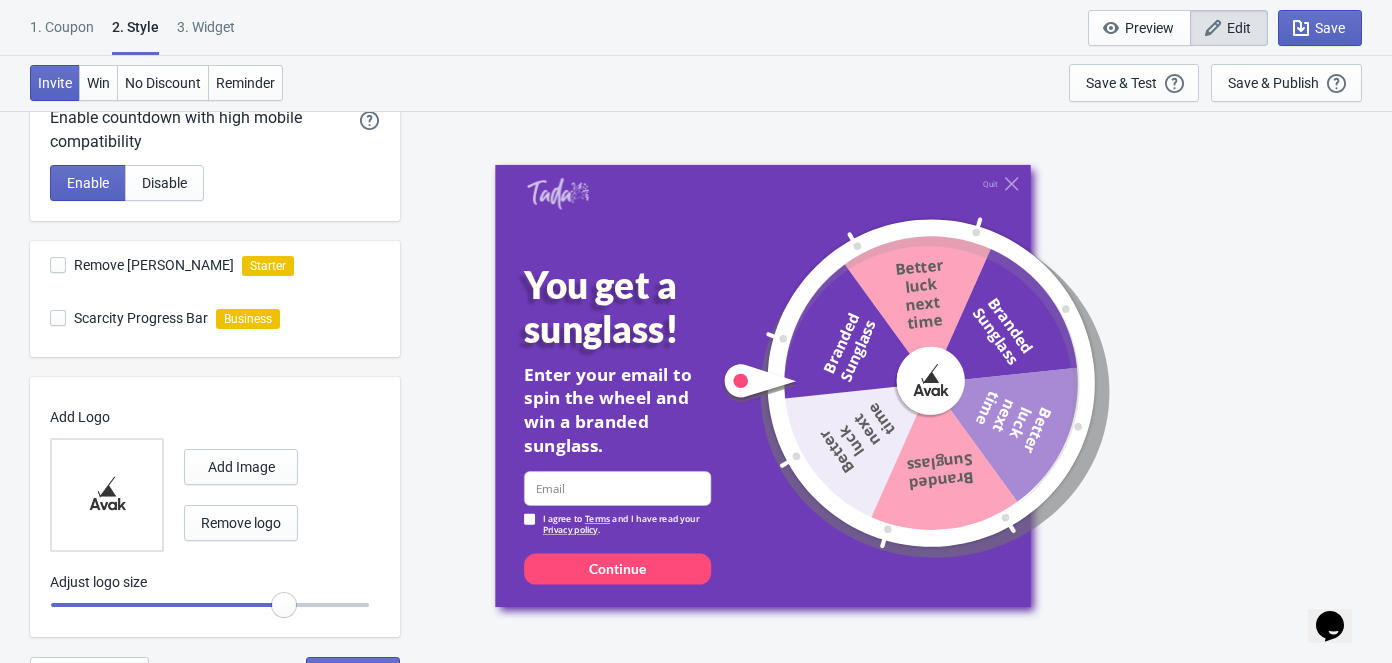 scroll, scrollTop: 626, scrollLeft: 0, axis: vertical 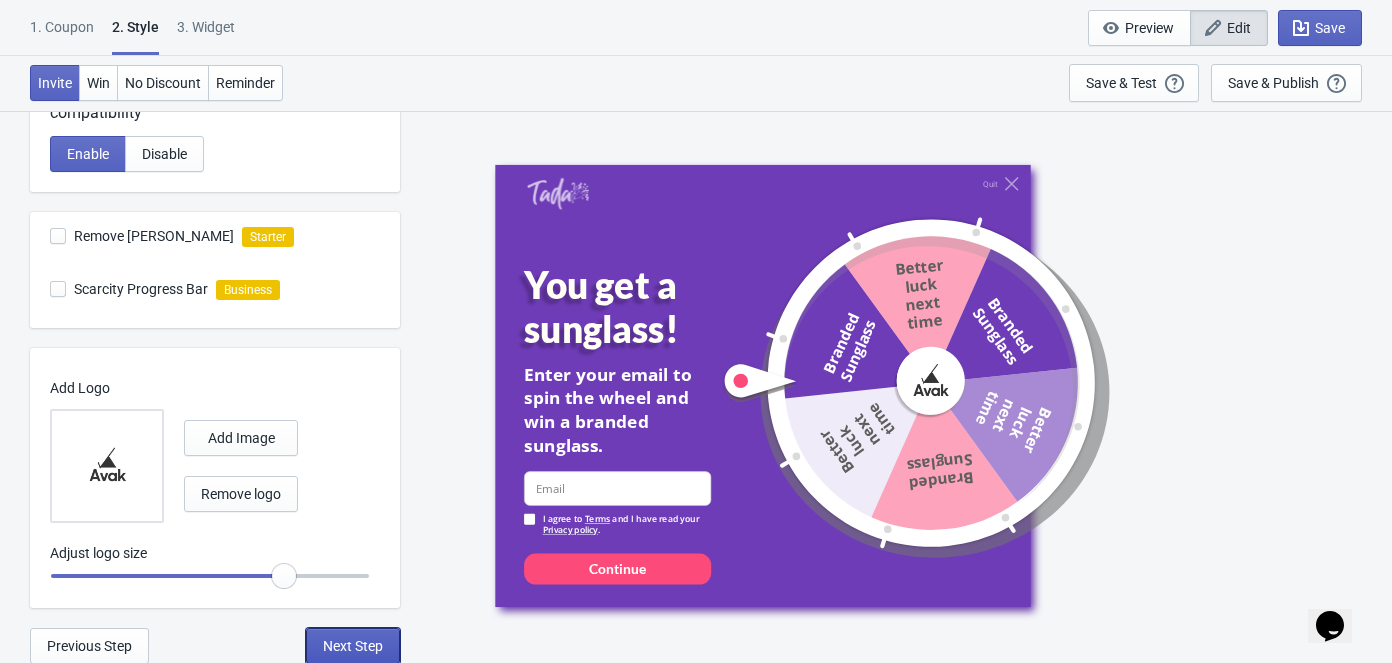 click on "Next Step" at bounding box center [353, 646] 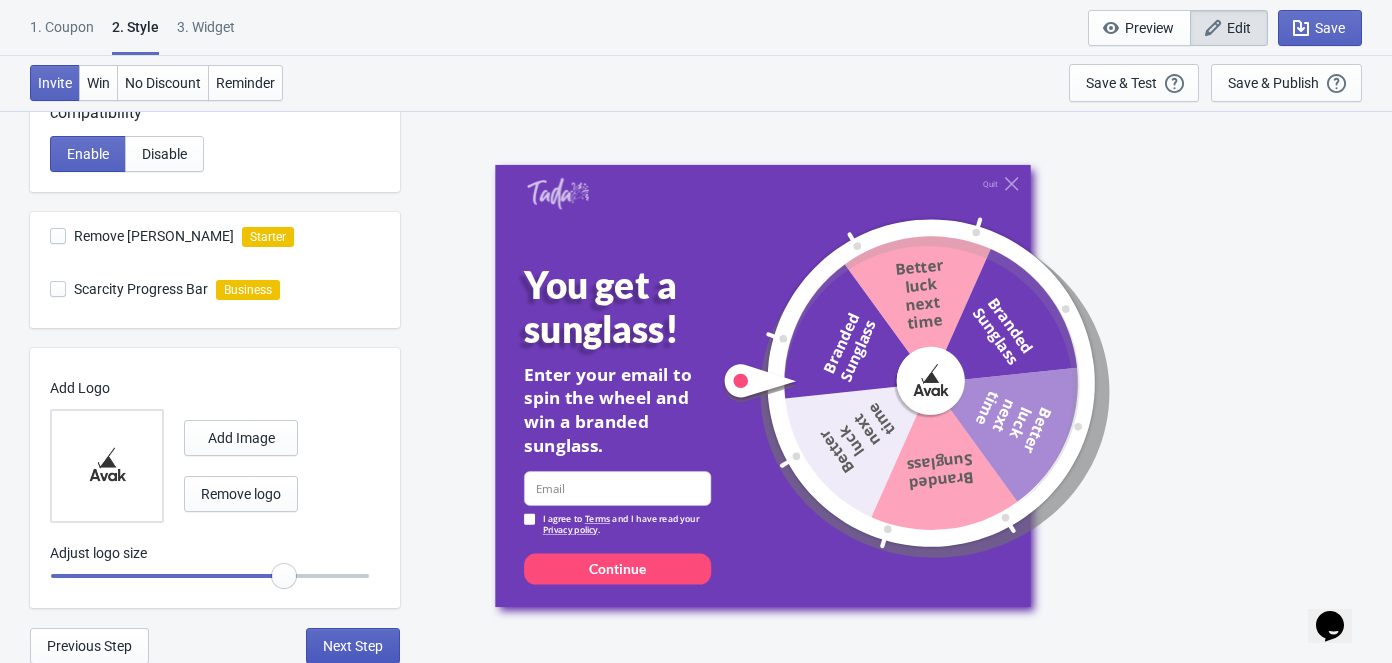select on "once_per_user" 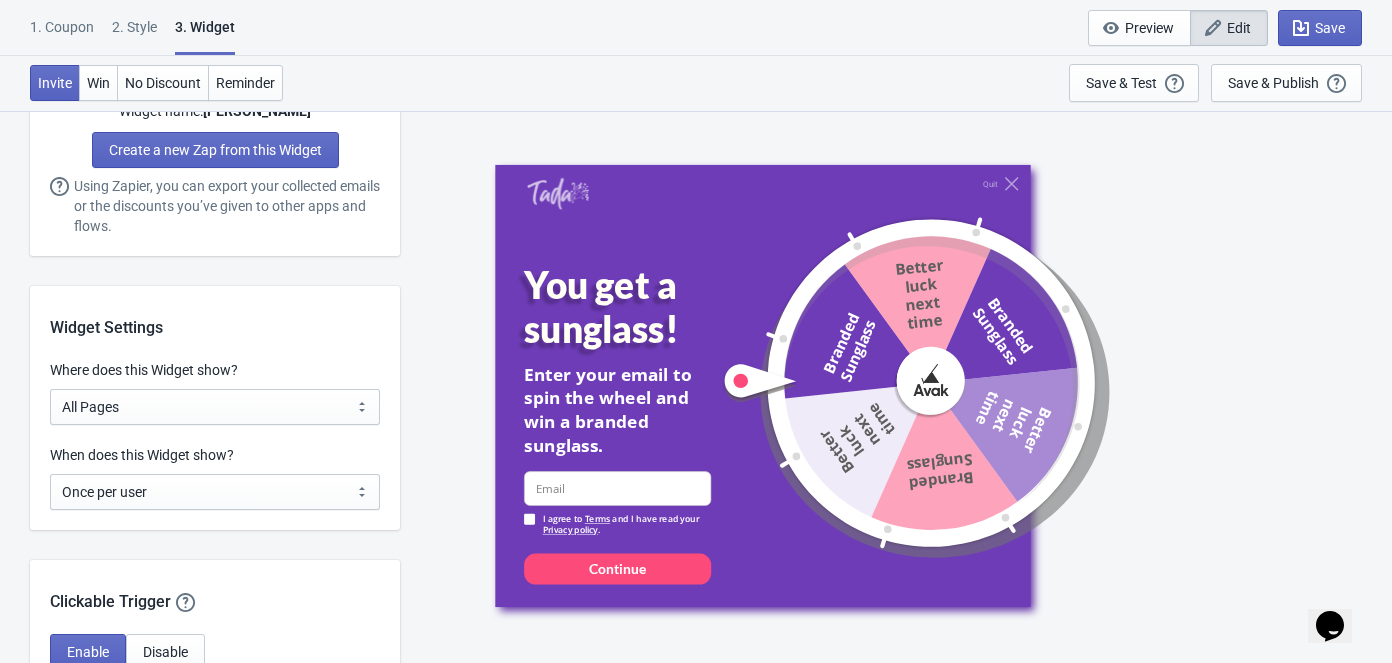 scroll, scrollTop: 1545, scrollLeft: 0, axis: vertical 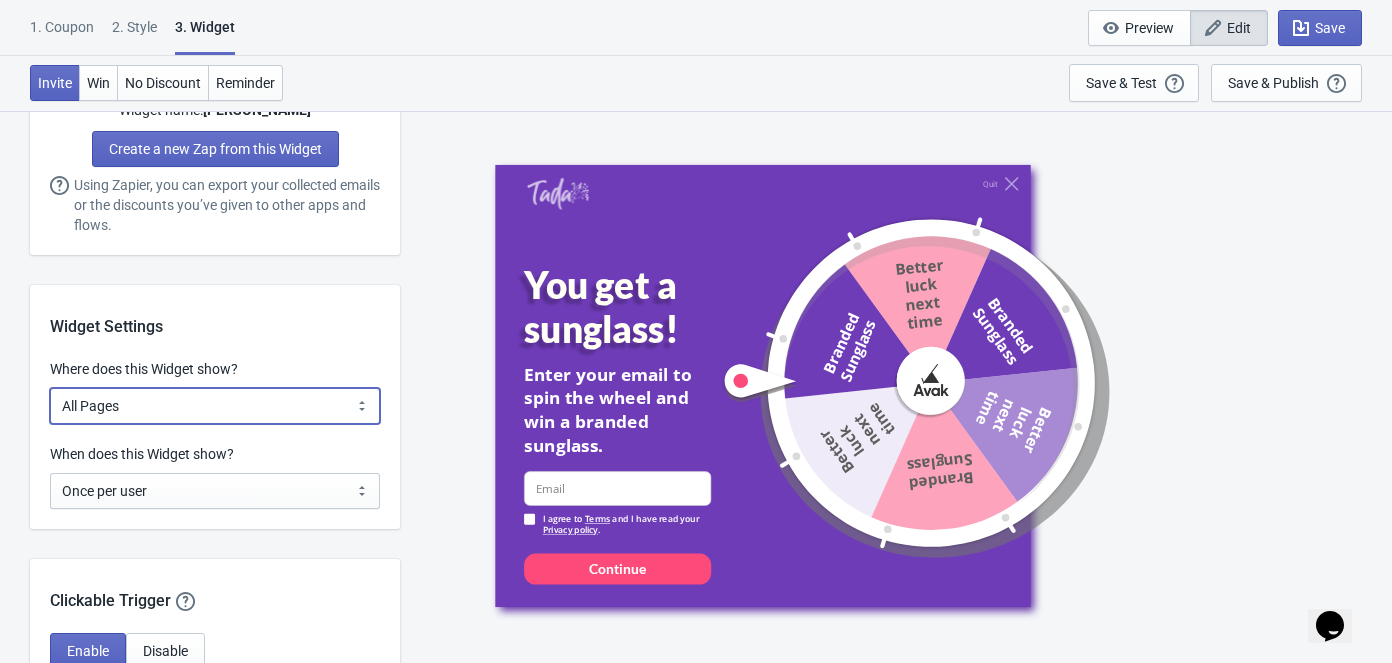 click on "All Pages All Product Pages All Blog Pages All Static Pages Specific Product(s) Specific Blog Posts Specific Pages Specific Collection Homepage Only Specific URL" at bounding box center (215, 406) 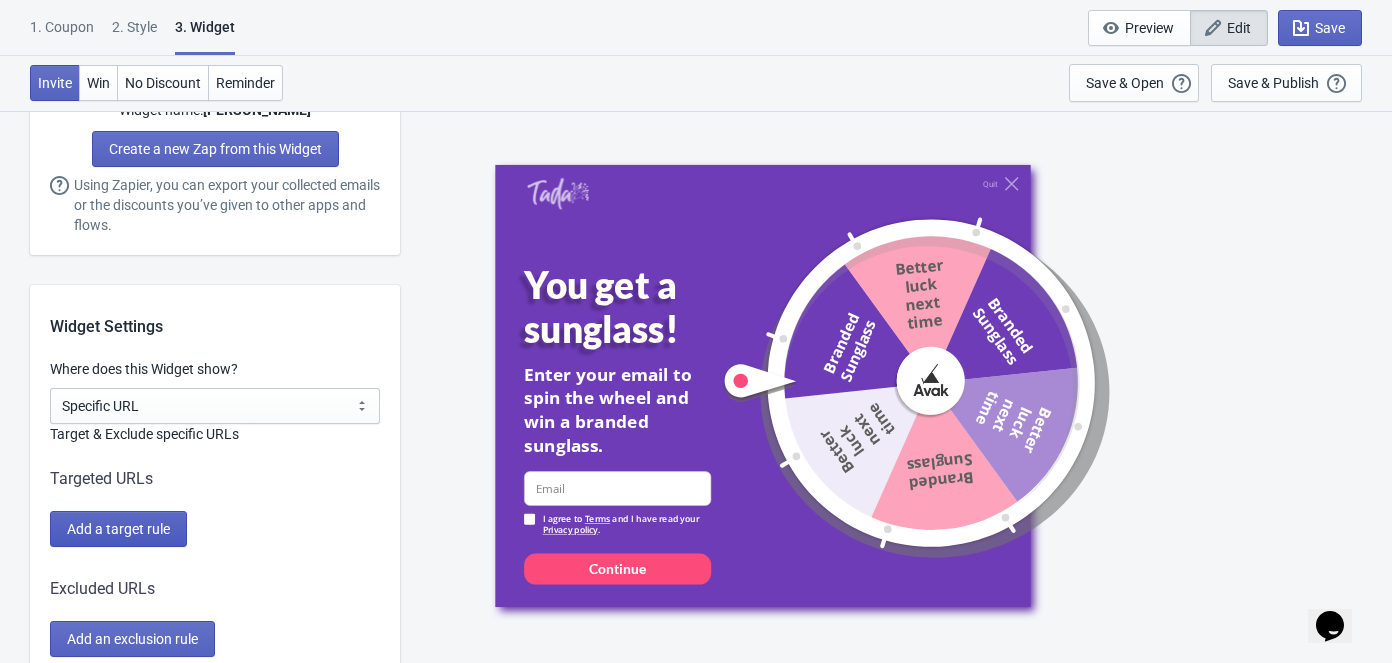 click on "Add a target rule" at bounding box center (118, 529) 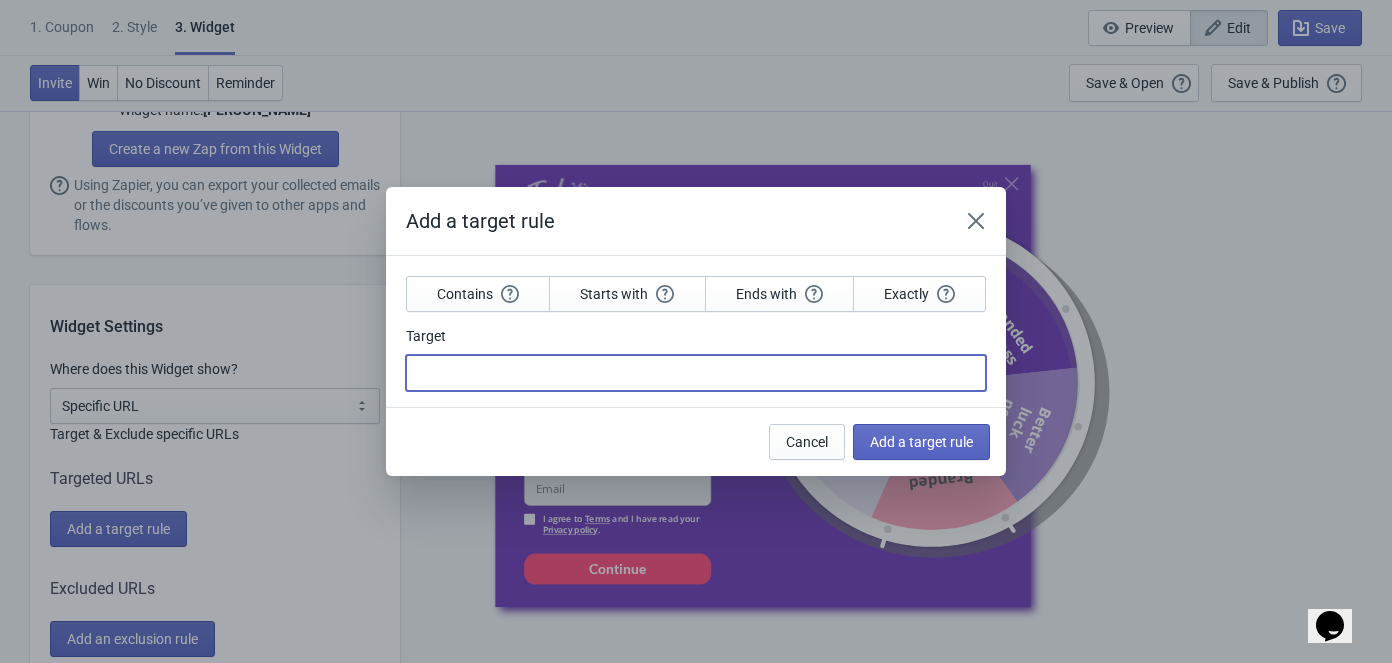 click on "Target" at bounding box center (696, 373) 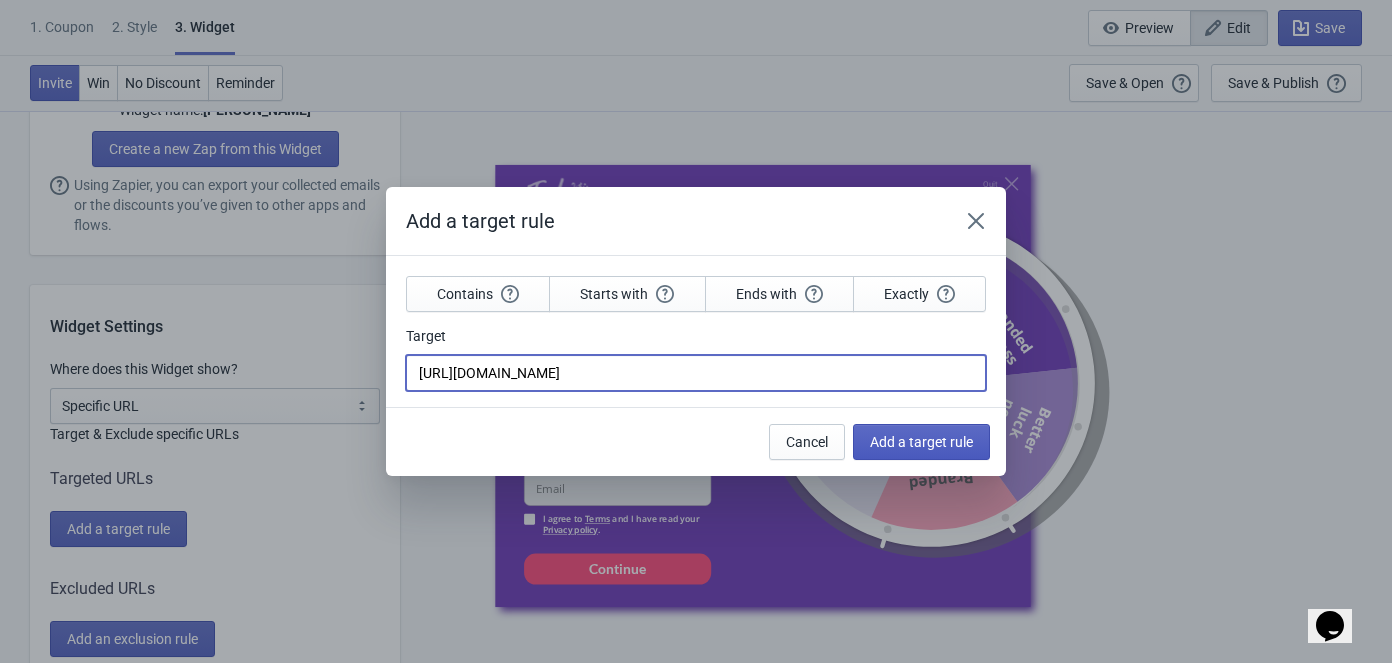 type on "[URL][DOMAIN_NAME]" 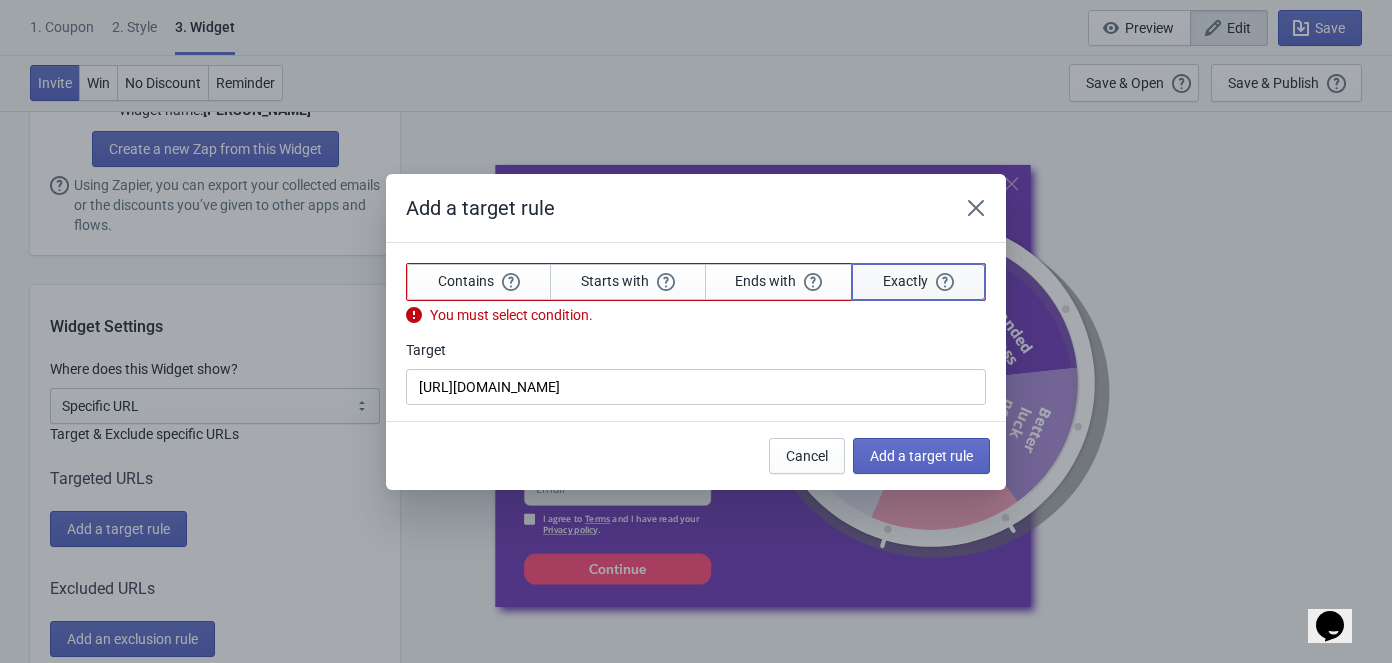 click on "Exactly" at bounding box center (918, 281) 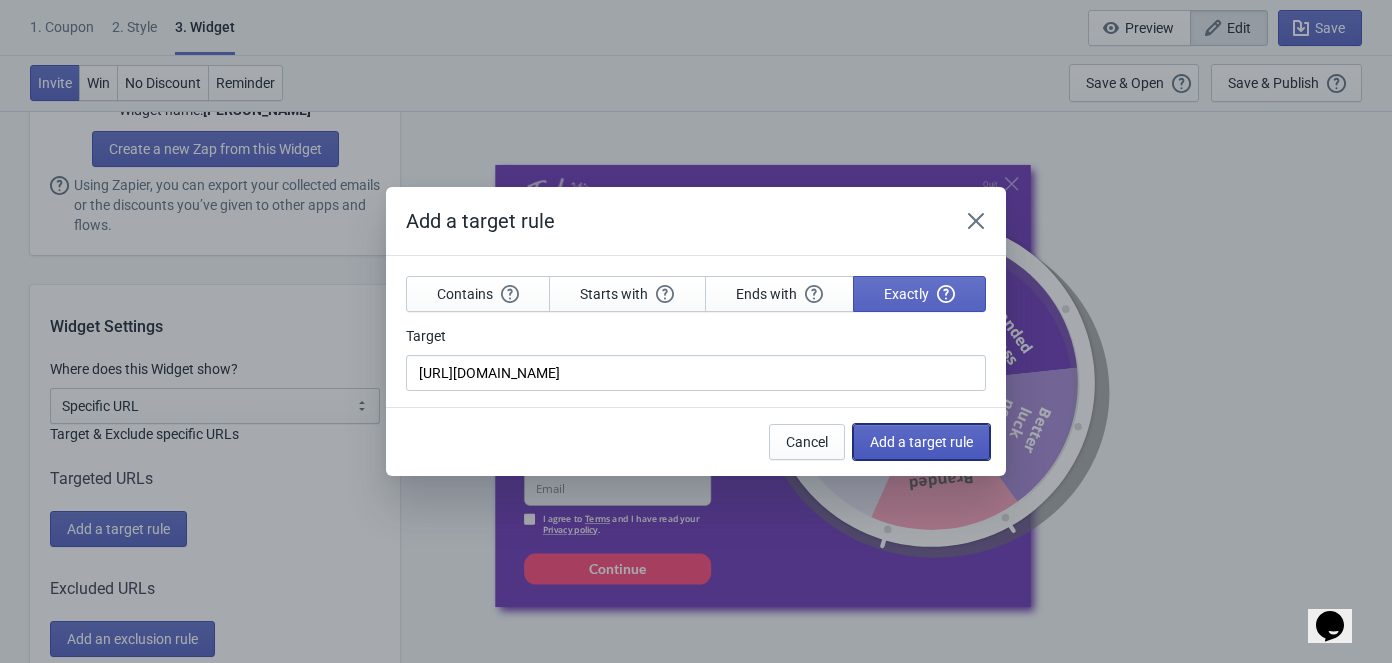 click on "Add a target rule" at bounding box center [921, 442] 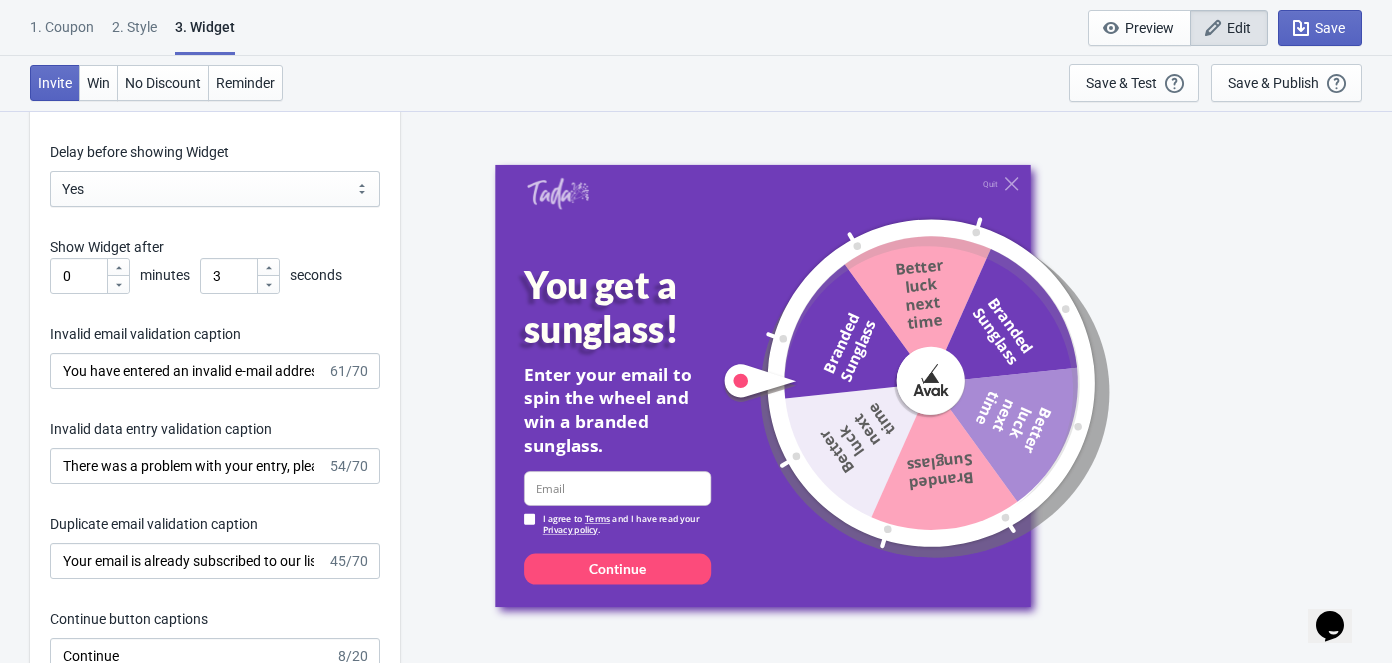 scroll, scrollTop: 3636, scrollLeft: 0, axis: vertical 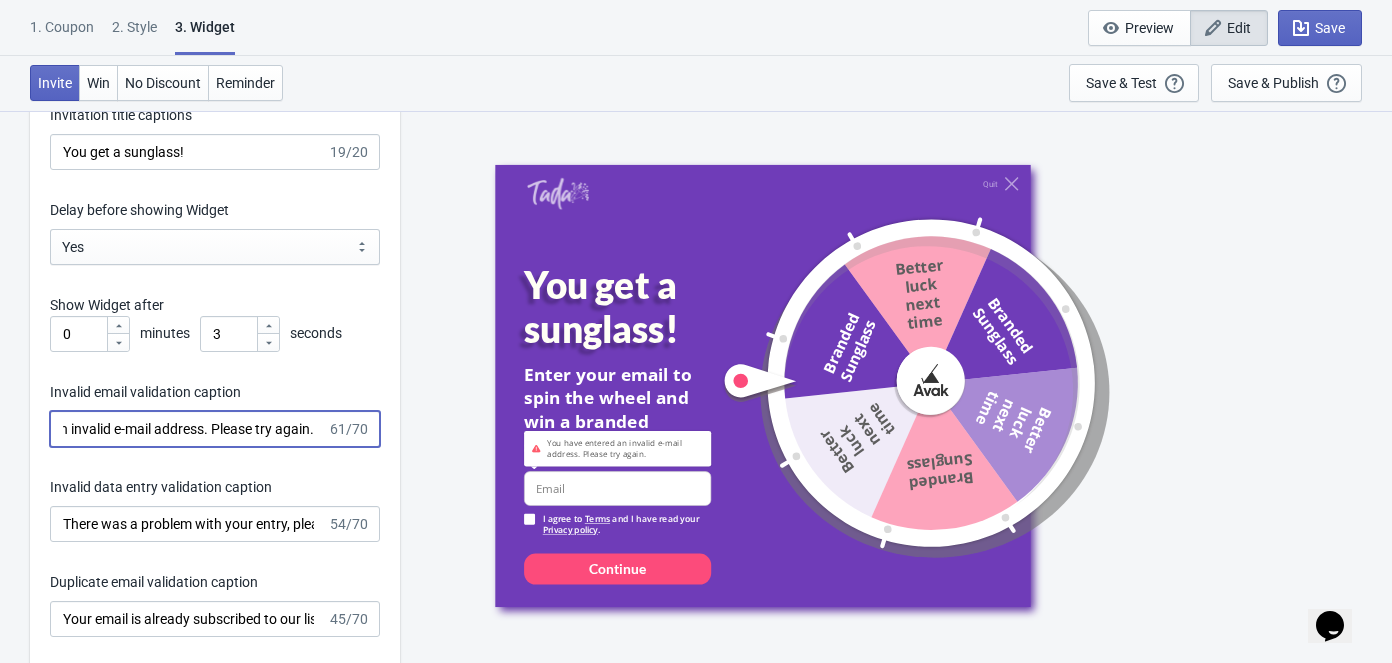 drag, startPoint x: 243, startPoint y: 445, endPoint x: 353, endPoint y: 445, distance: 110 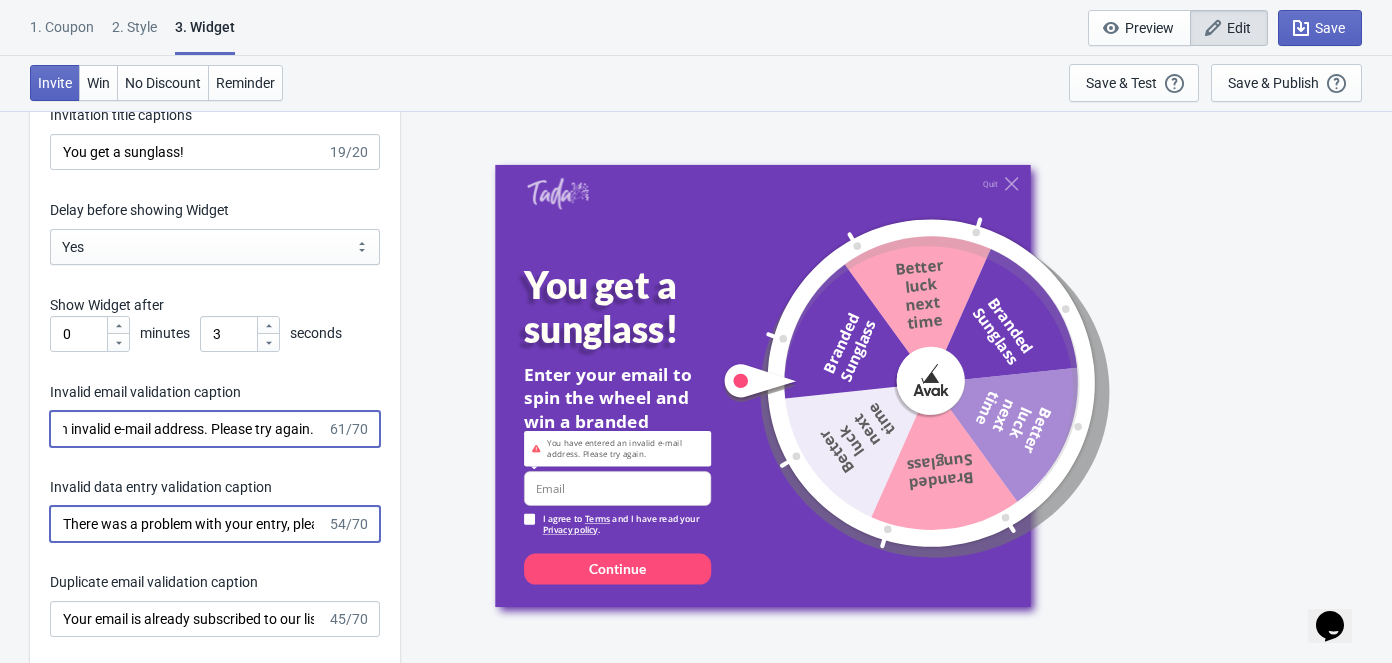 scroll, scrollTop: 0, scrollLeft: 0, axis: both 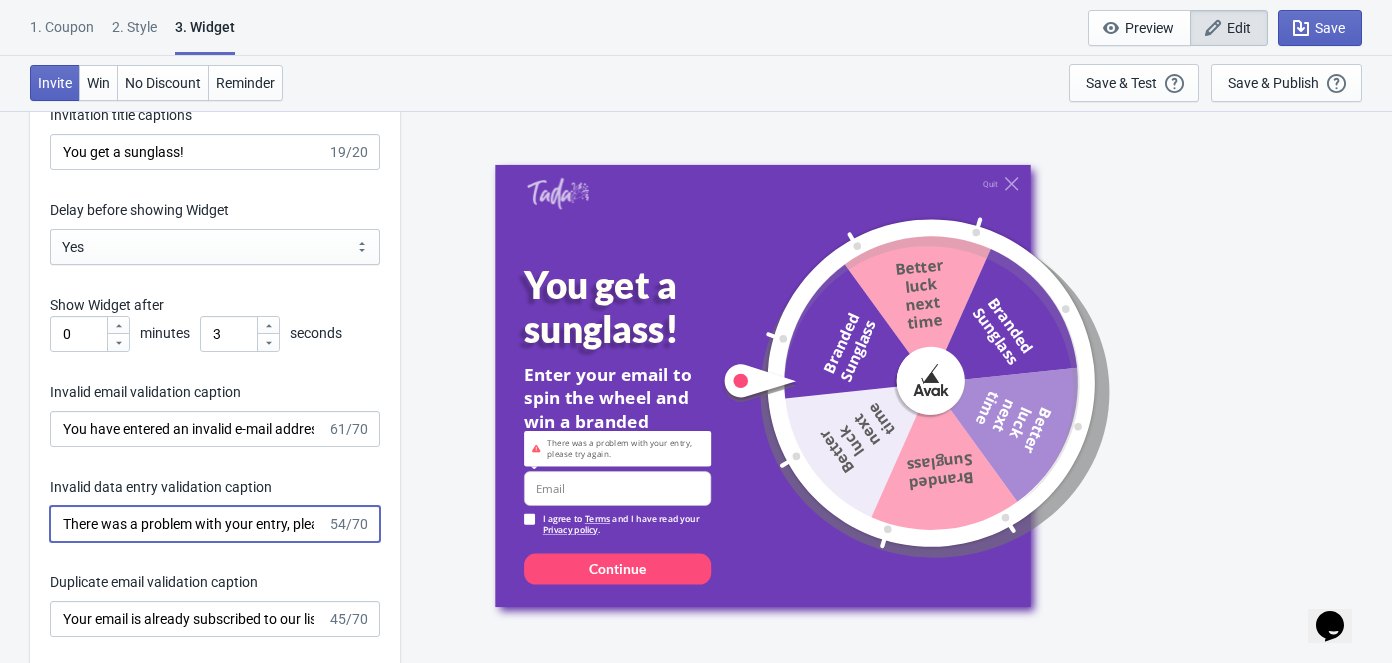 click on "Invitation title captions You get a sunglass! 19/20 Delay before showing Widget Yes No Yes Show Widget after 0 minutes 3 seconds Invalid email validation caption You have entered an invalid e-mail address. Please try again. 61/70 Invalid data entry validation caption There was a problem with your entry, please try again. 54/70 Duplicate email validation caption Your email is already subscribed to our list. 45/70 Continue button captions Continue 8/20 Play button captions SPIN 4/20 Exit button captions Quit 4/20 Require visitors to agree to your terms and conditions (GDPR) Terms String Captions I agree to Link 1 Name Caption Terms Link 1 URL to your page [URL][DOMAIN_NAME] Terms String Captions and I have read your Link 1 Name Caption Privacy policy Link 2 URL to your page [URL][DOMAIN_NAME] GDPR notice validation caption Do you agree to Terms and have you read our Privacy policy?" at bounding box center [215, 881] 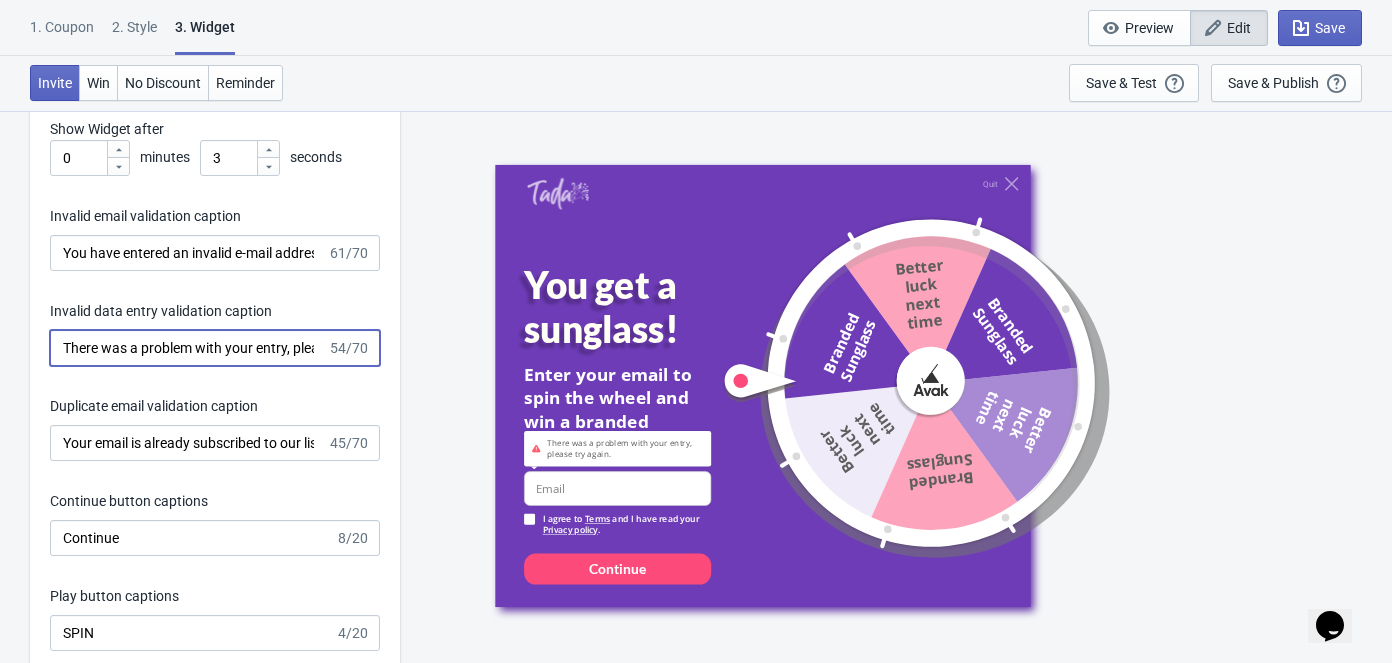 scroll, scrollTop: 3818, scrollLeft: 0, axis: vertical 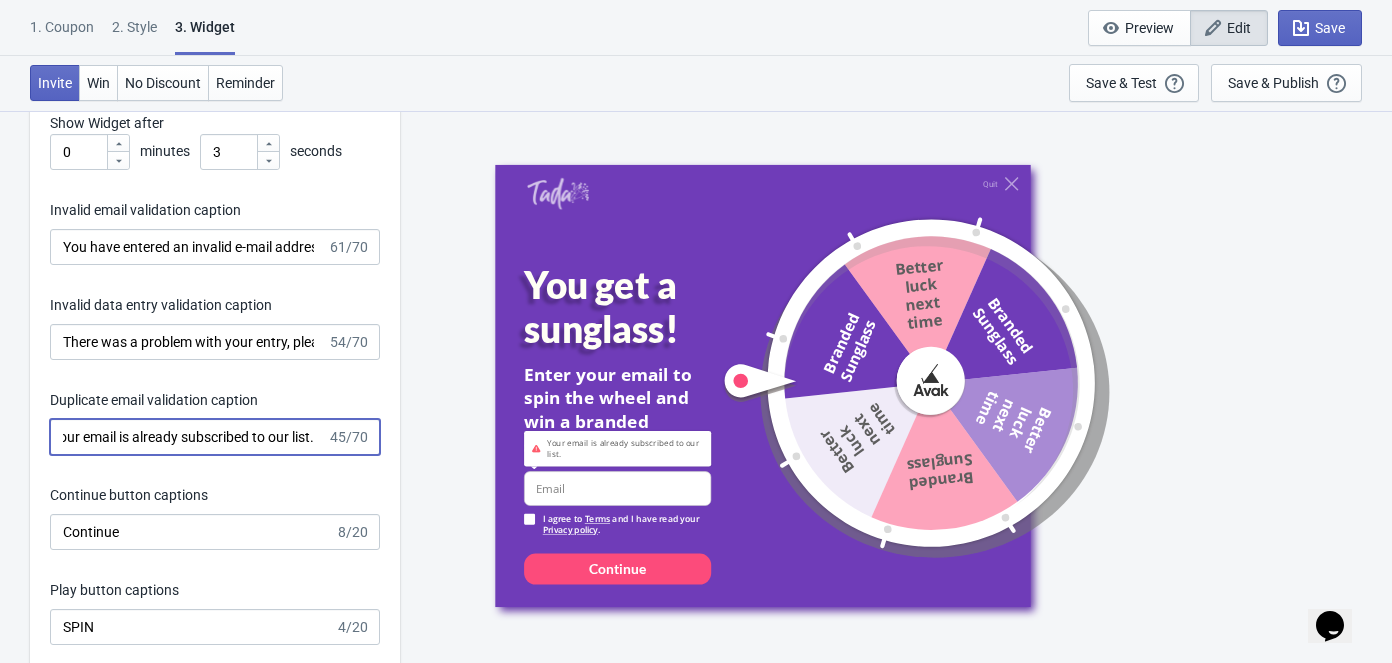drag, startPoint x: 169, startPoint y: 452, endPoint x: 352, endPoint y: 451, distance: 183.00273 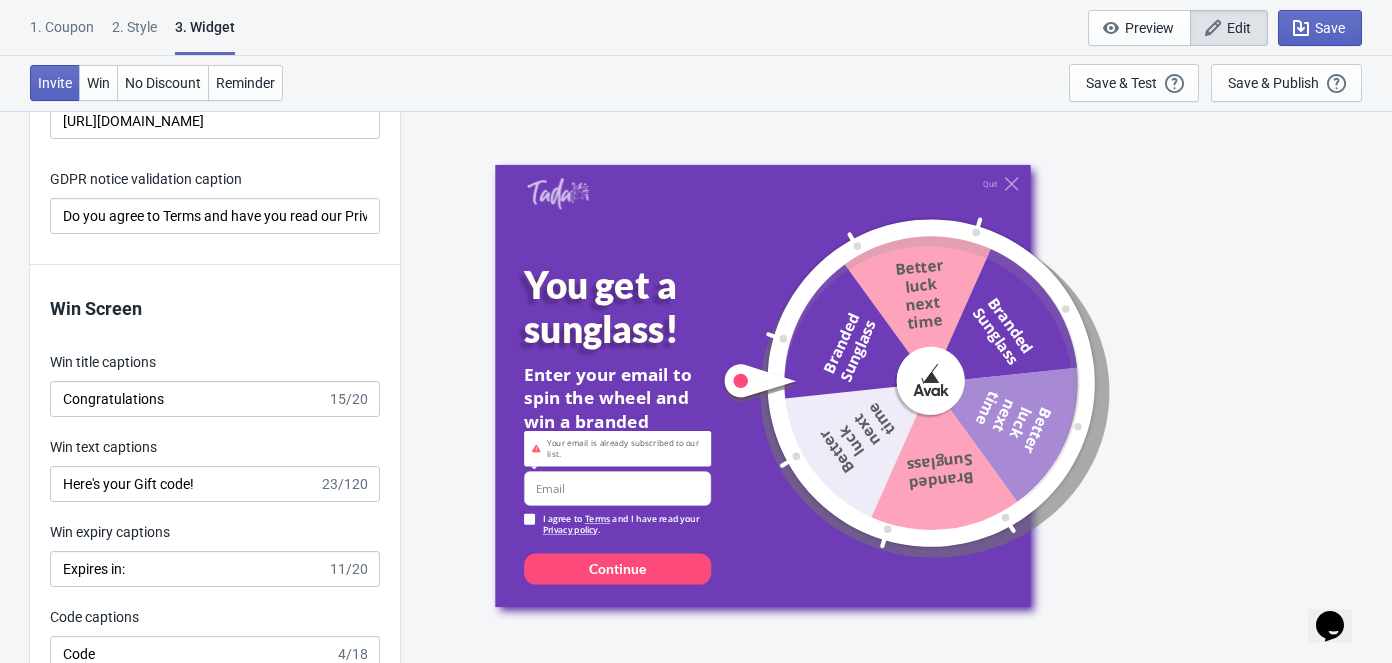 scroll, scrollTop: 5090, scrollLeft: 0, axis: vertical 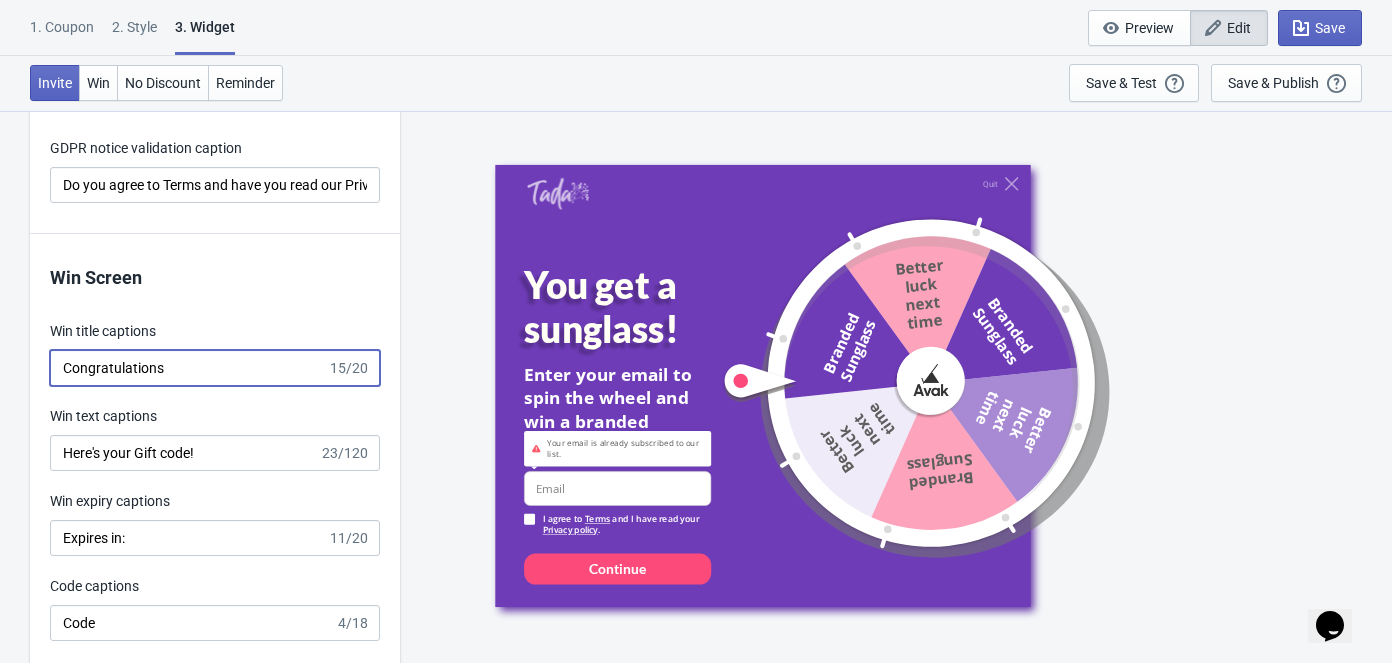 click on "Congratulations" at bounding box center (188, 368) 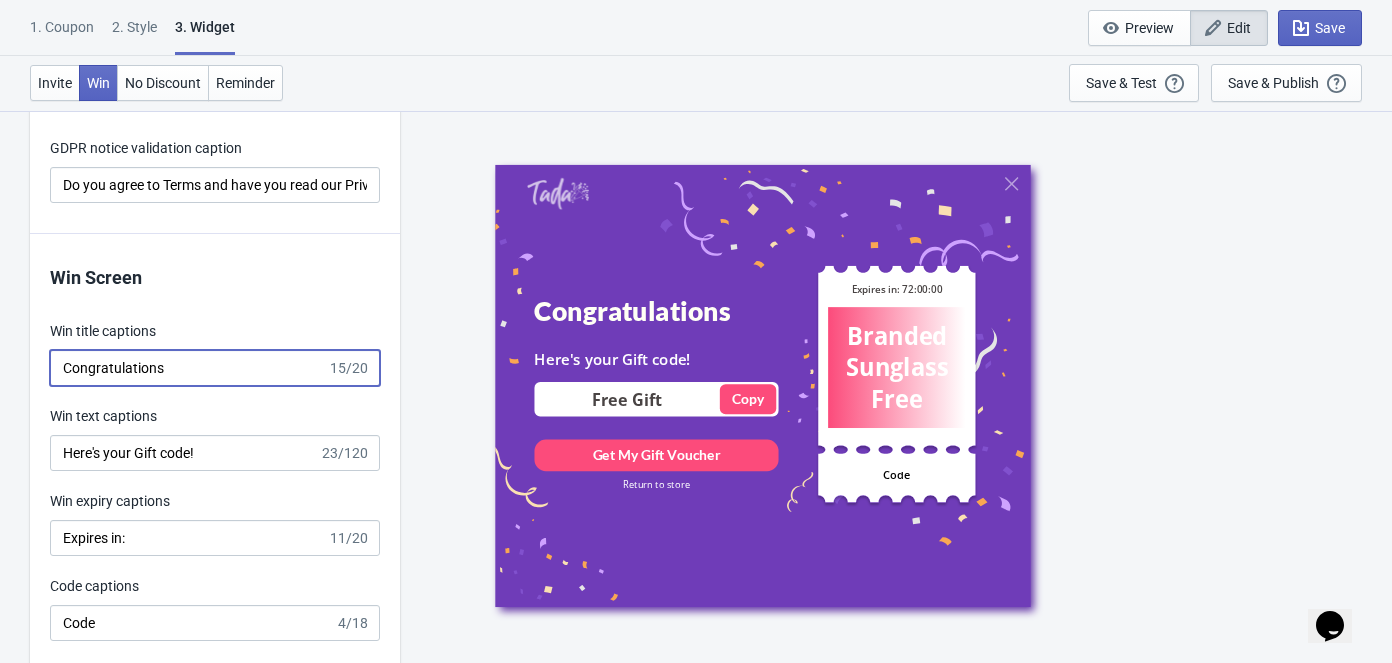 scroll, scrollTop: 0, scrollLeft: 0, axis: both 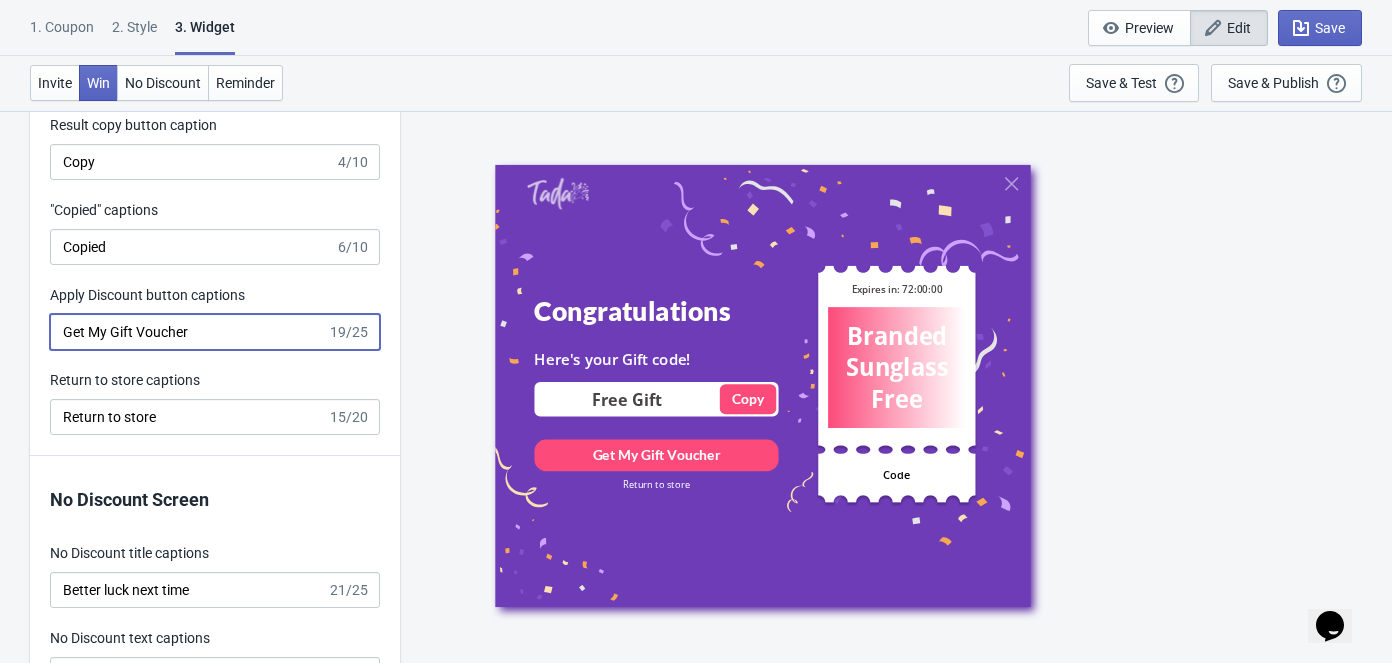 click on "Get My Gift Voucher" at bounding box center (188, 332) 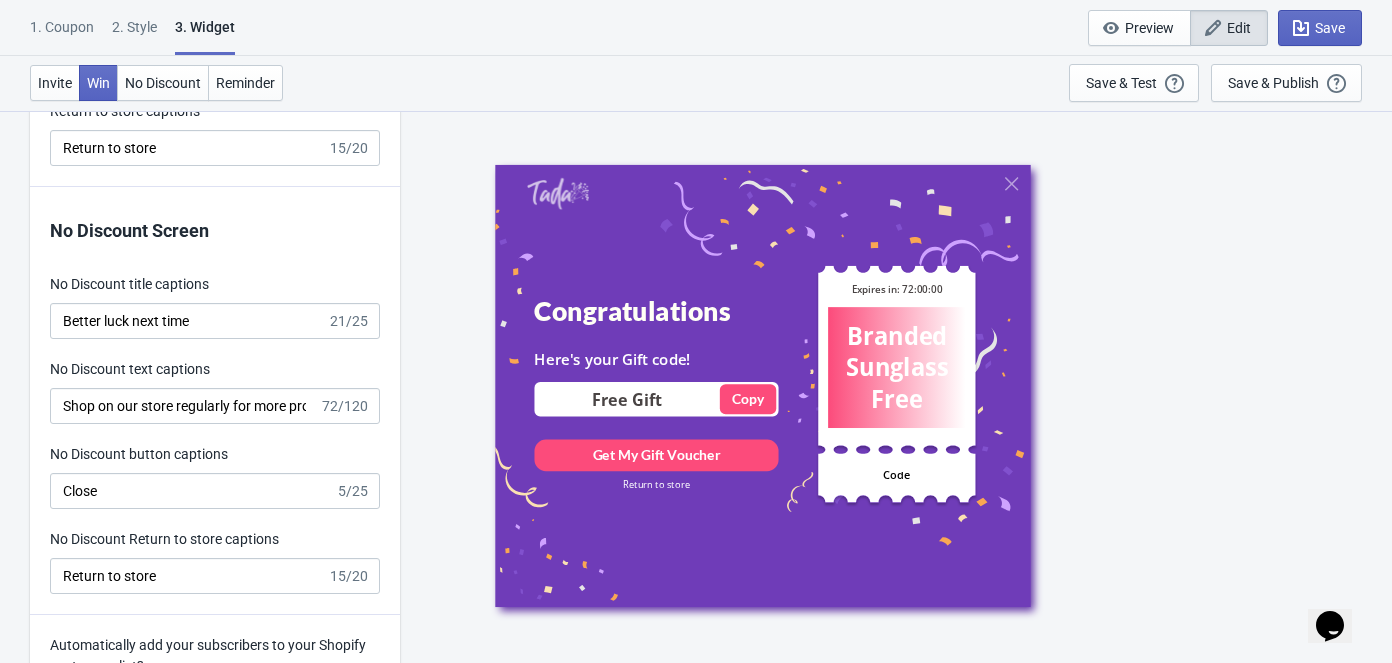 scroll, scrollTop: 5909, scrollLeft: 0, axis: vertical 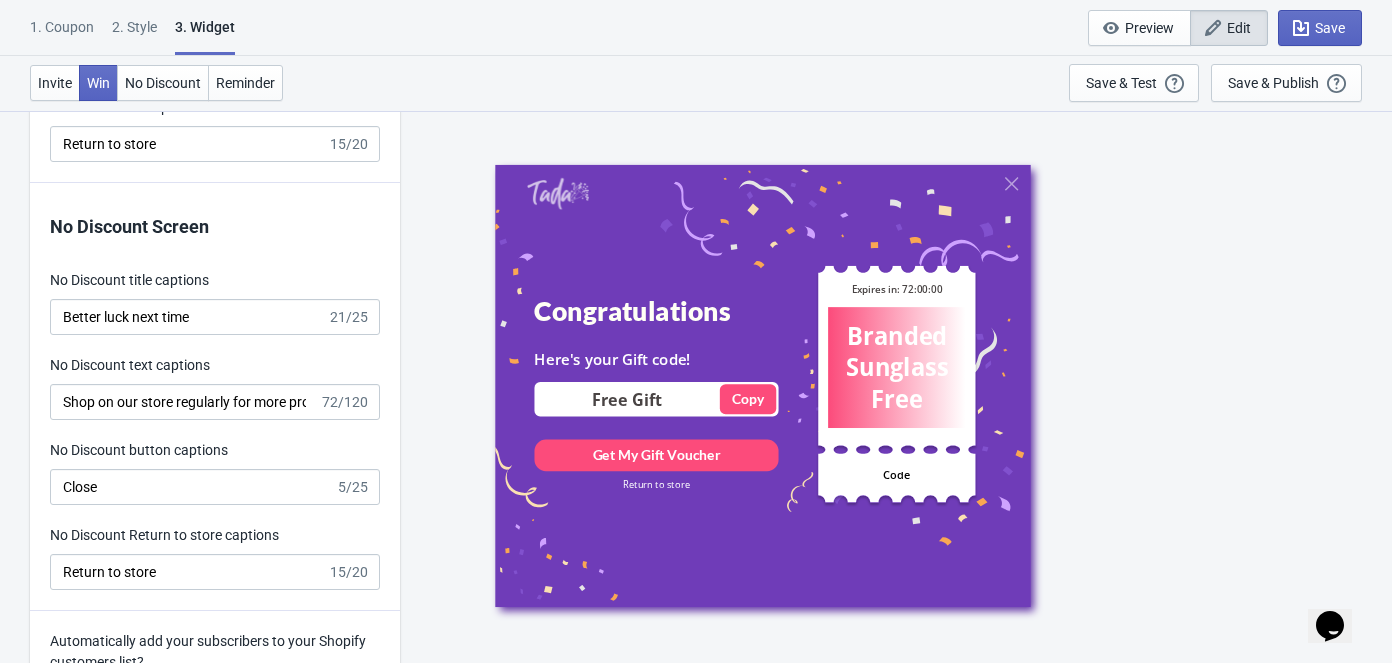 type on "Get My Gift Voucher" 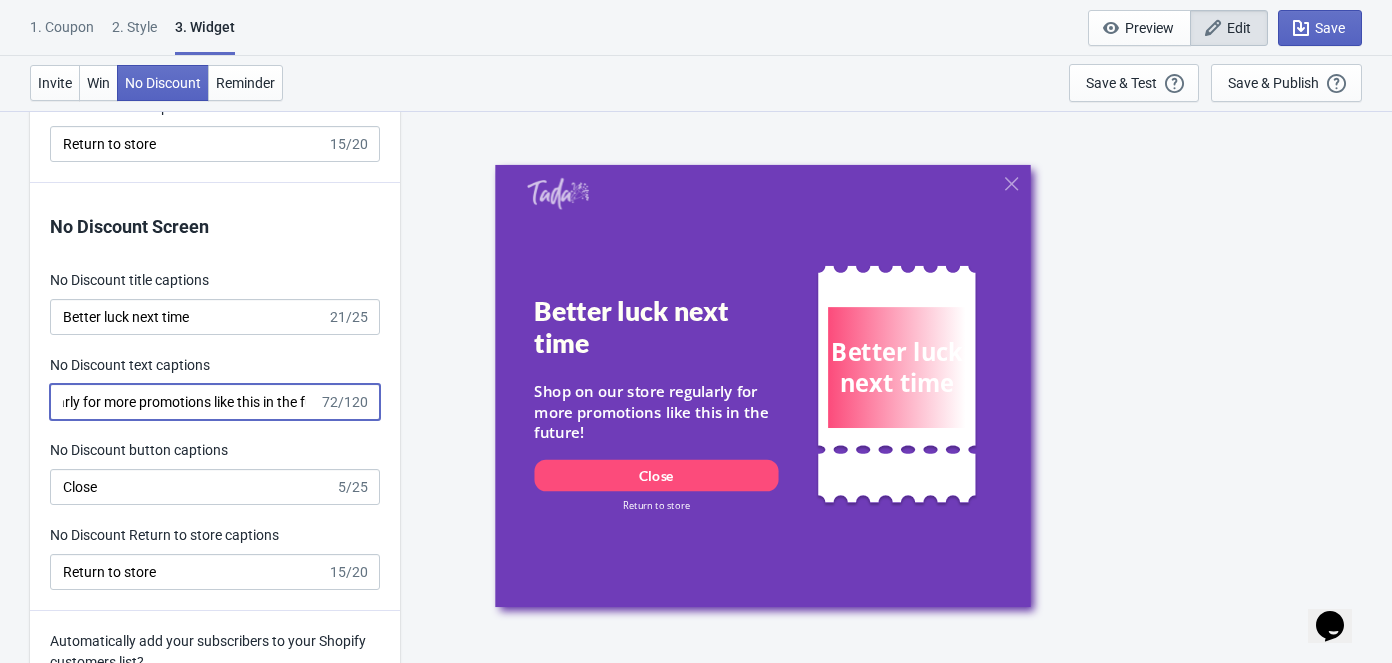 scroll, scrollTop: 0, scrollLeft: 187, axis: horizontal 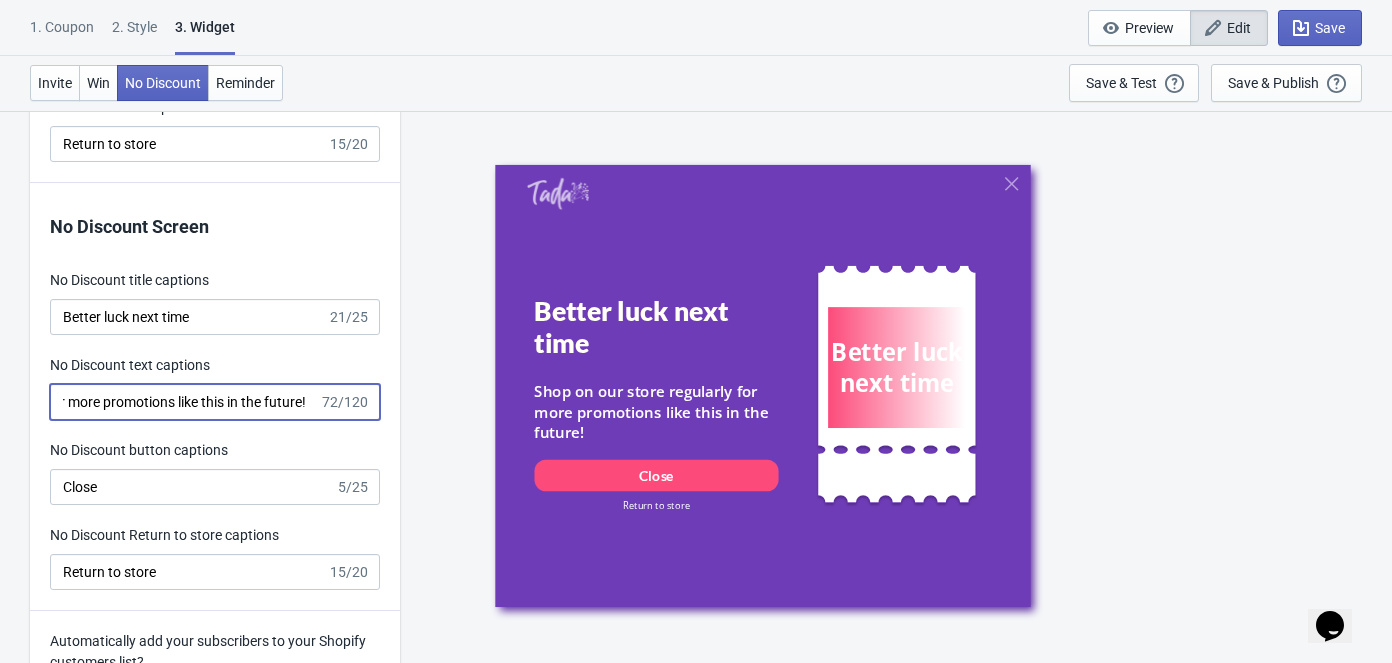 drag, startPoint x: 247, startPoint y: 409, endPoint x: 347, endPoint y: 408, distance: 100.005 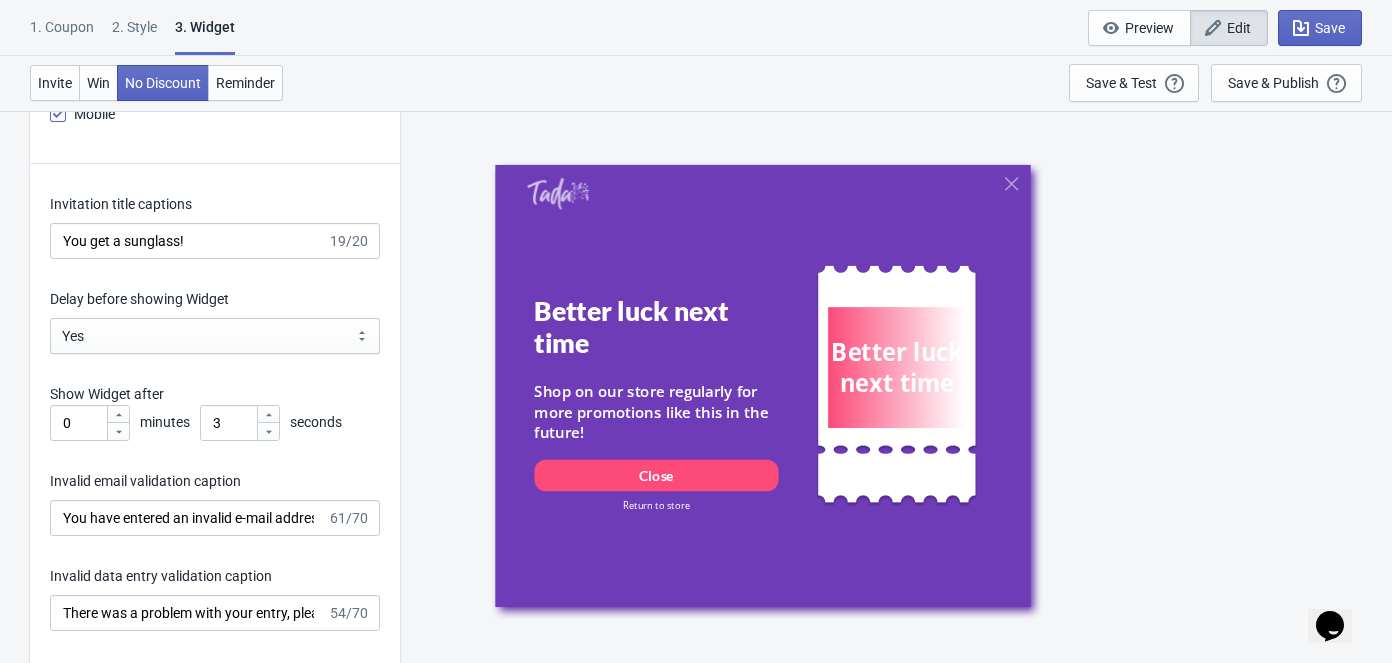 scroll, scrollTop: 3445, scrollLeft: 0, axis: vertical 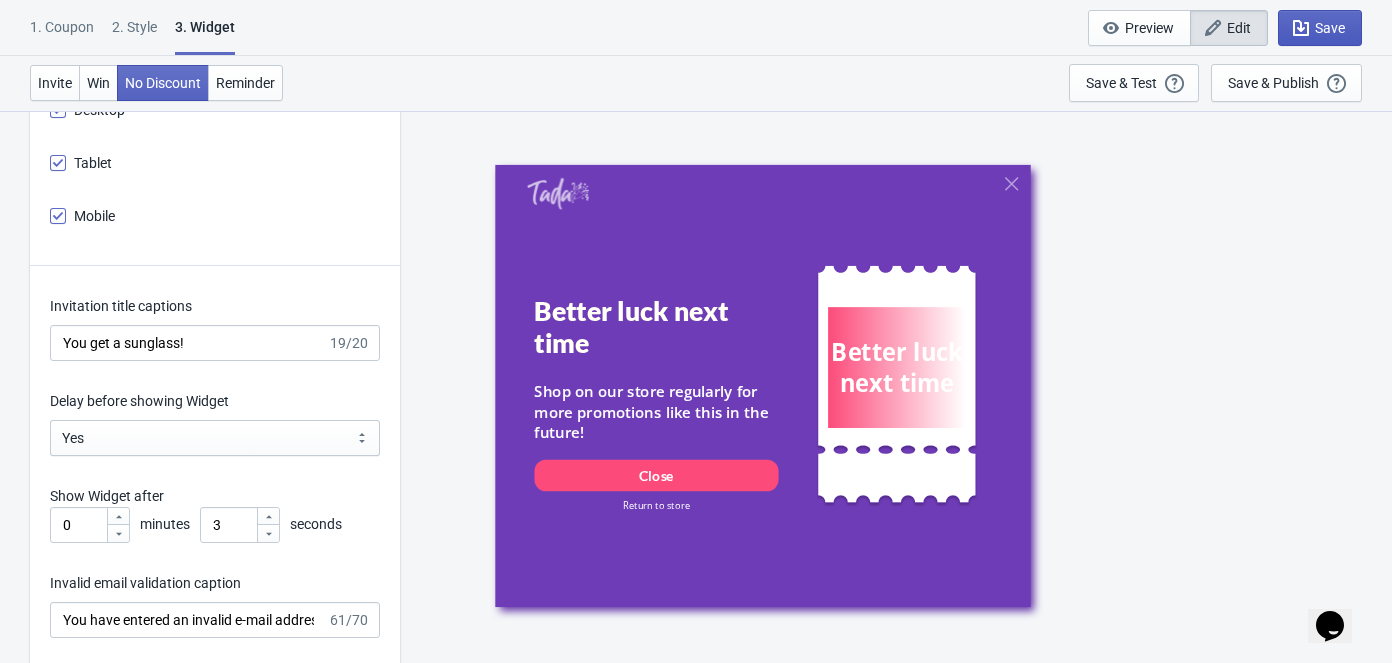 click on "Save" at bounding box center [1320, 28] 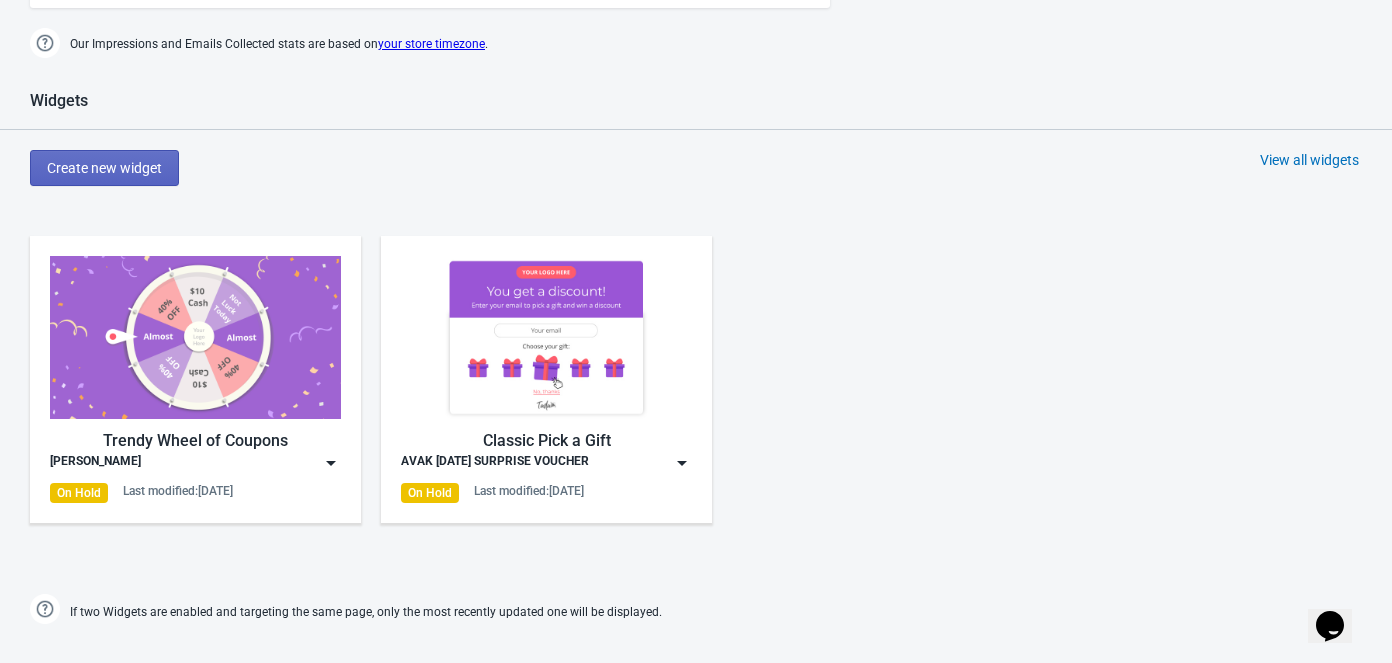 scroll, scrollTop: 819, scrollLeft: 0, axis: vertical 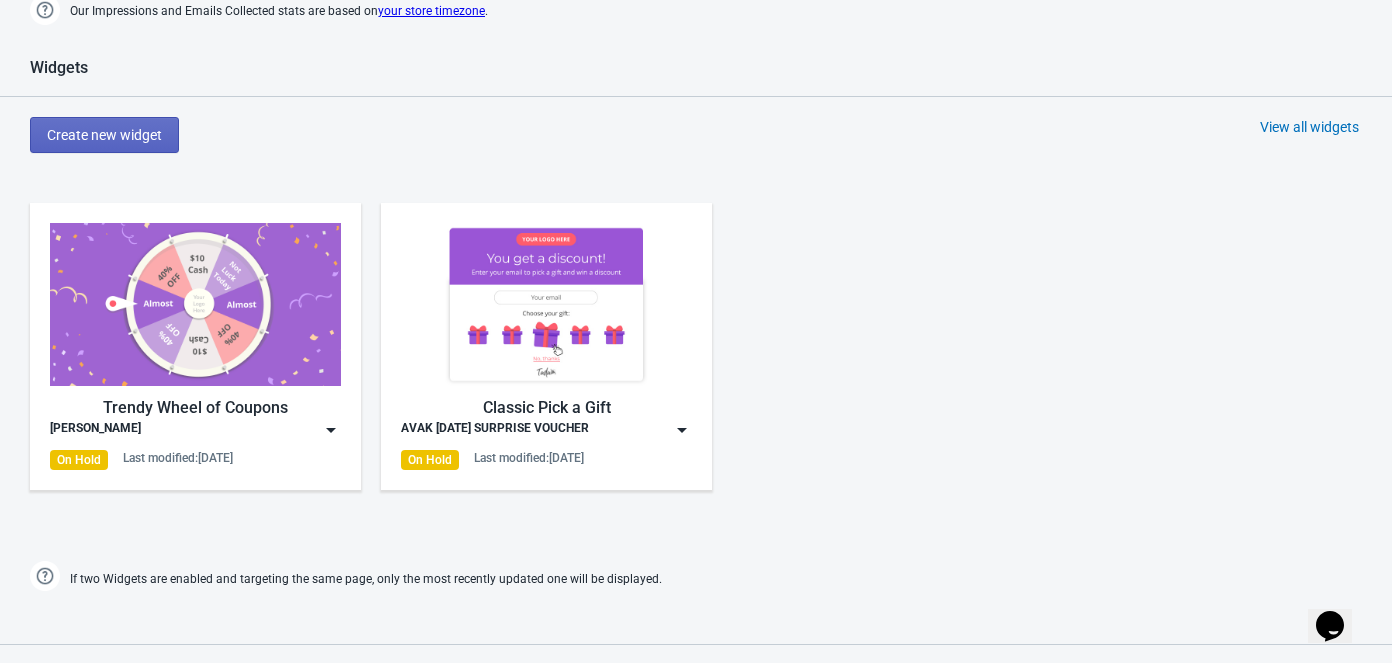 click on "Trendy Wheel of Coupons Avak Sunglass On Hold Last modified:  [DATE]" at bounding box center [195, 346] 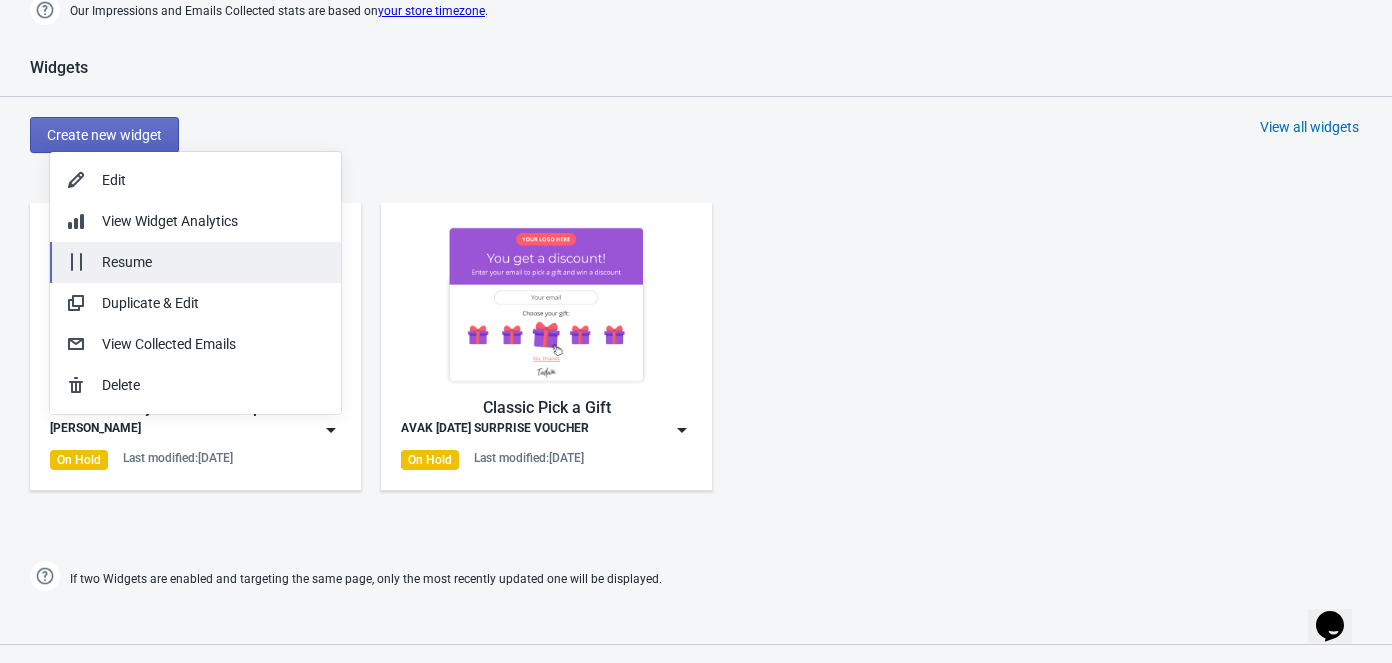 click on "Resume" at bounding box center [213, 262] 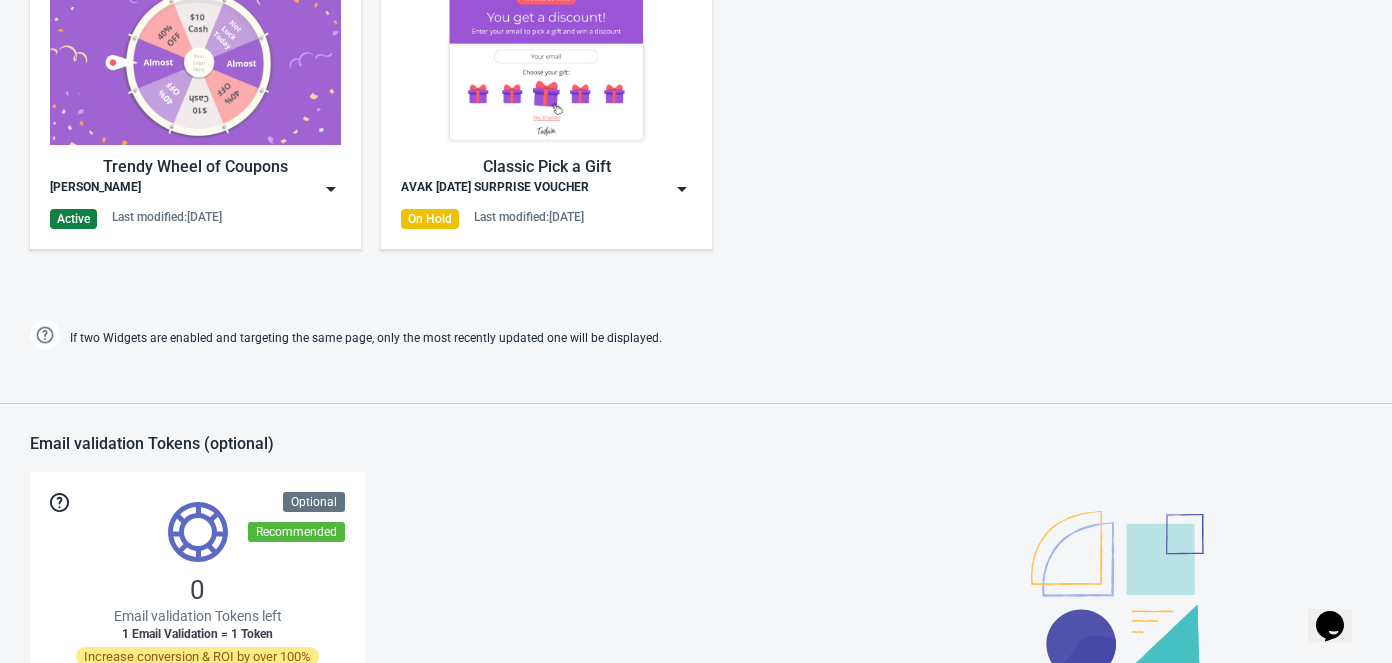 scroll, scrollTop: 1091, scrollLeft: 0, axis: vertical 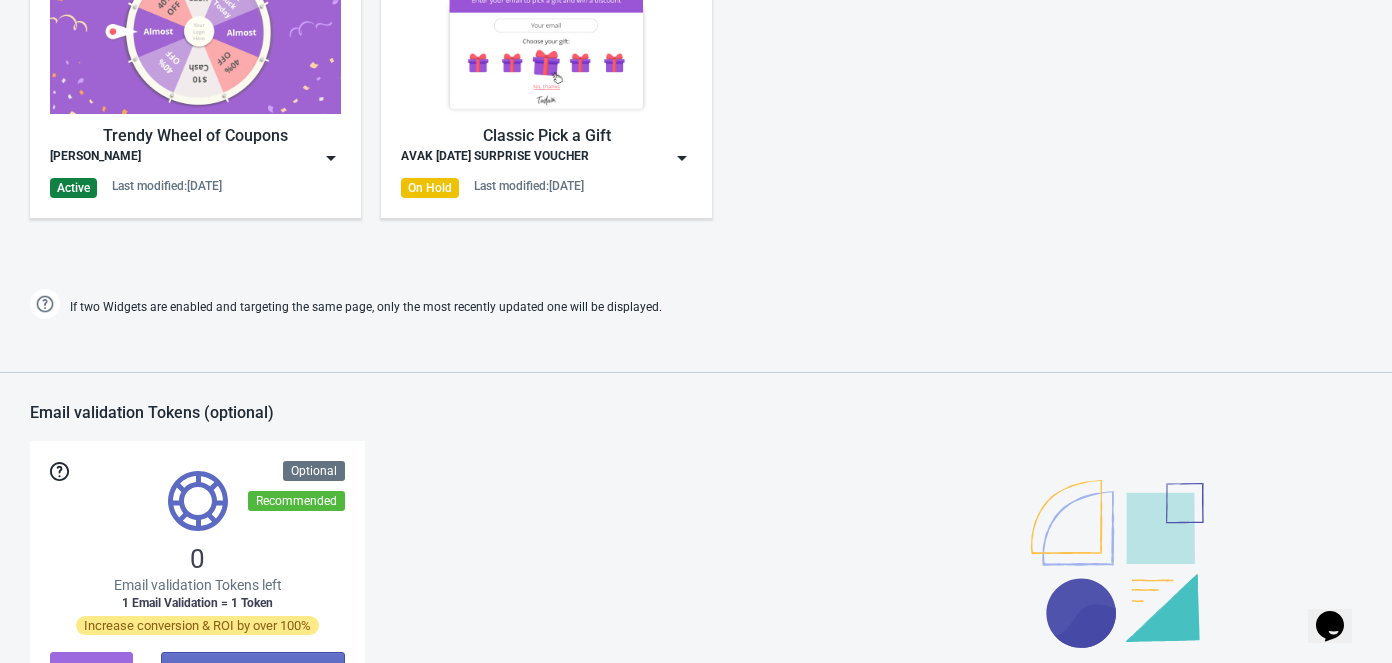 click on "Trendy Wheel of Coupons Avak Sunglass Active Last modified:  [DATE] Classic Pick a Gift AVAK [DATE] SURPRISE VOUCHER On Hold Last modified:  [DATE]" at bounding box center (696, 91) 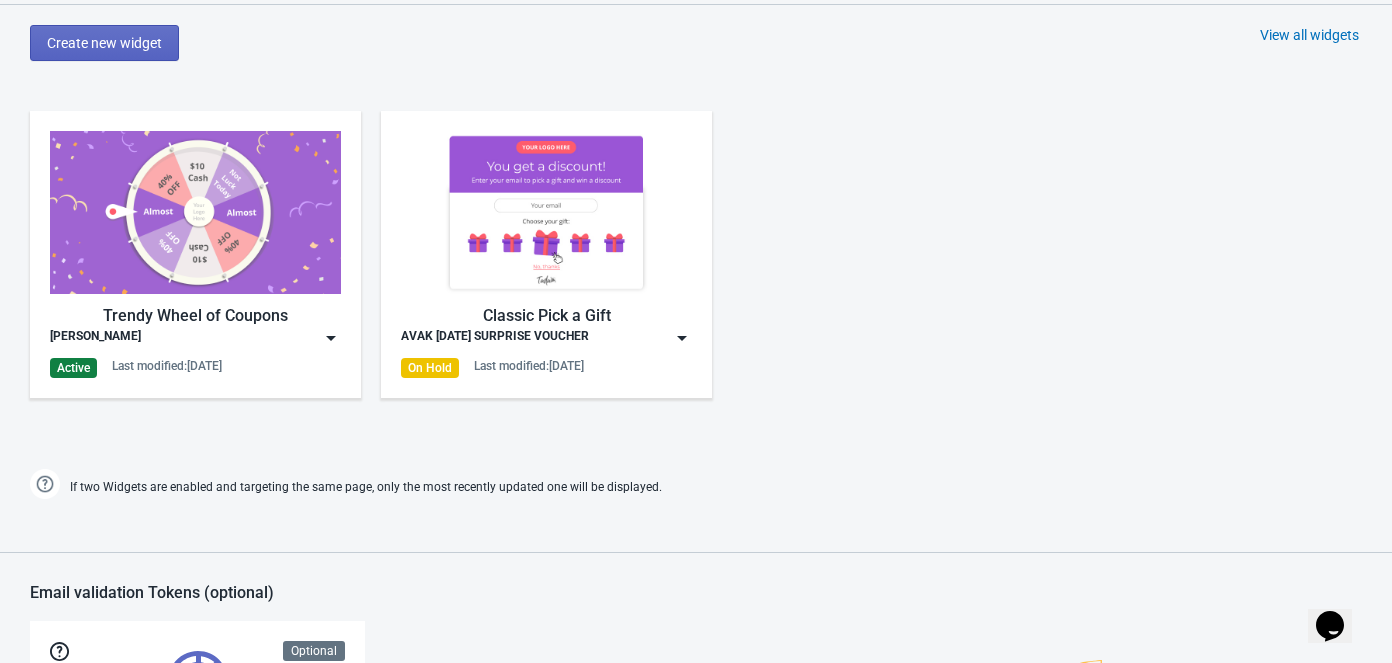 scroll, scrollTop: 909, scrollLeft: 0, axis: vertical 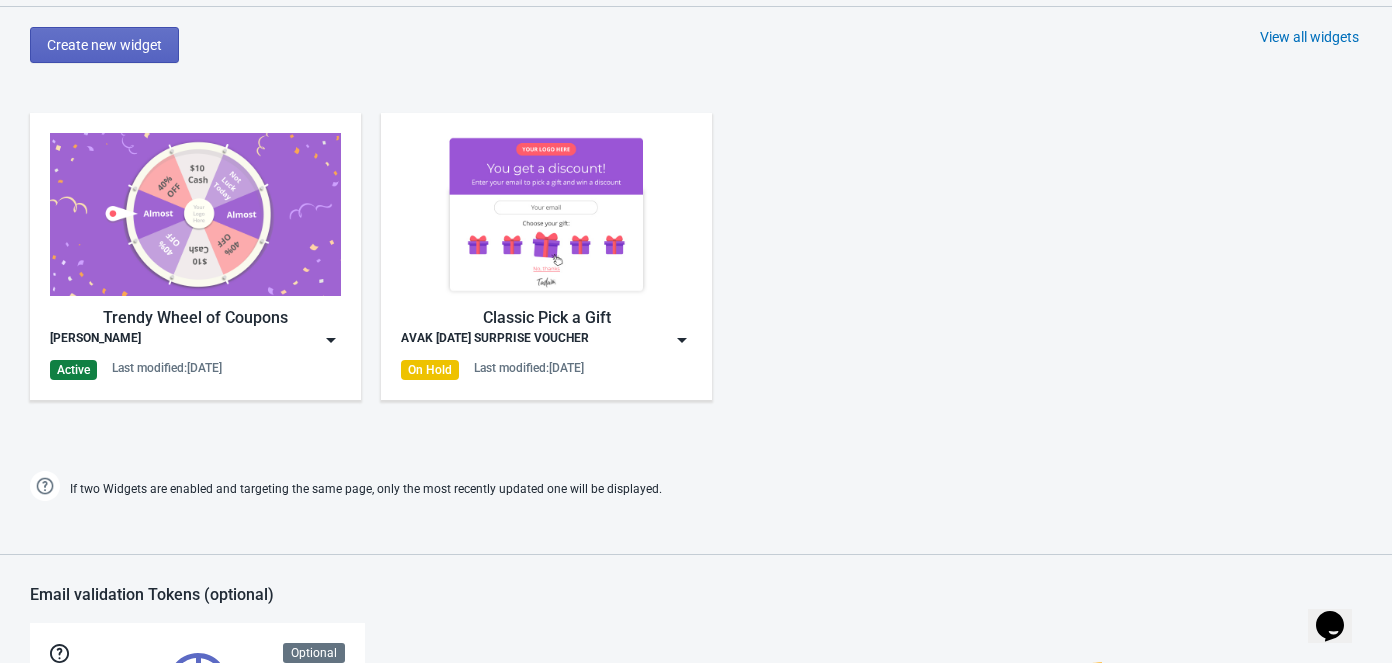 click on "Trendy Wheel of Coupons Avak Sunglass Active Last modified:  [DATE]" at bounding box center [195, 256] 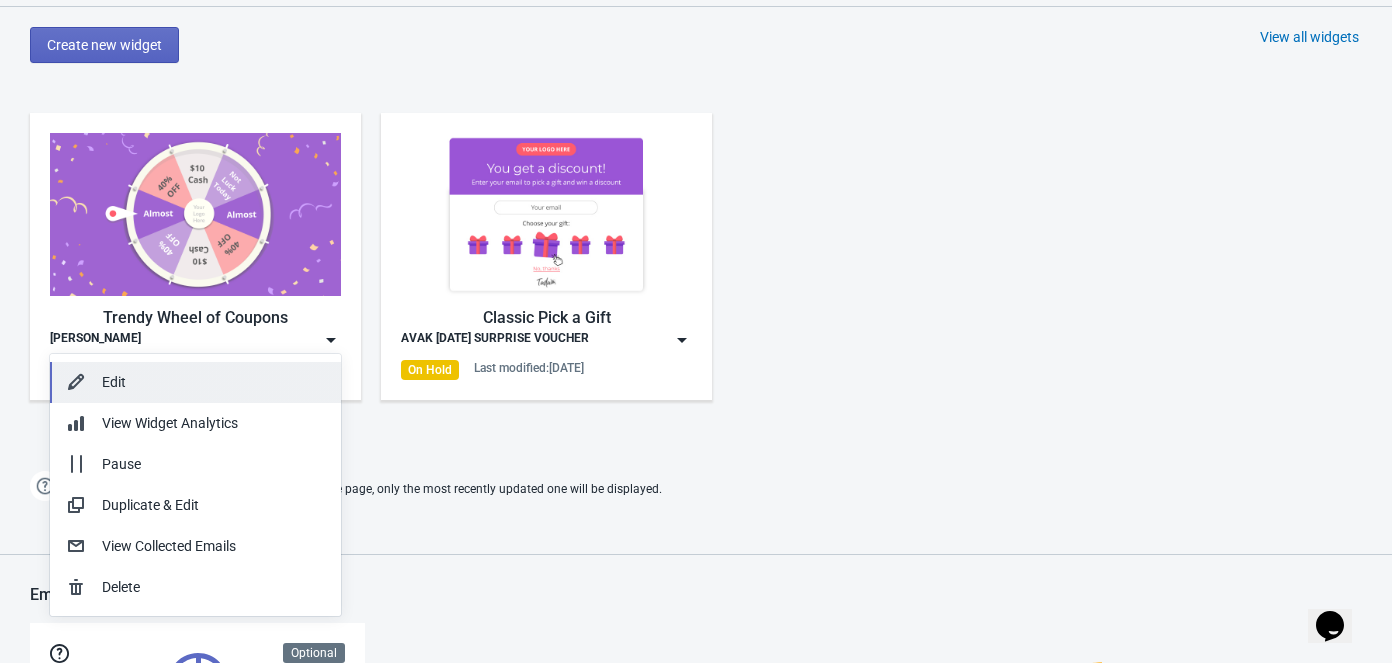 click on "Edit" at bounding box center (213, 382) 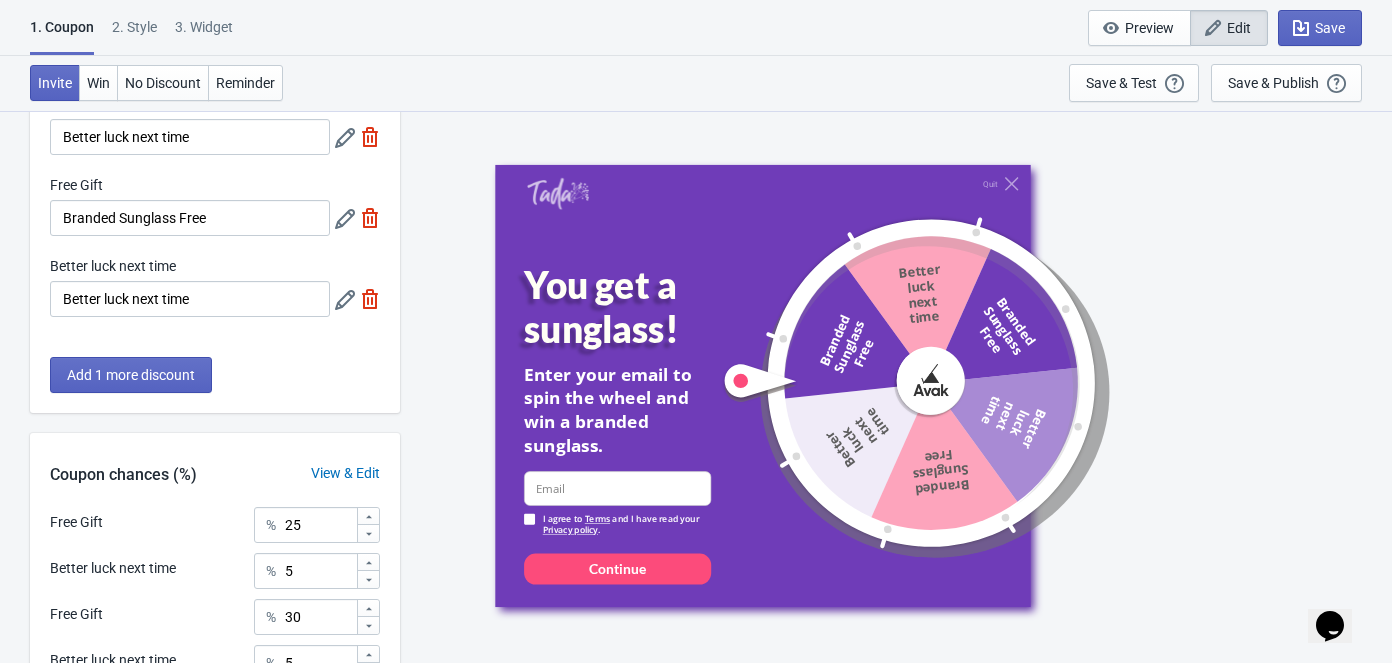 scroll, scrollTop: 656, scrollLeft: 0, axis: vertical 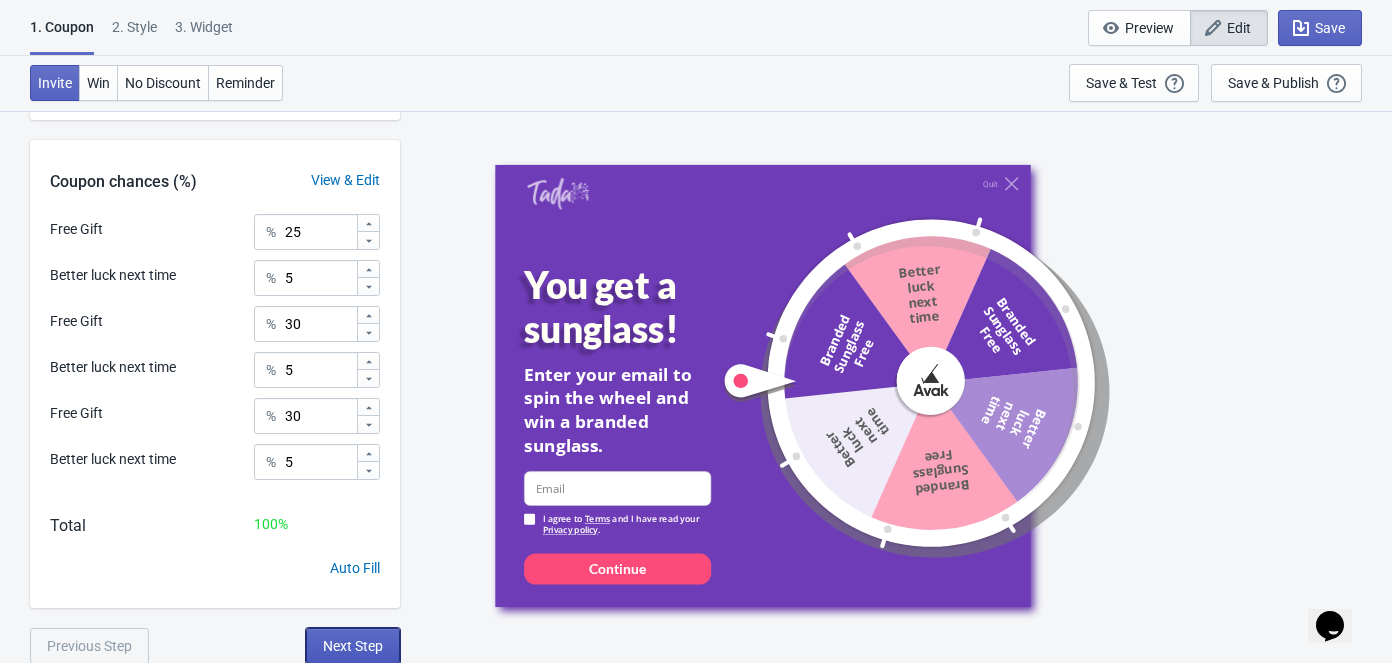 click on "Next Step" at bounding box center [353, 646] 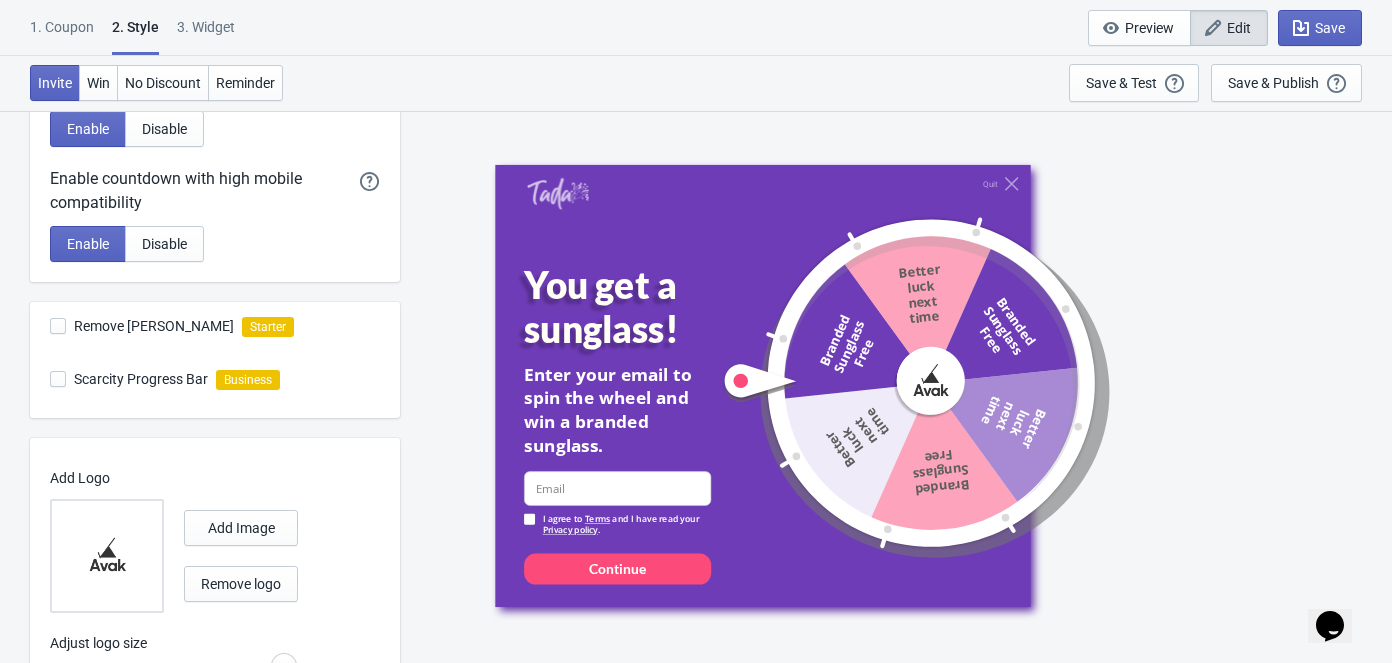 scroll, scrollTop: 626, scrollLeft: 0, axis: vertical 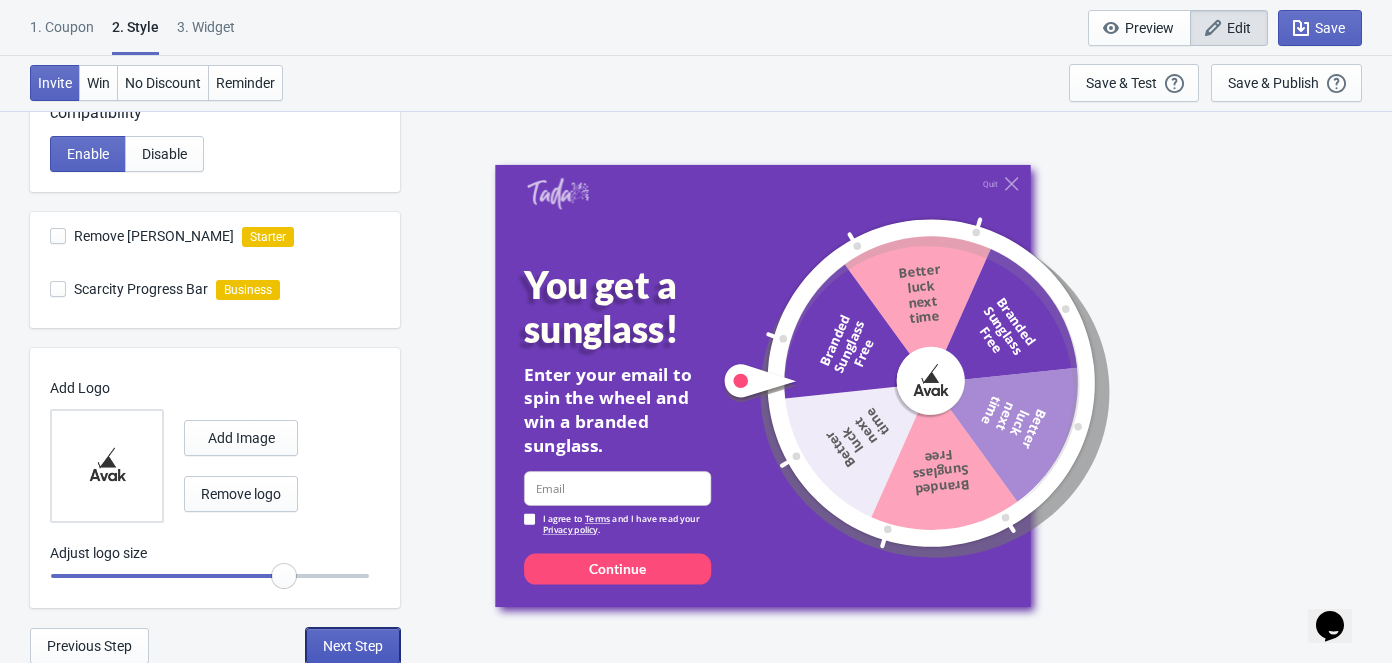 click on "Next Step" at bounding box center [353, 646] 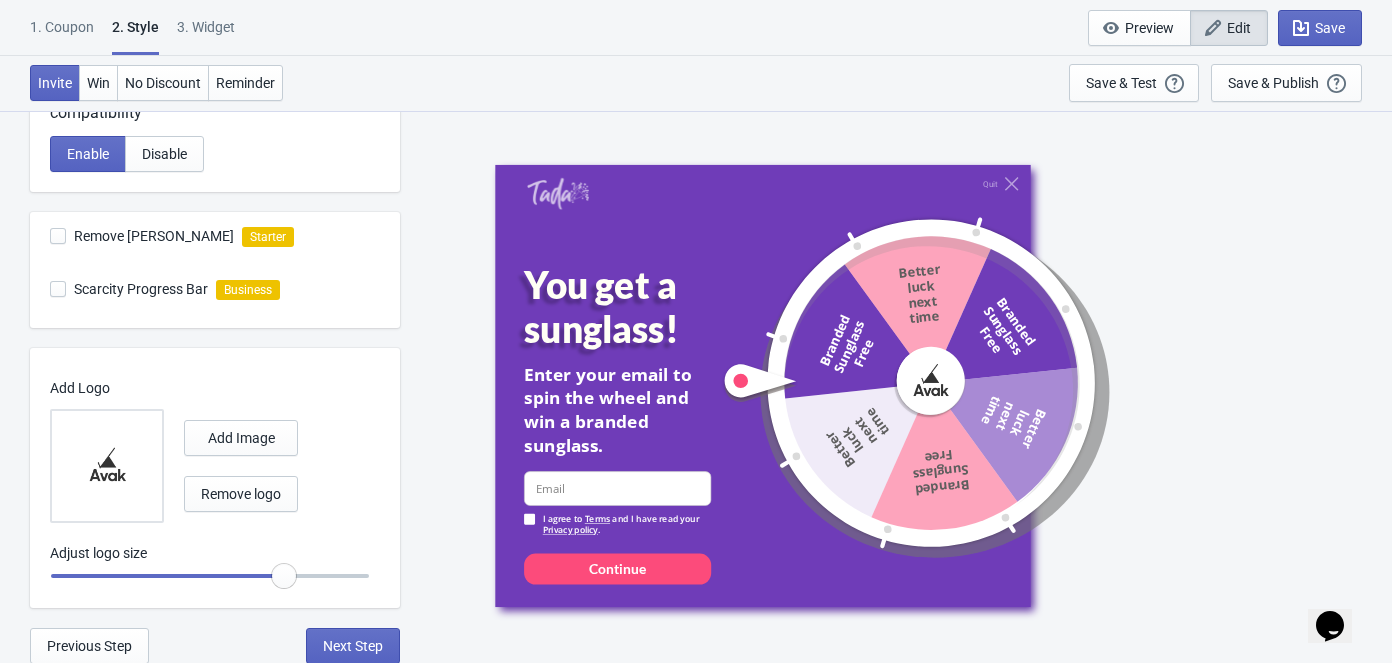 scroll, scrollTop: 0, scrollLeft: 0, axis: both 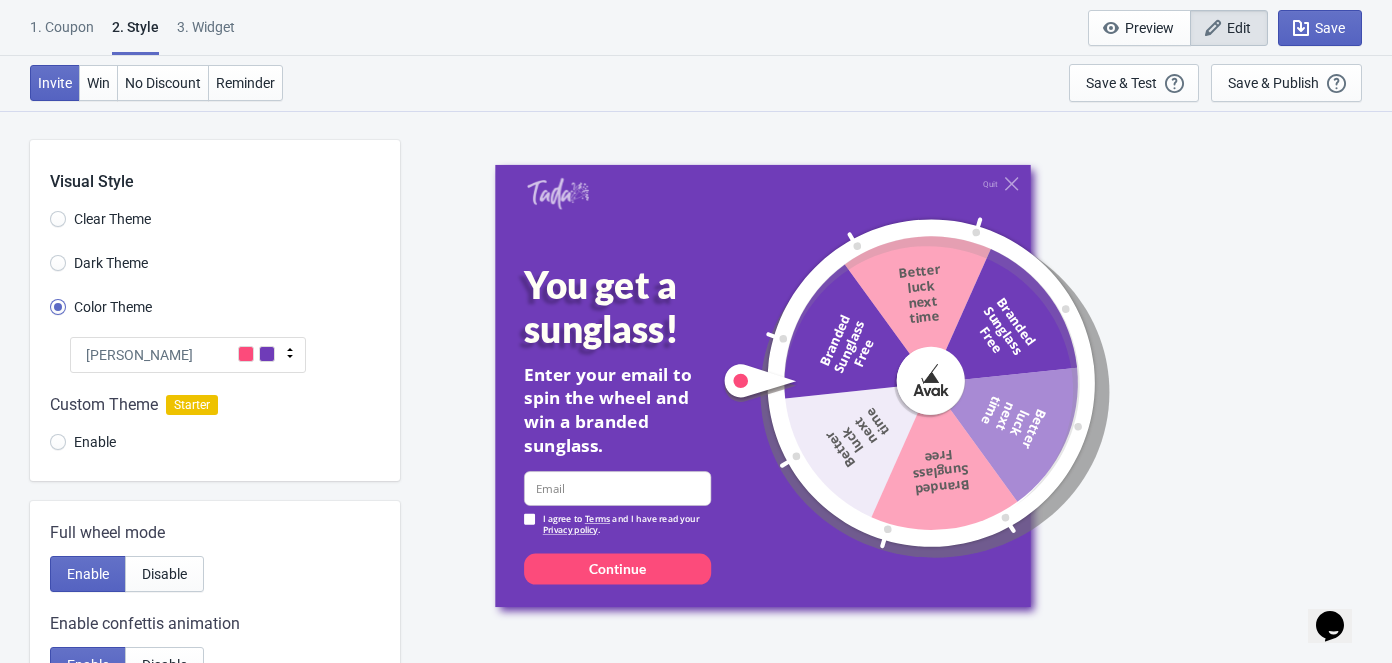 select on "specificURL" 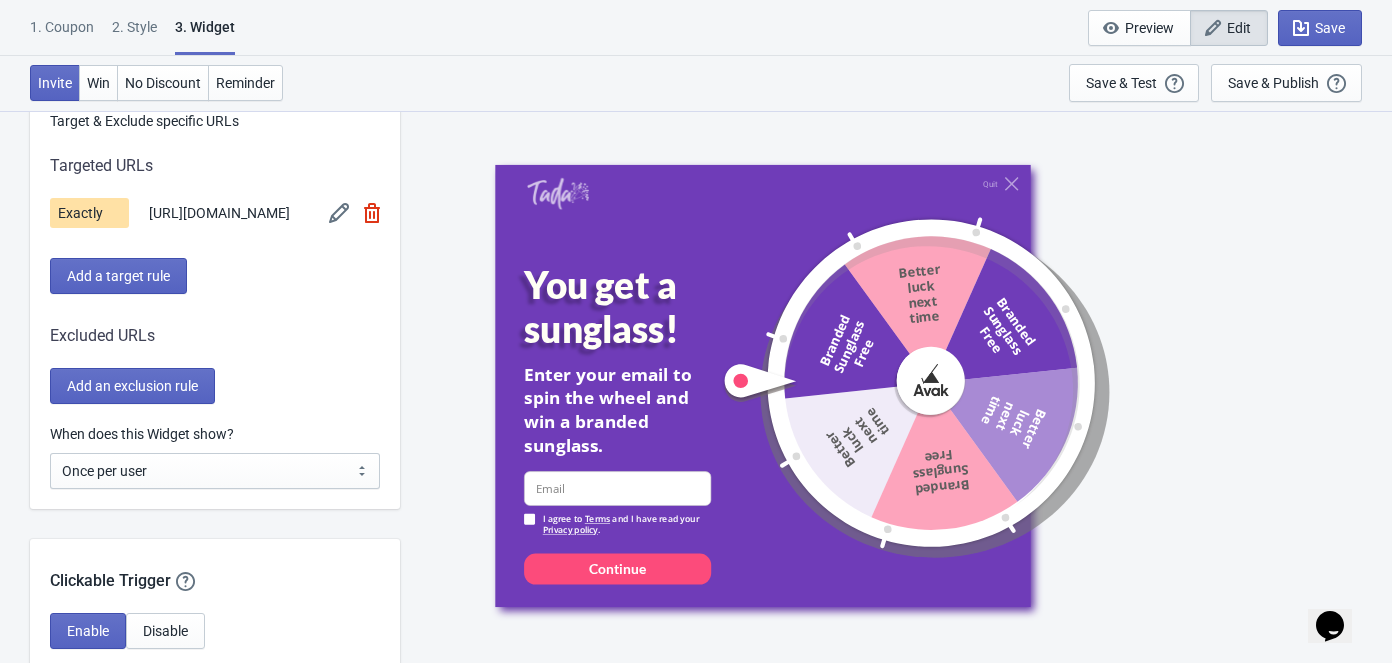 scroll, scrollTop: 1909, scrollLeft: 0, axis: vertical 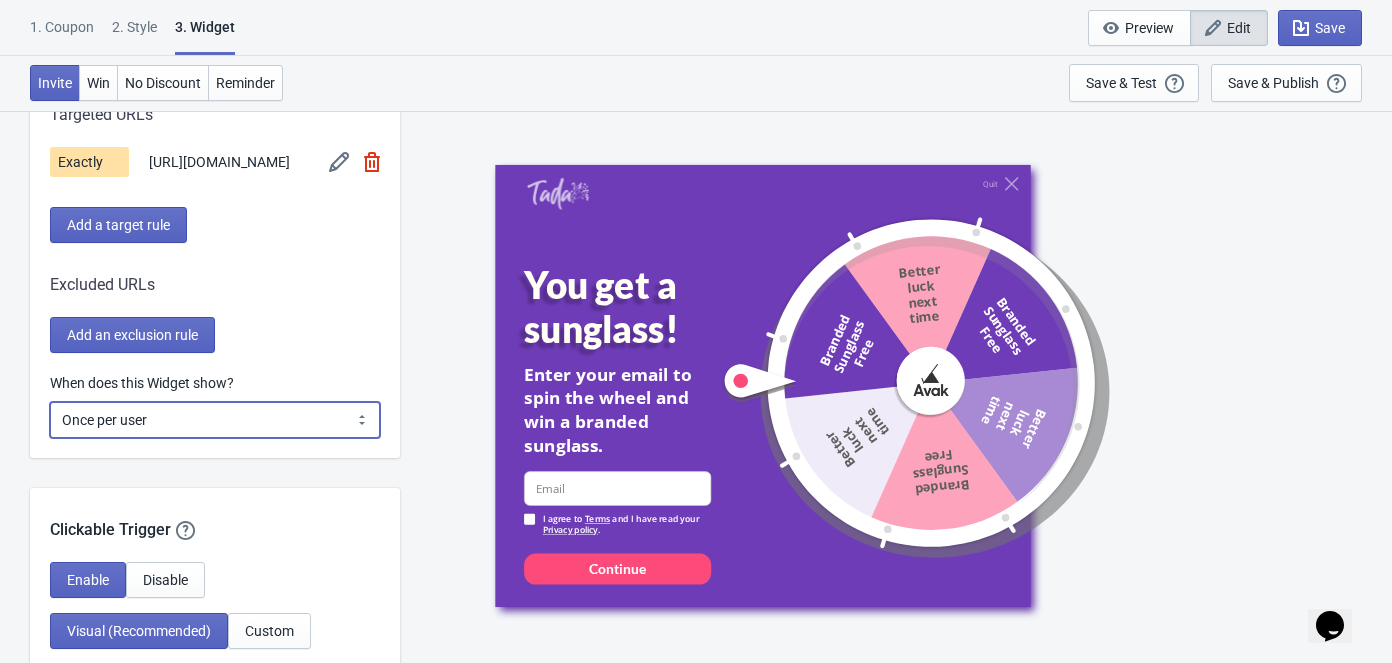click on "Every new visit of page Once every period of time Once per visitor session (Recommended) Once per user" at bounding box center (215, 420) 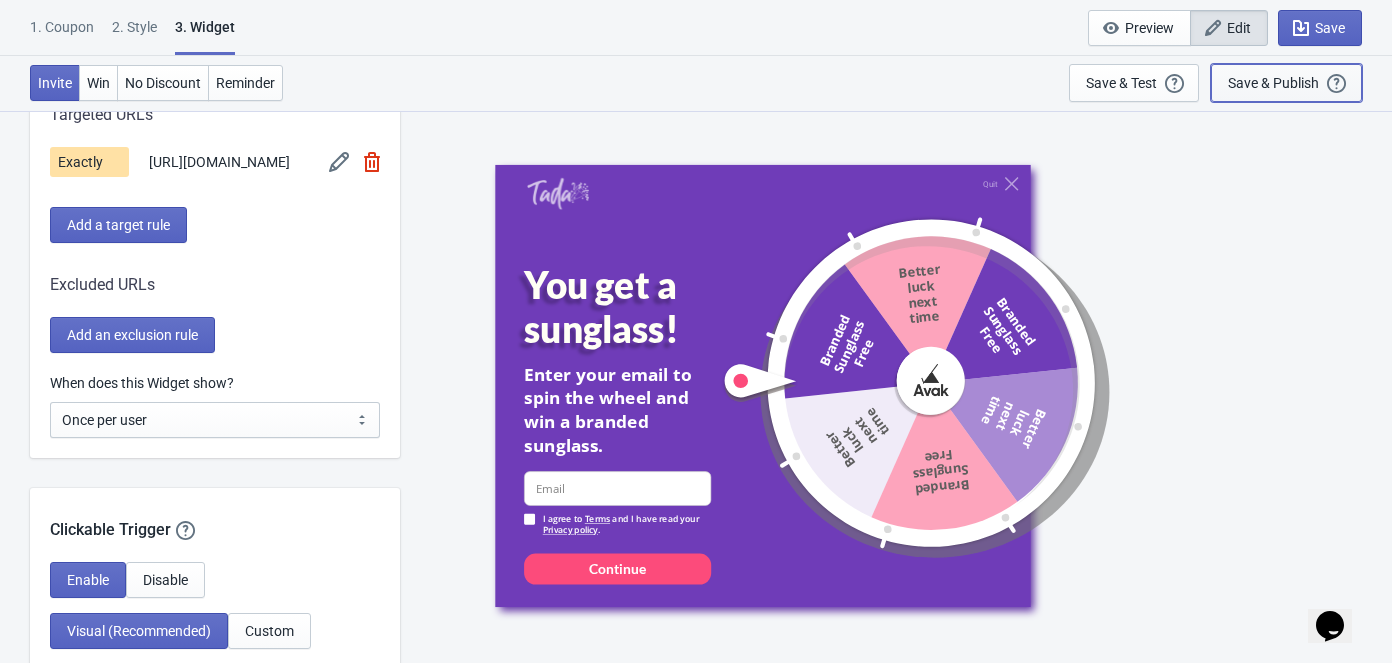 click on "Save & Publish" at bounding box center [1273, 83] 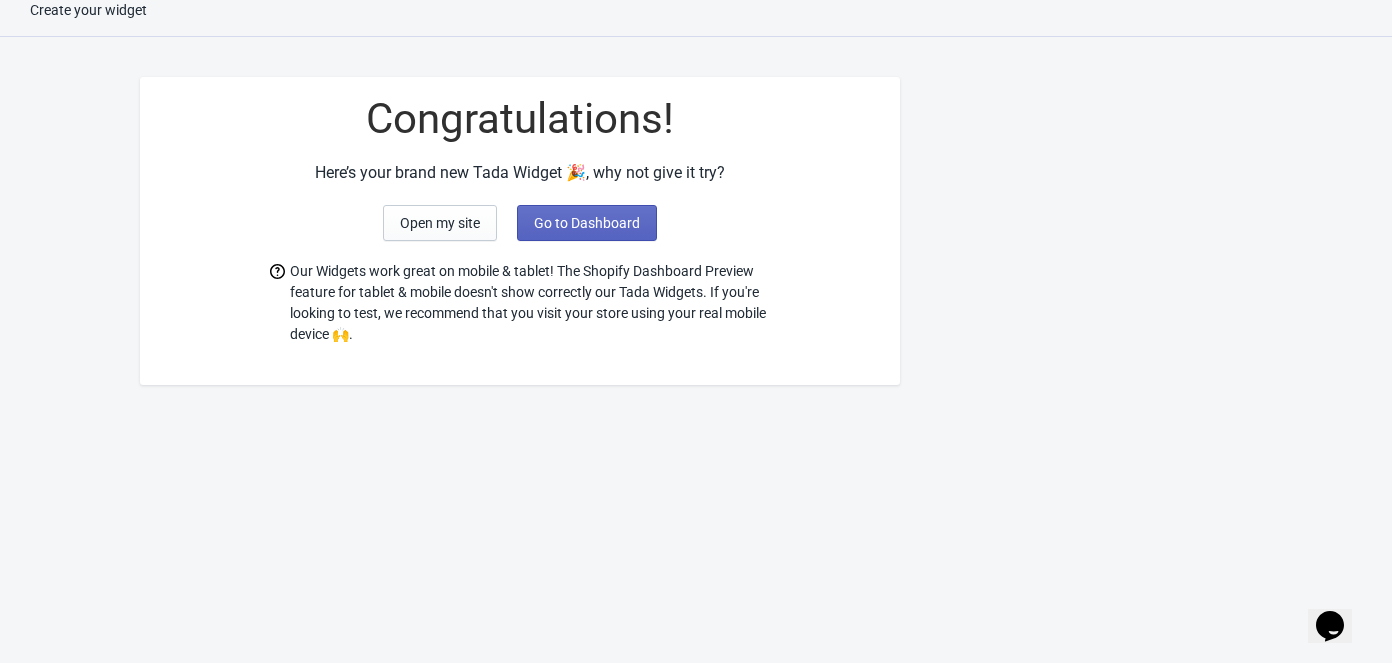 scroll, scrollTop: 19, scrollLeft: 0, axis: vertical 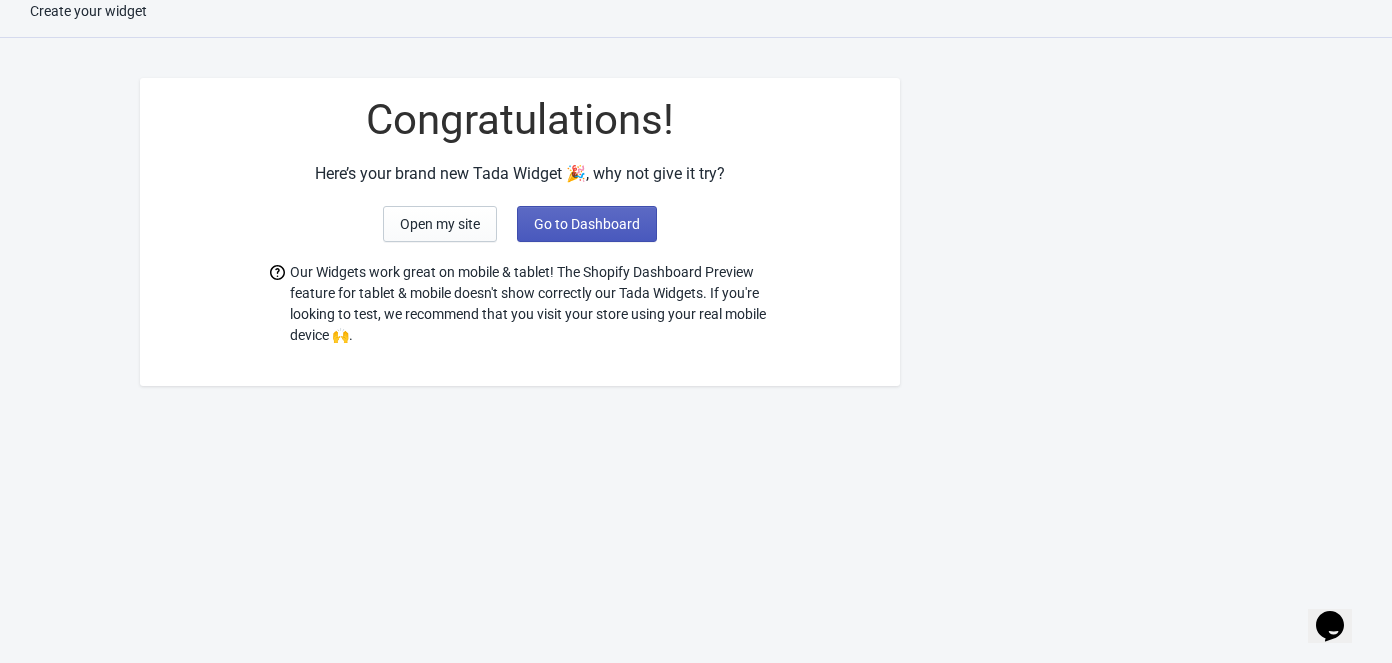 click on "Go to Dashboard" at bounding box center (587, 224) 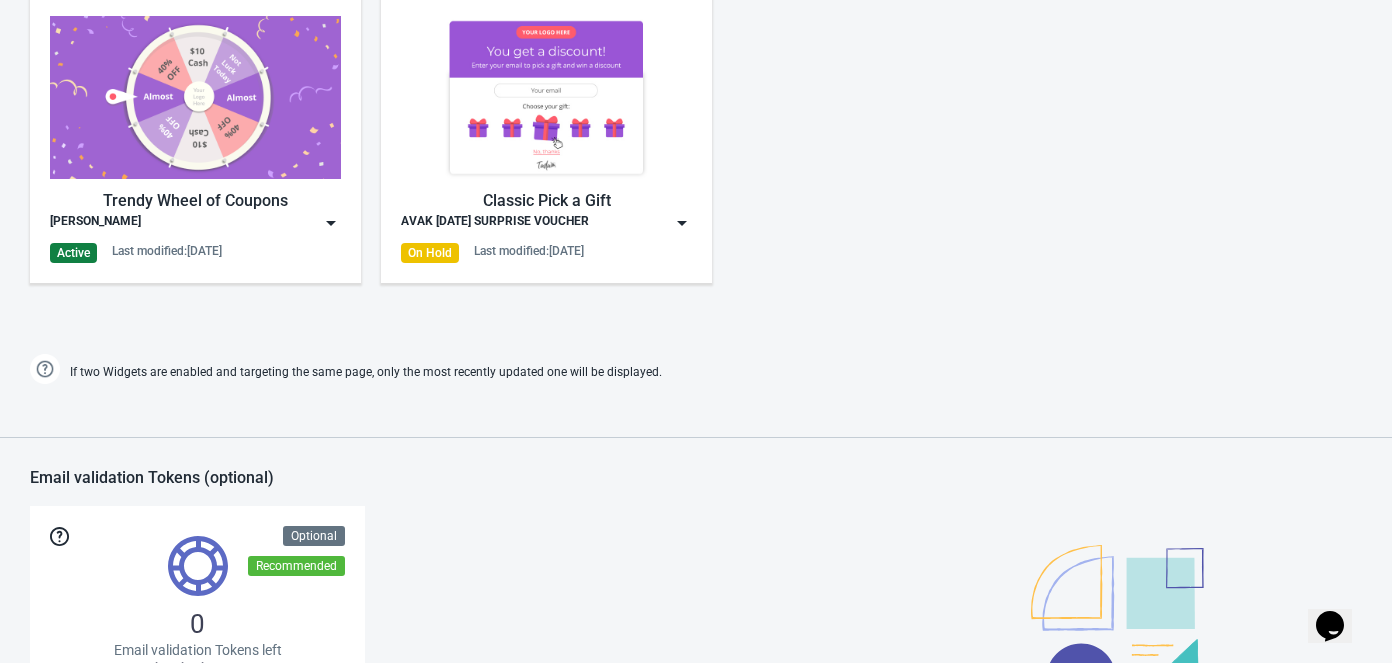 scroll, scrollTop: 1019, scrollLeft: 0, axis: vertical 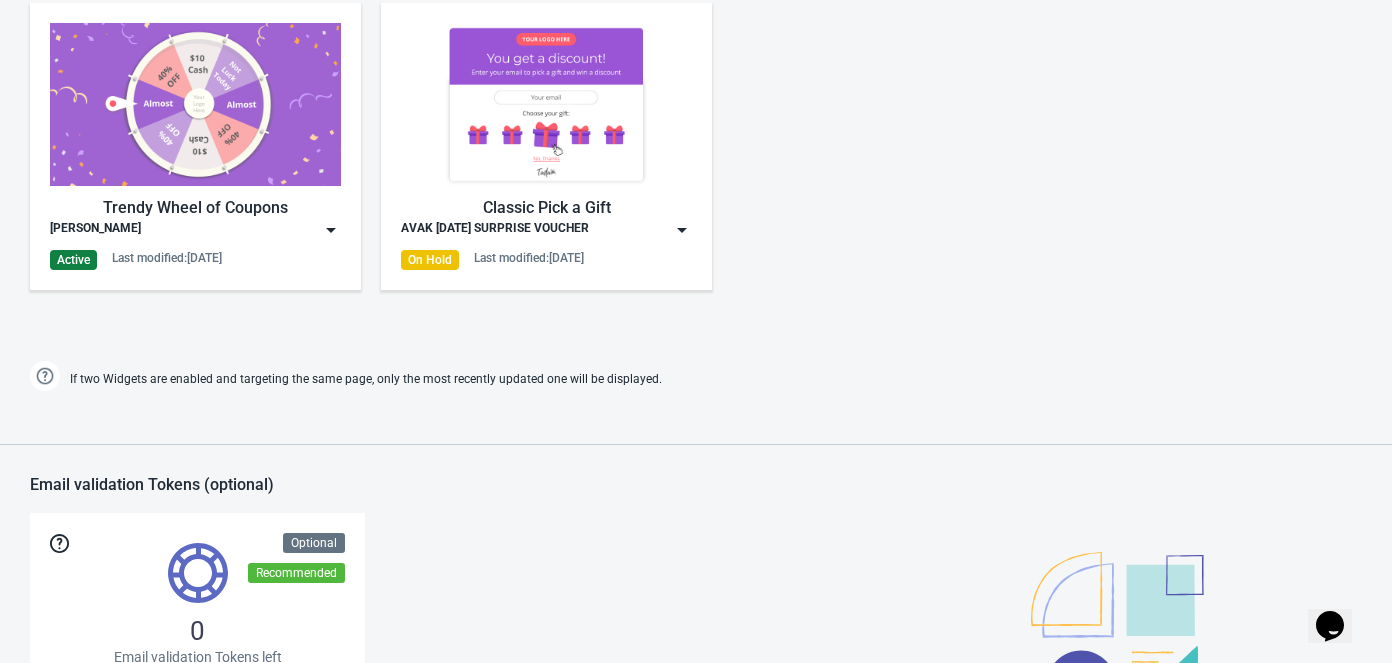 click on "Trendy Wheel of Coupons Avak Sunglass Active Last modified:  [DATE]" at bounding box center [195, 146] 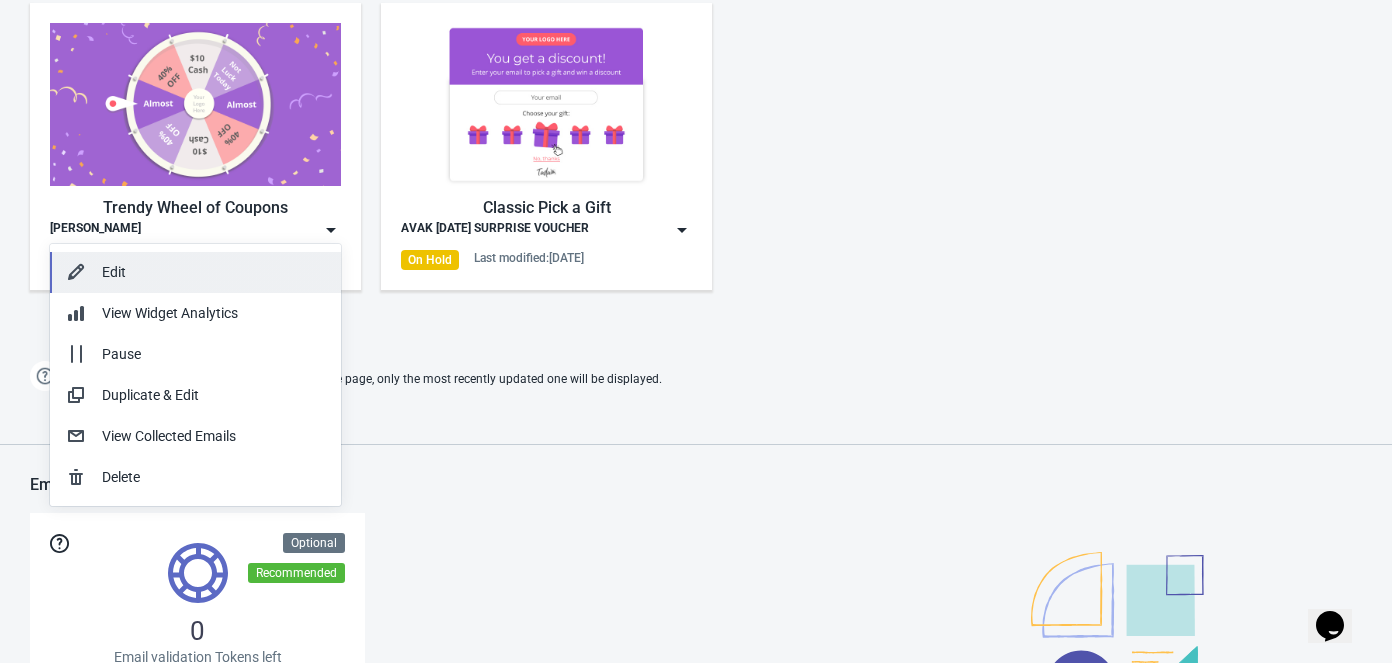 click on "Edit" at bounding box center (213, 272) 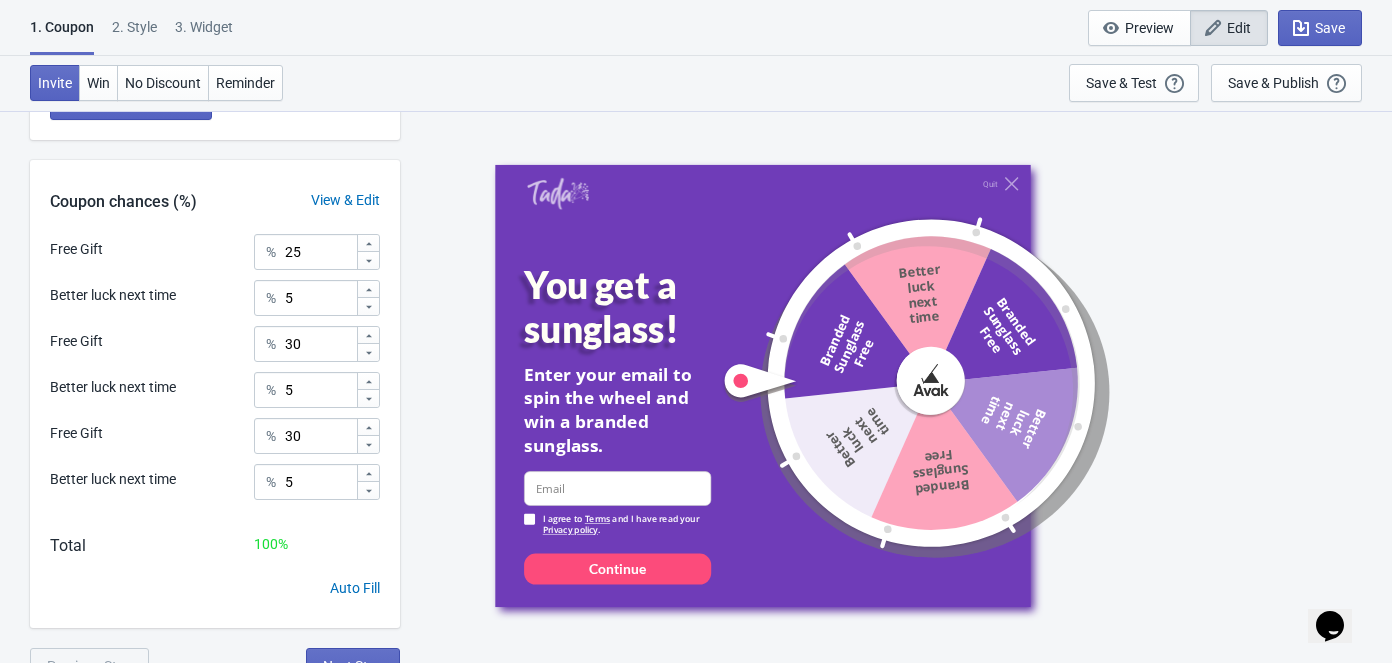 scroll, scrollTop: 656, scrollLeft: 0, axis: vertical 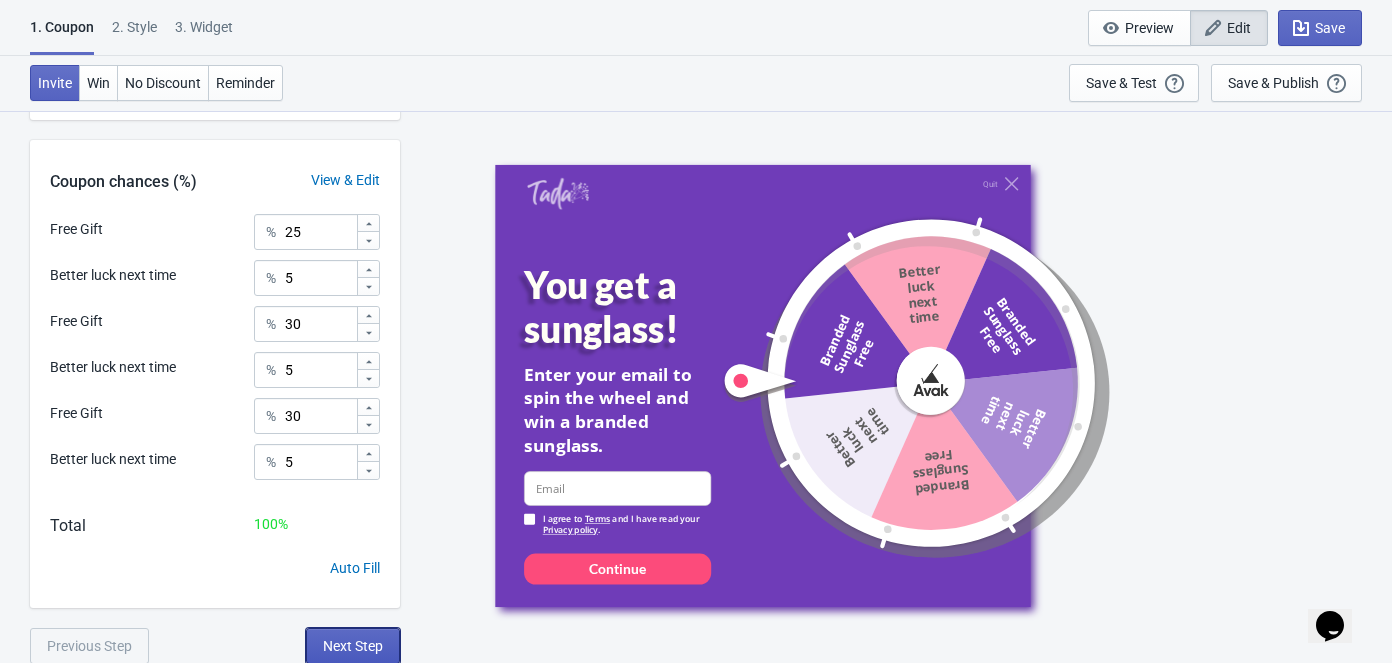 click on "Next Step" at bounding box center (353, 646) 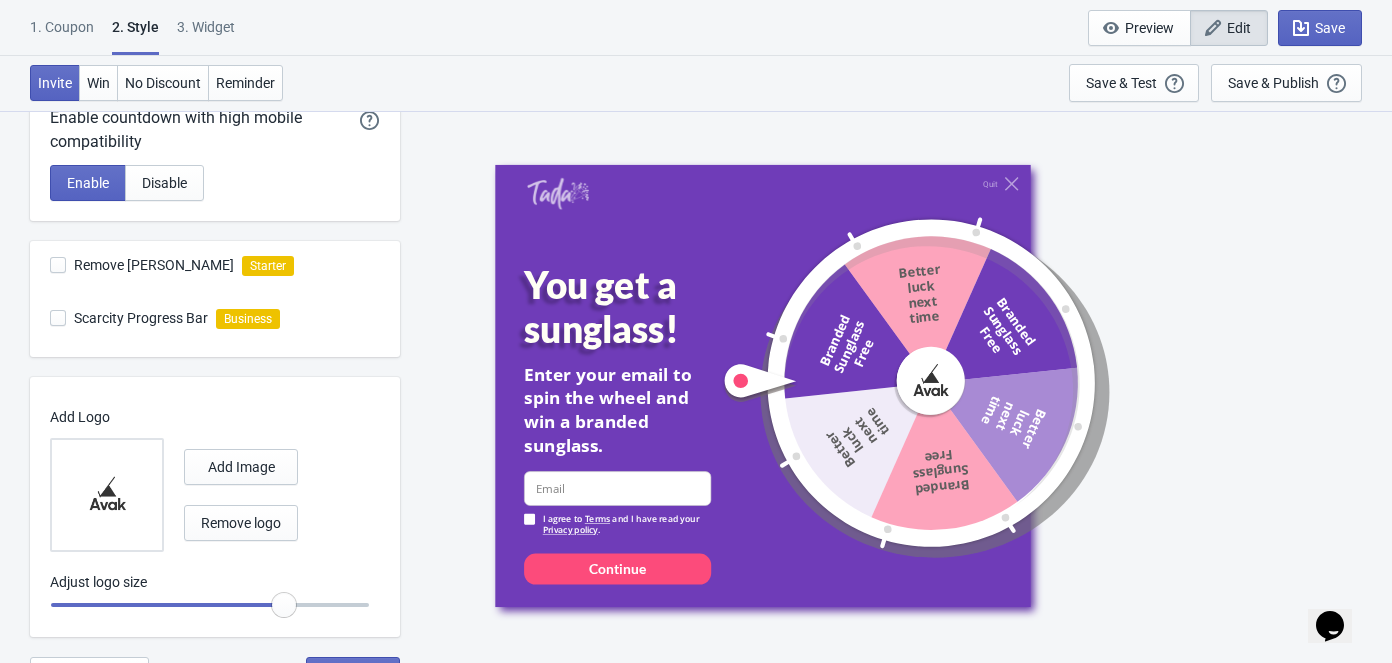 scroll, scrollTop: 626, scrollLeft: 0, axis: vertical 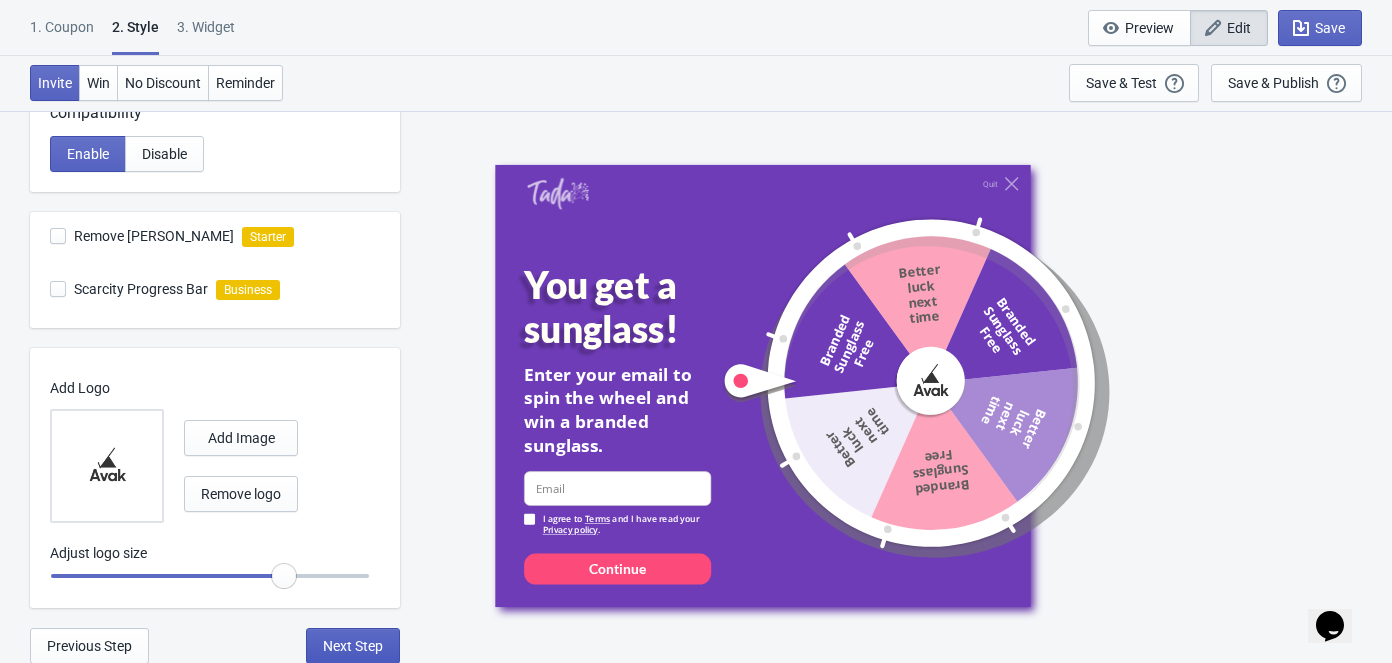 click on "Next Step" at bounding box center [353, 646] 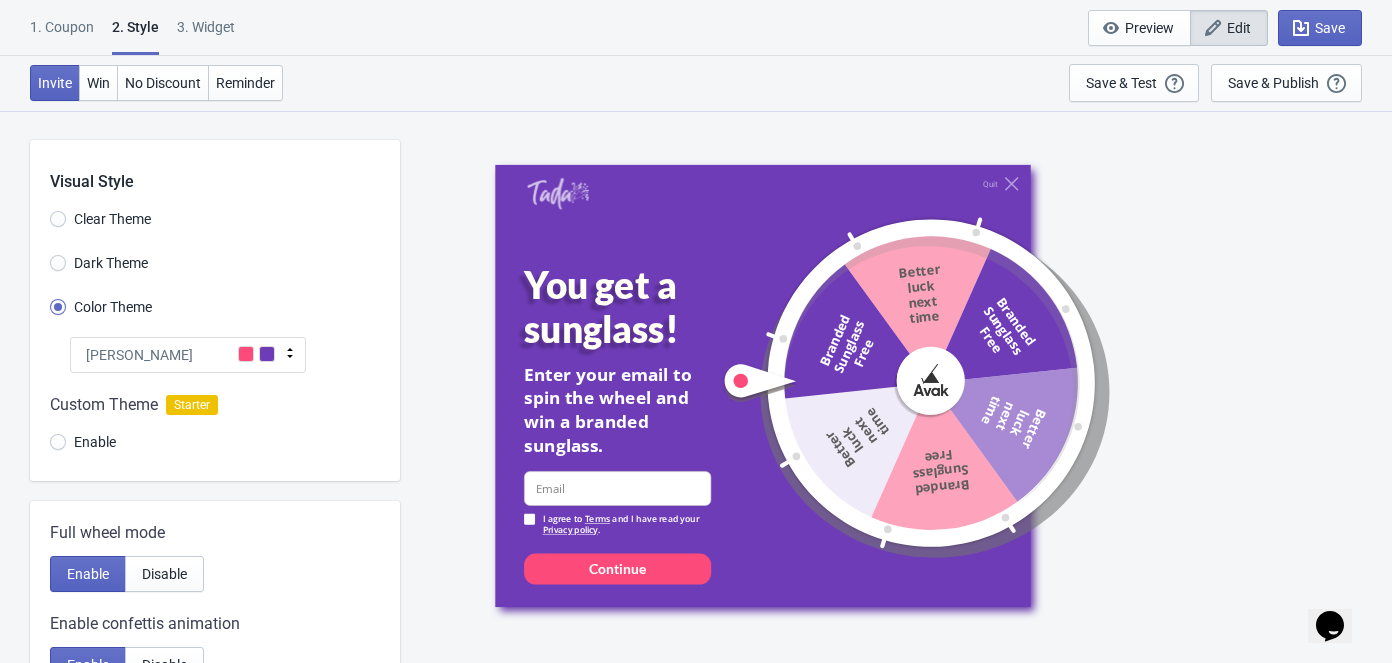 select on "specificURL" 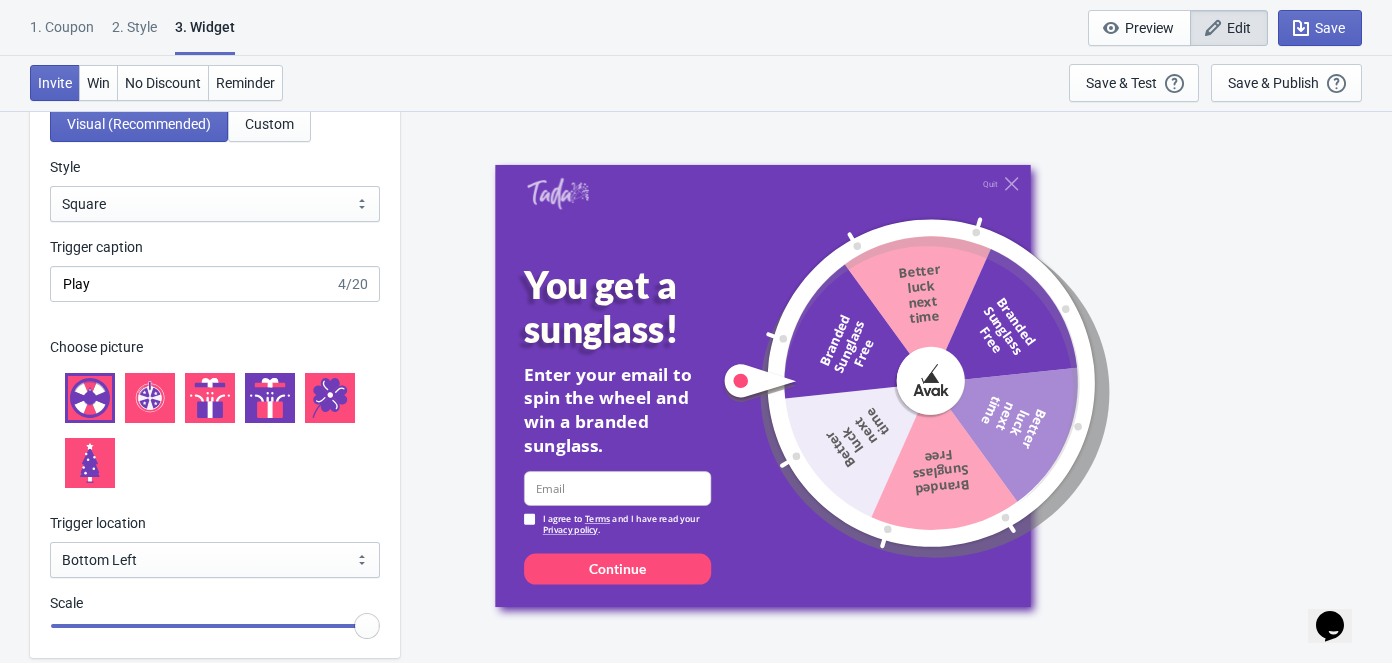 scroll, scrollTop: 2272, scrollLeft: 0, axis: vertical 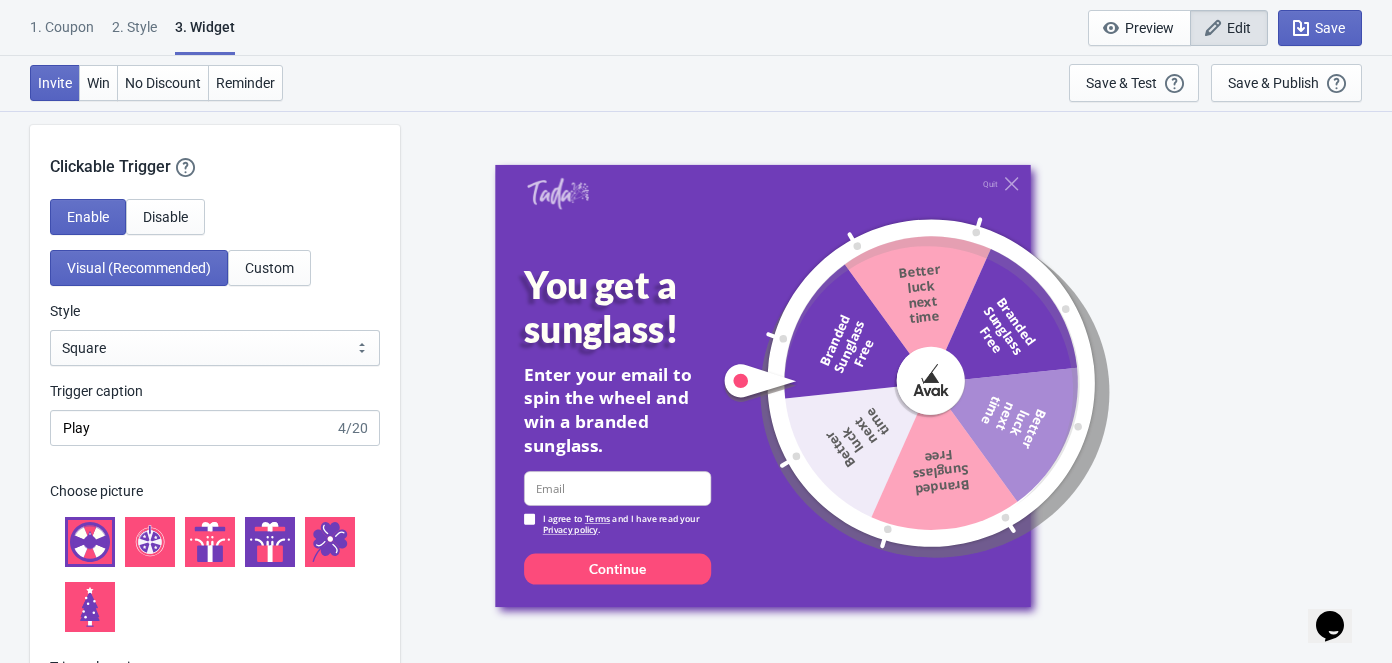 click on "1. Coupon" at bounding box center (62, 34) 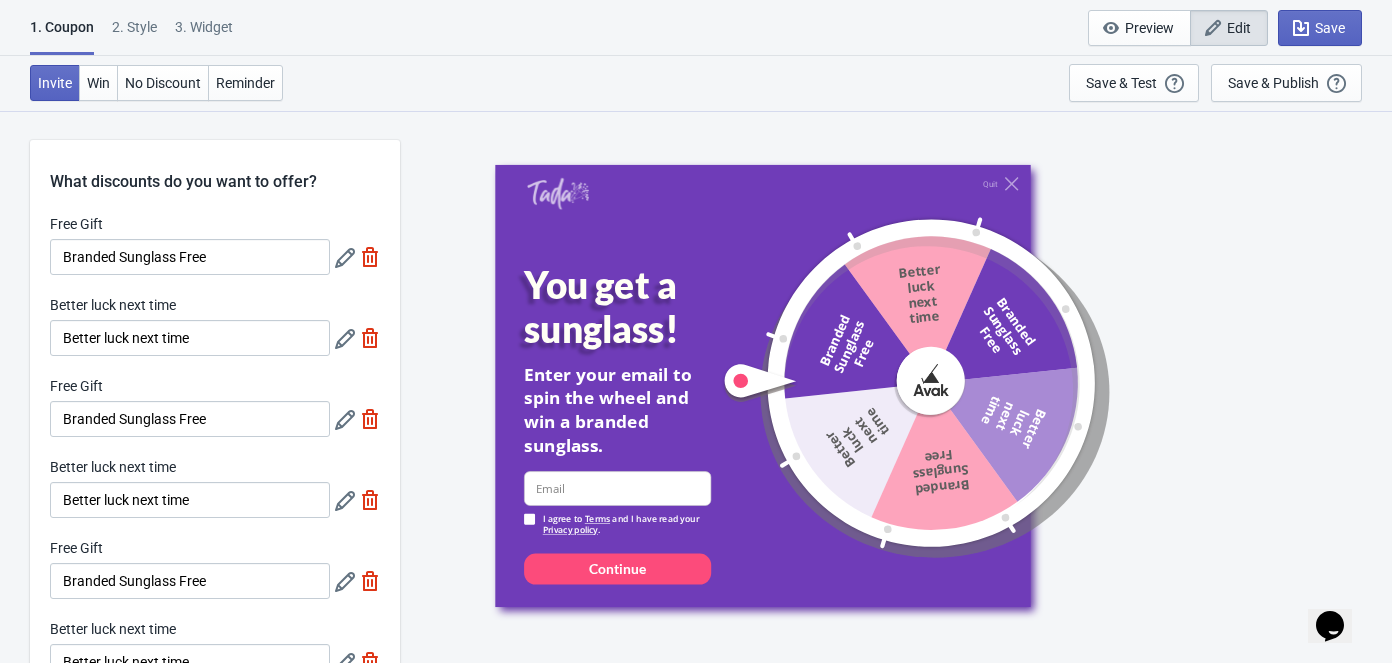 click 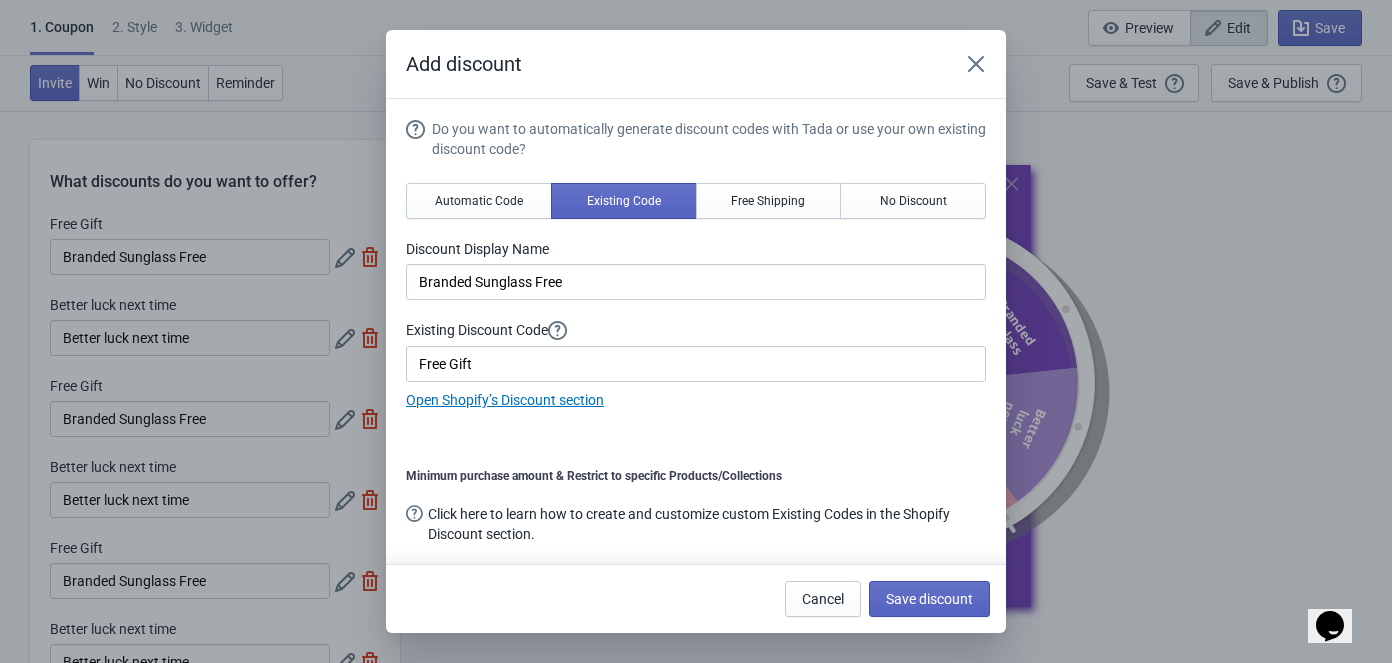 click on "Open Shopify’s Discount section" at bounding box center (505, 400) 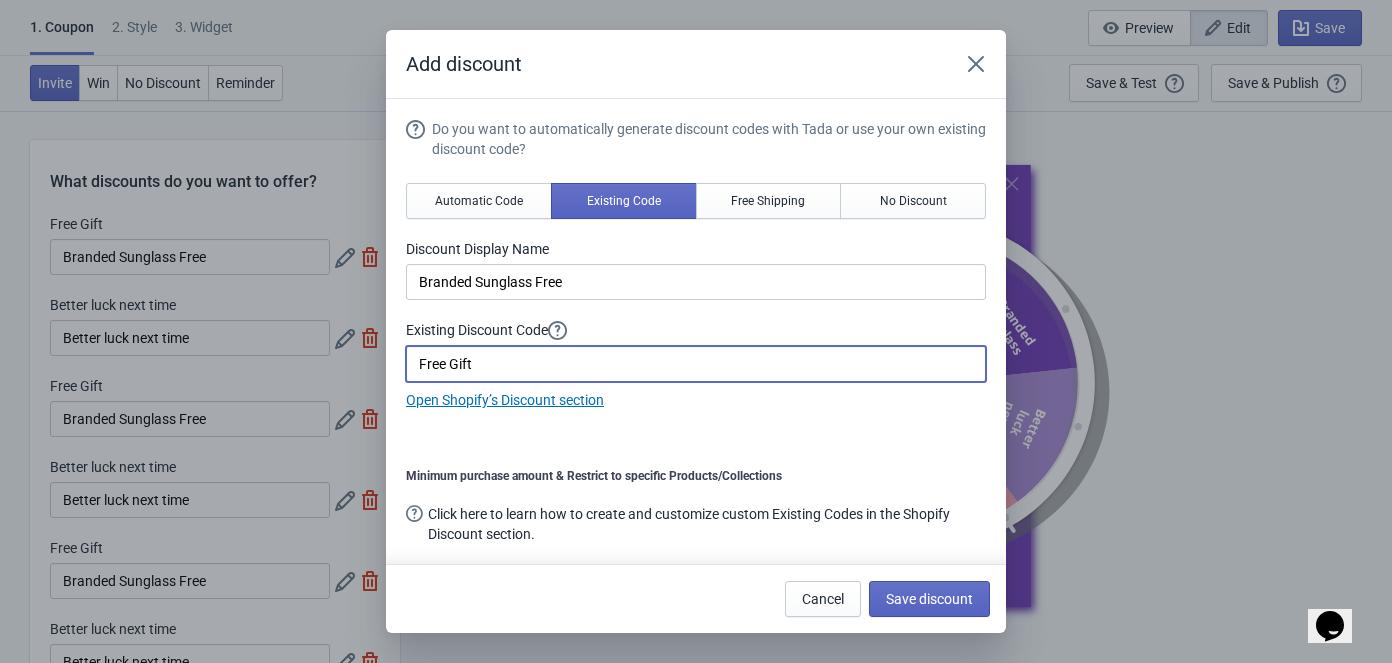 click on "Free Gift" at bounding box center [696, 364] 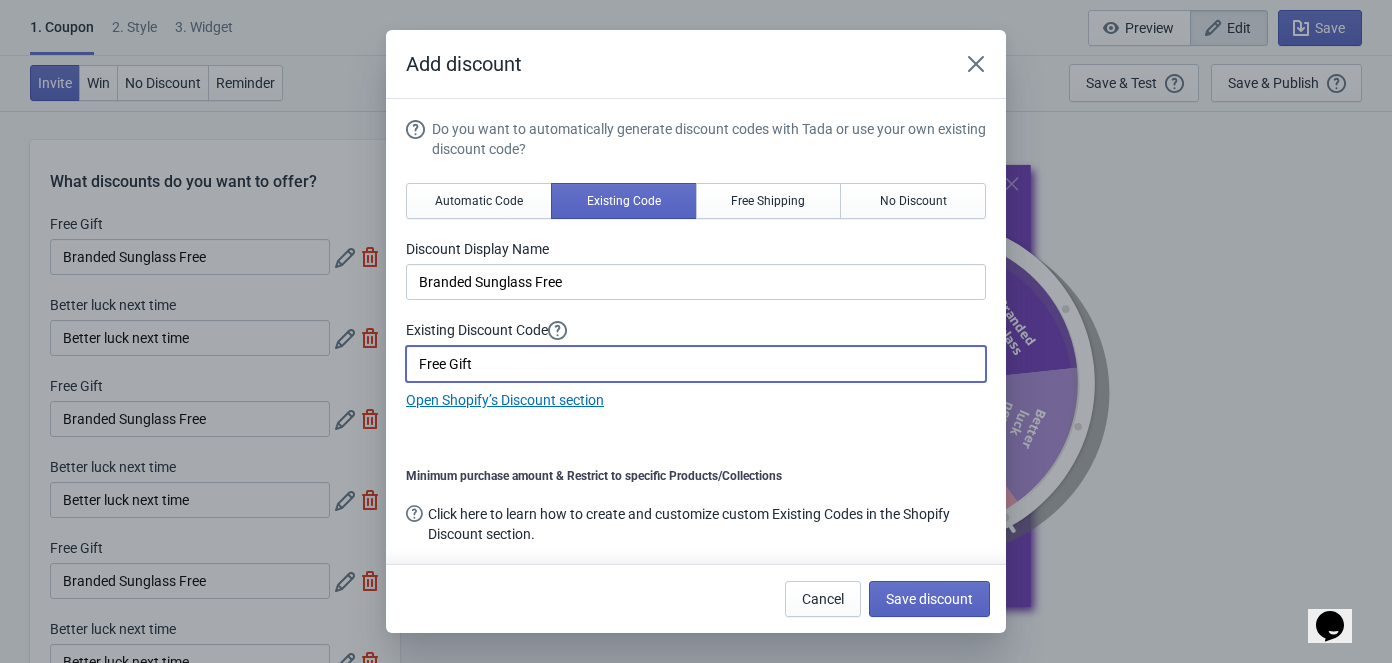 drag, startPoint x: 516, startPoint y: 366, endPoint x: 391, endPoint y: 371, distance: 125.09996 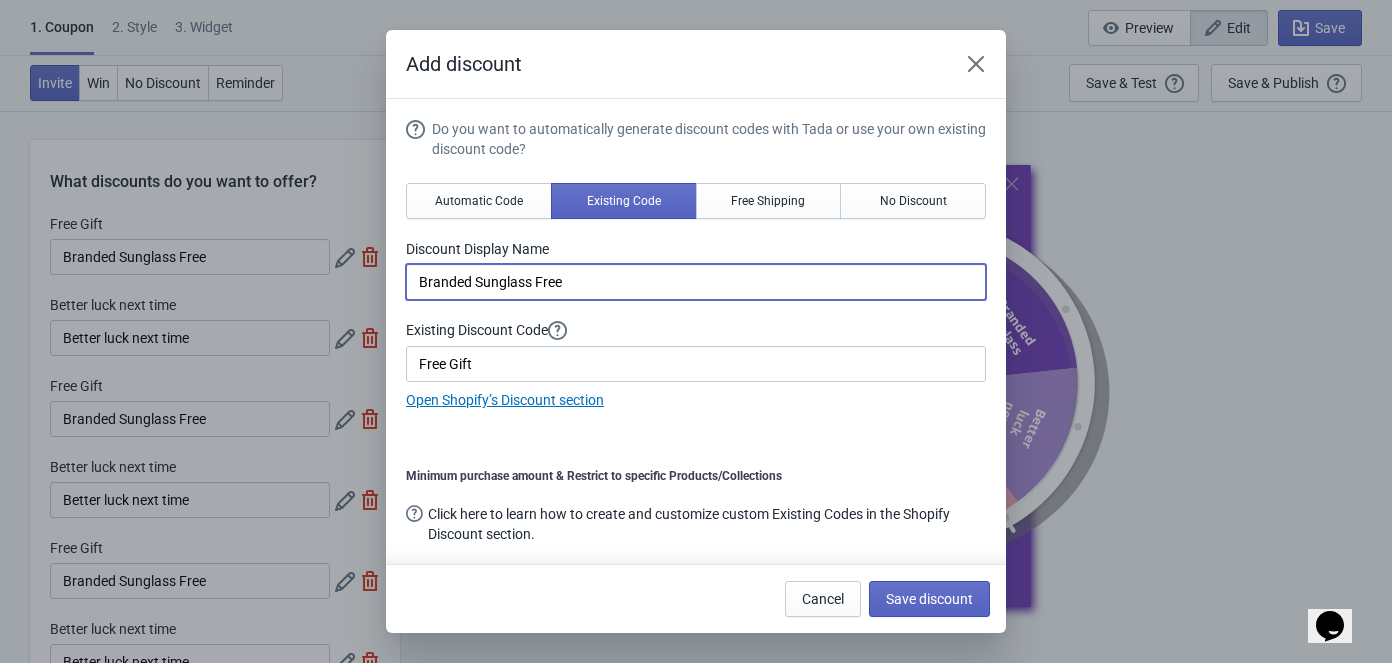 drag, startPoint x: 580, startPoint y: 277, endPoint x: 389, endPoint y: 280, distance: 191.02356 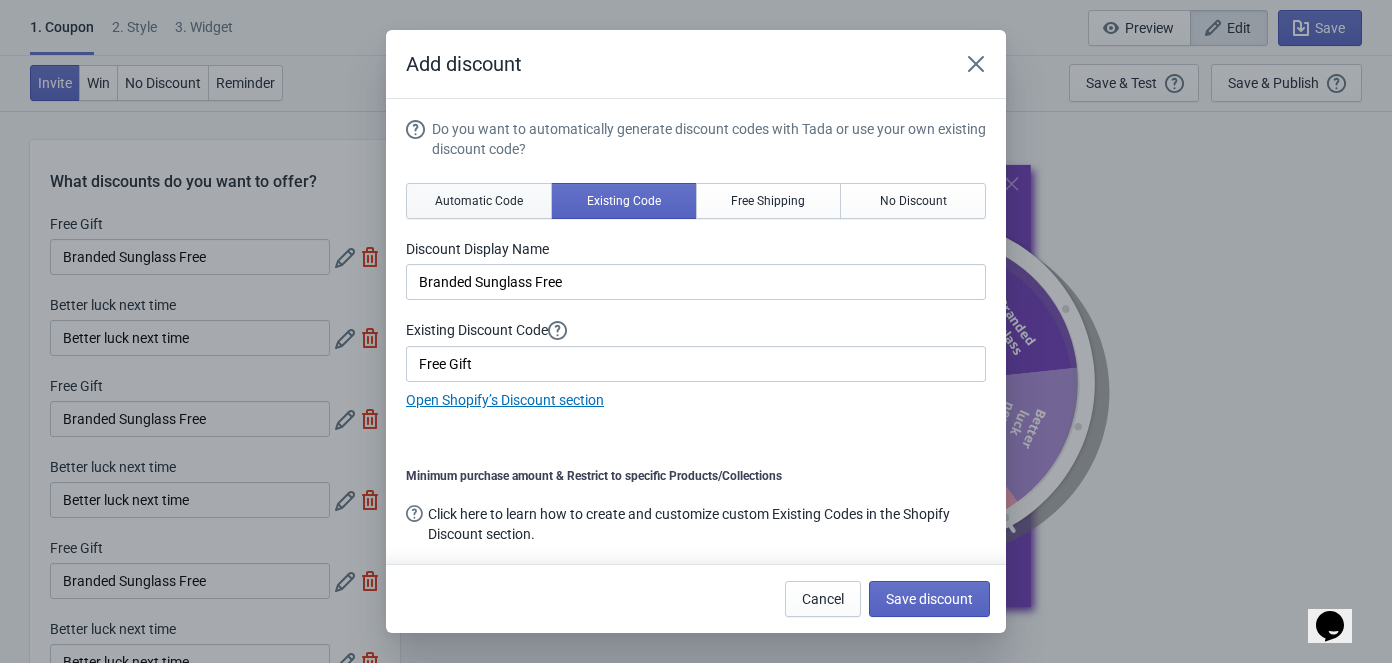 click on "Automatic Code" at bounding box center [479, 201] 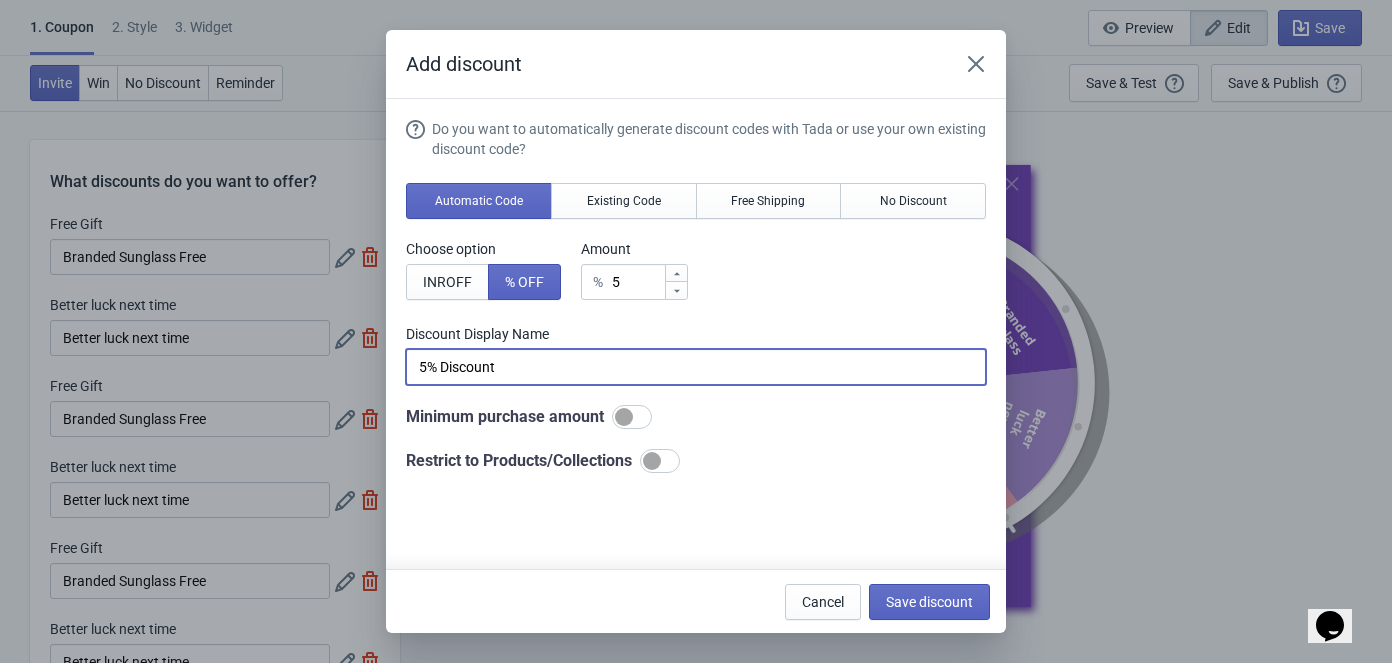 drag, startPoint x: 526, startPoint y: 372, endPoint x: 385, endPoint y: 369, distance: 141.0319 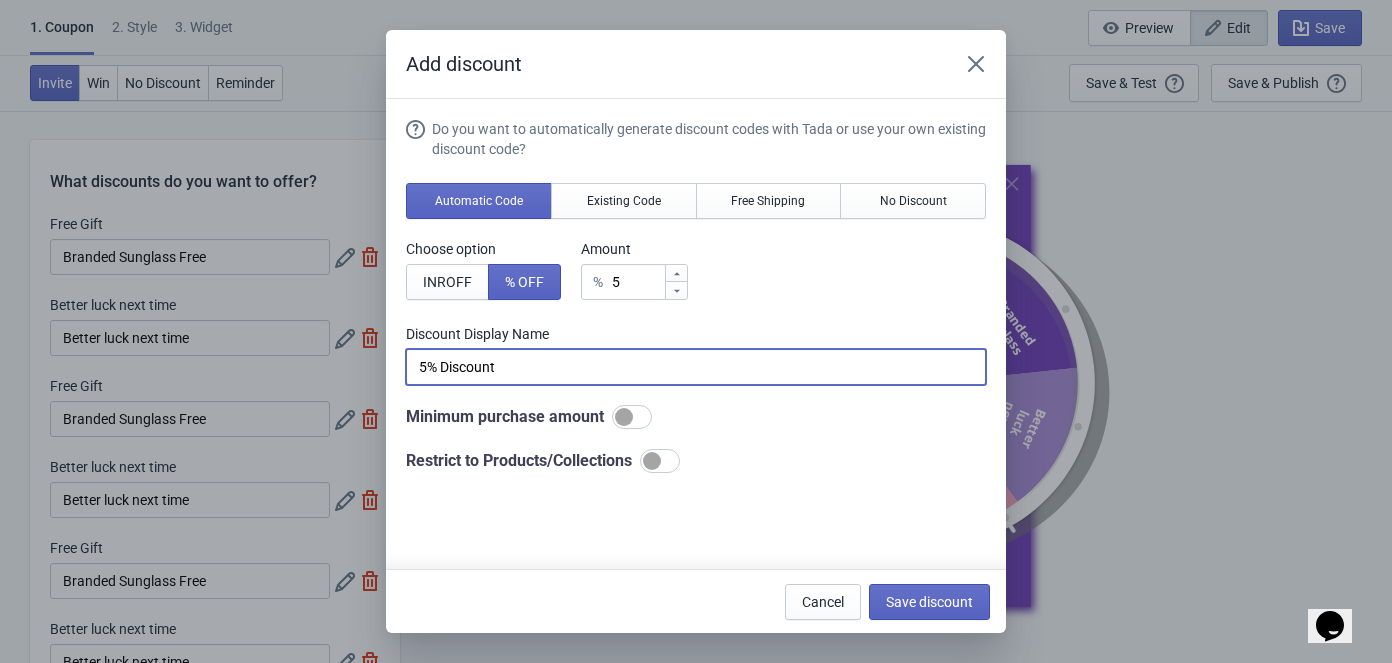paste on "Branded Sunglass Free" 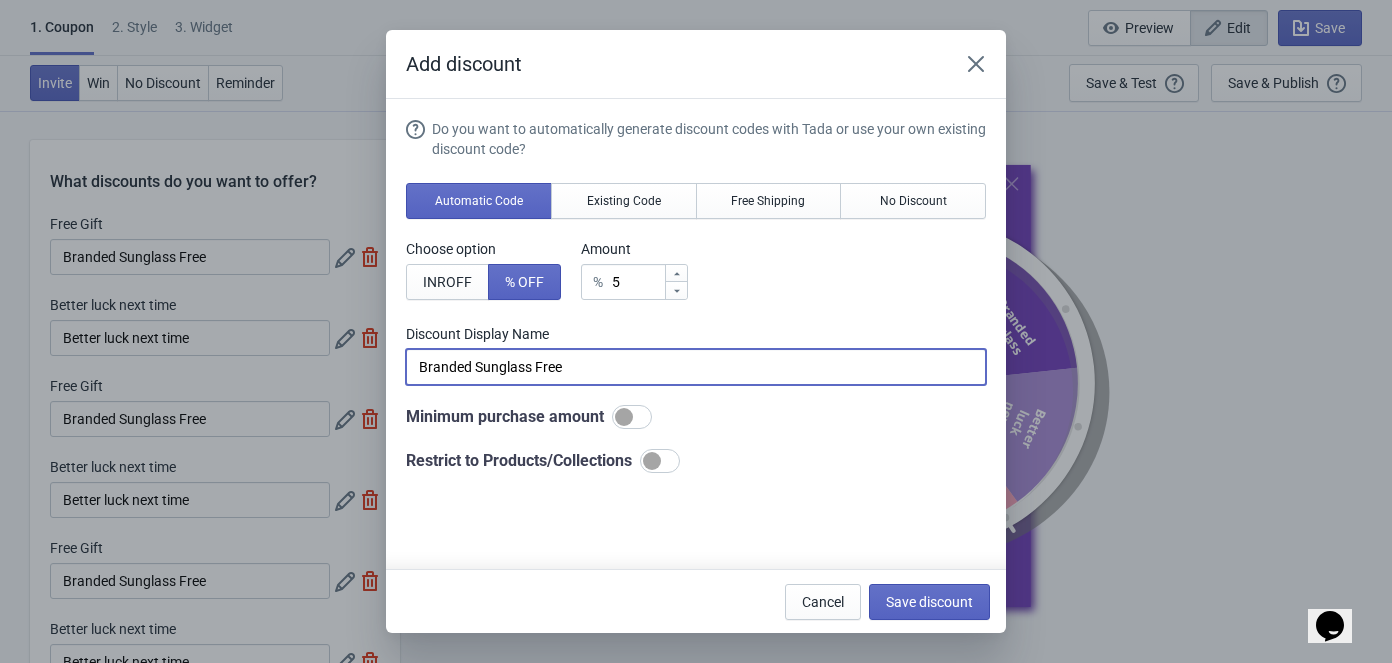 type on "Branded Sunglass Free" 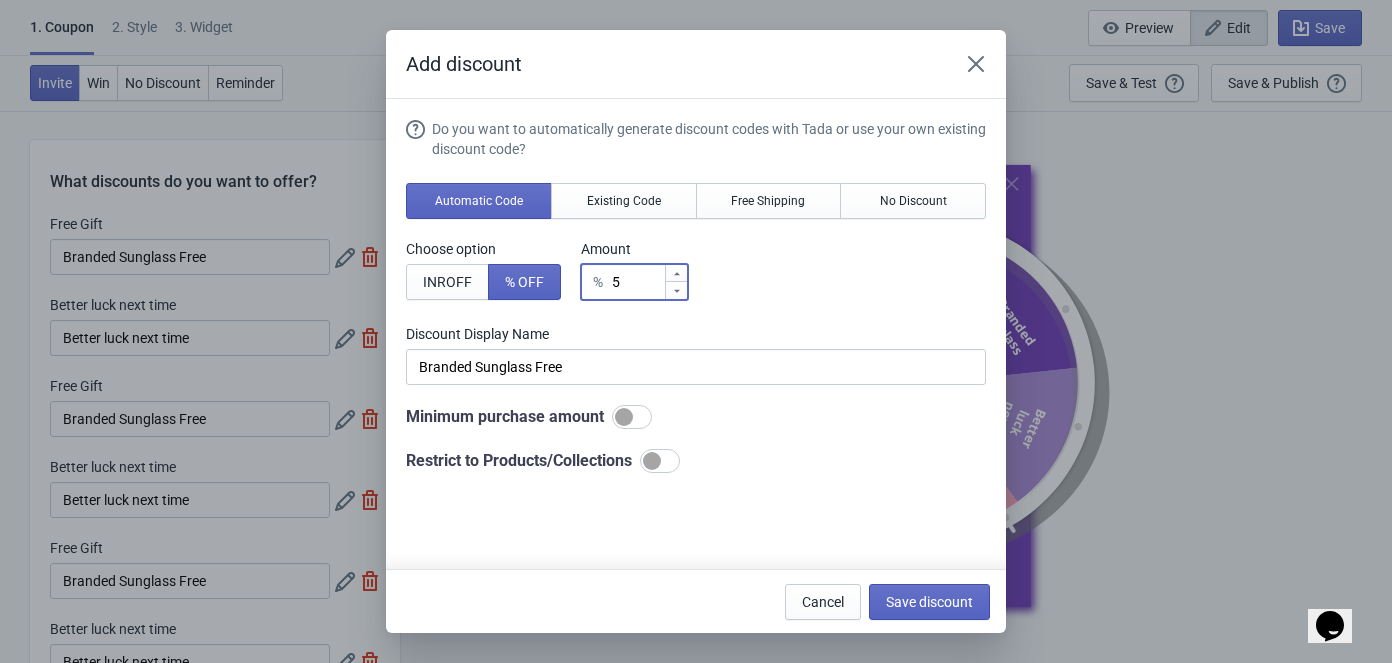 drag, startPoint x: 627, startPoint y: 277, endPoint x: 594, endPoint y: 293, distance: 36.67424 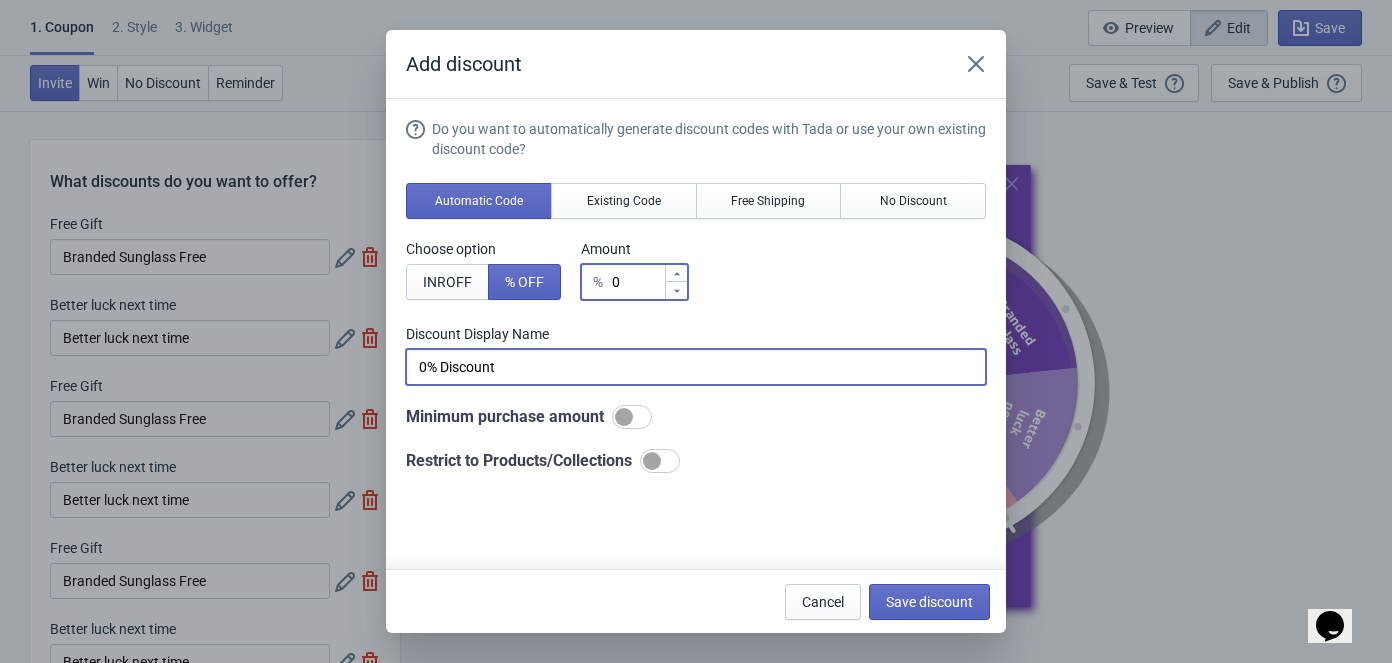 type on "1" 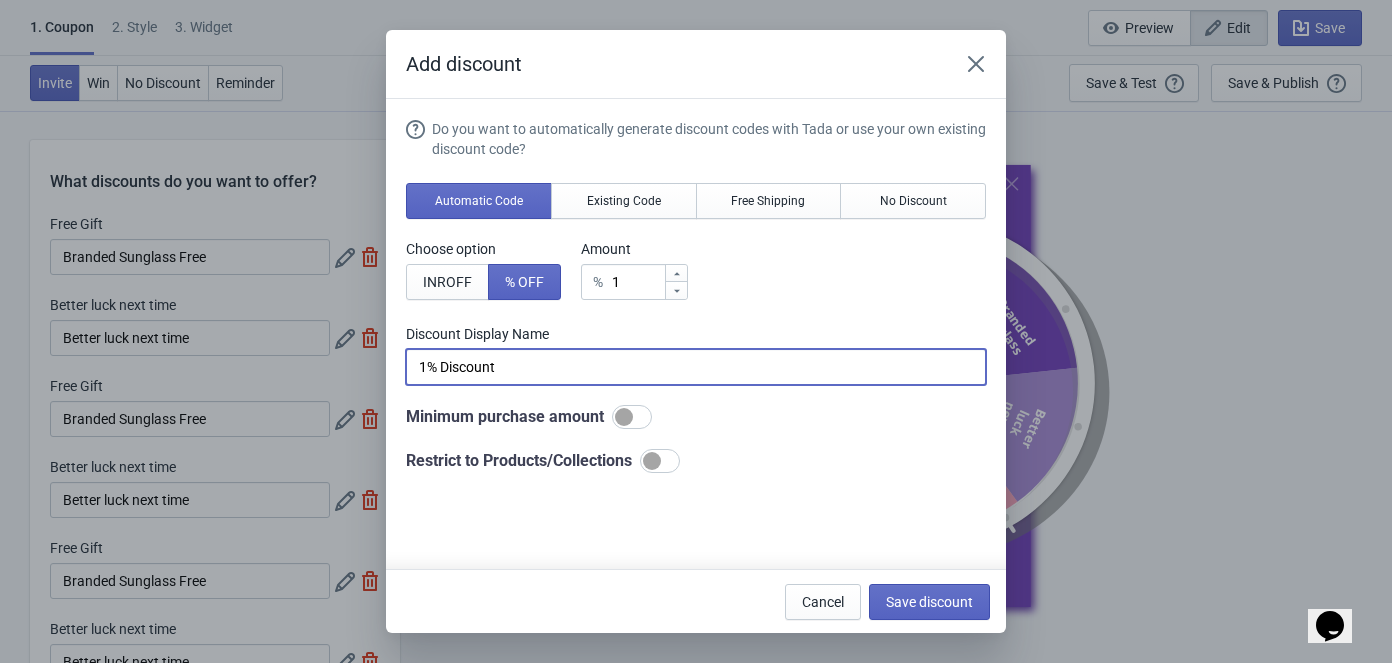 drag, startPoint x: 519, startPoint y: 367, endPoint x: 311, endPoint y: 372, distance: 208.06009 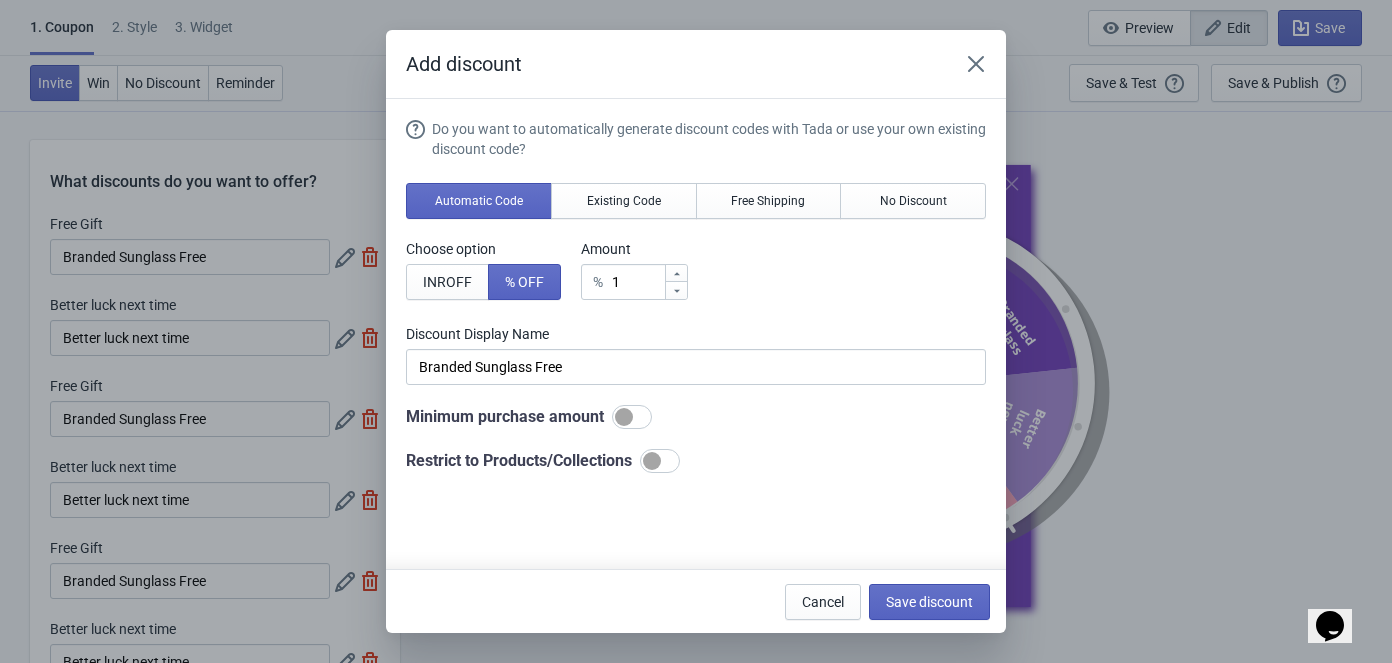 click on "Choose option INR  OFF % OFF Amount % 1" at bounding box center [696, 269] 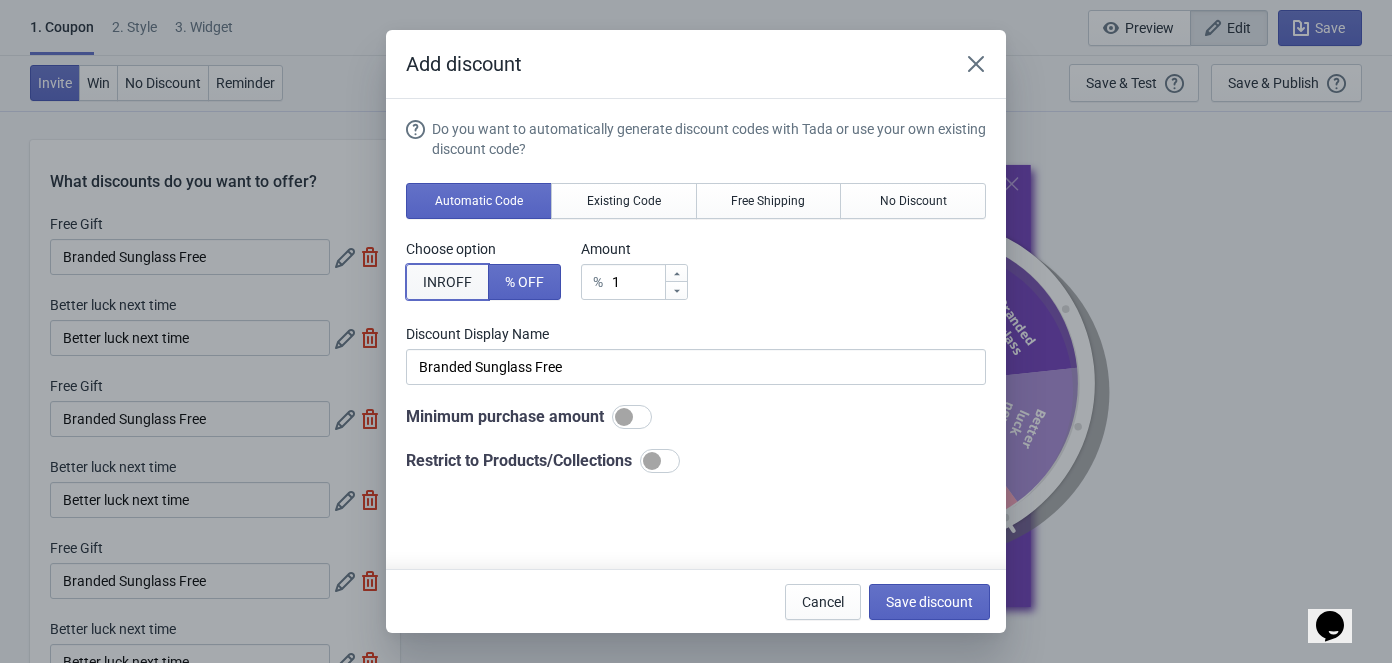 click on "INR  OFF" at bounding box center (447, 282) 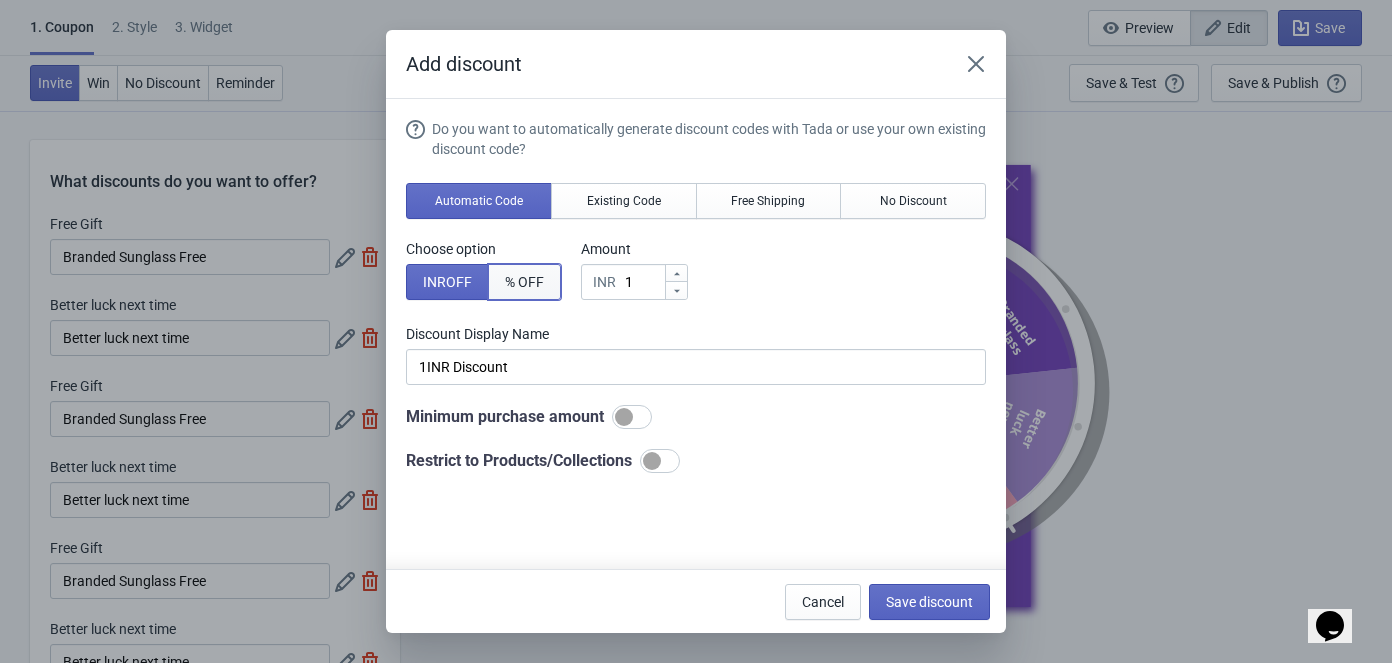 click on "% OFF" at bounding box center [524, 282] 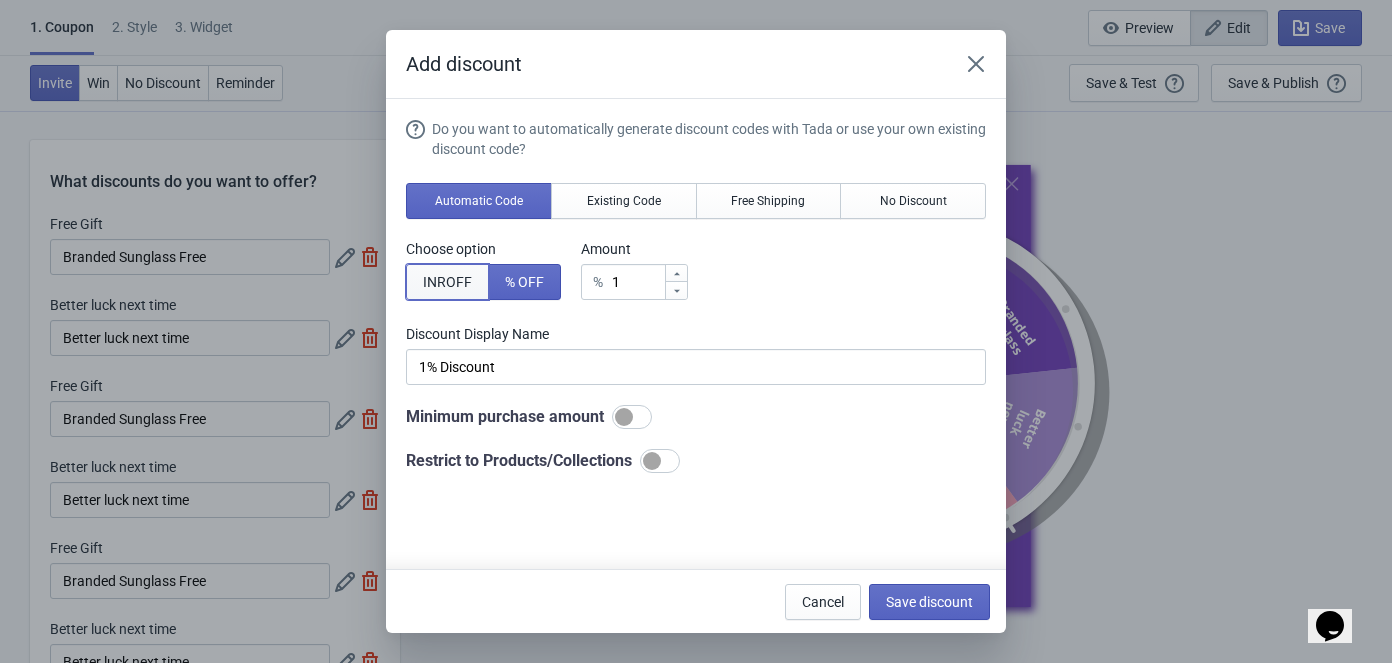 click on "INR  OFF" at bounding box center (447, 282) 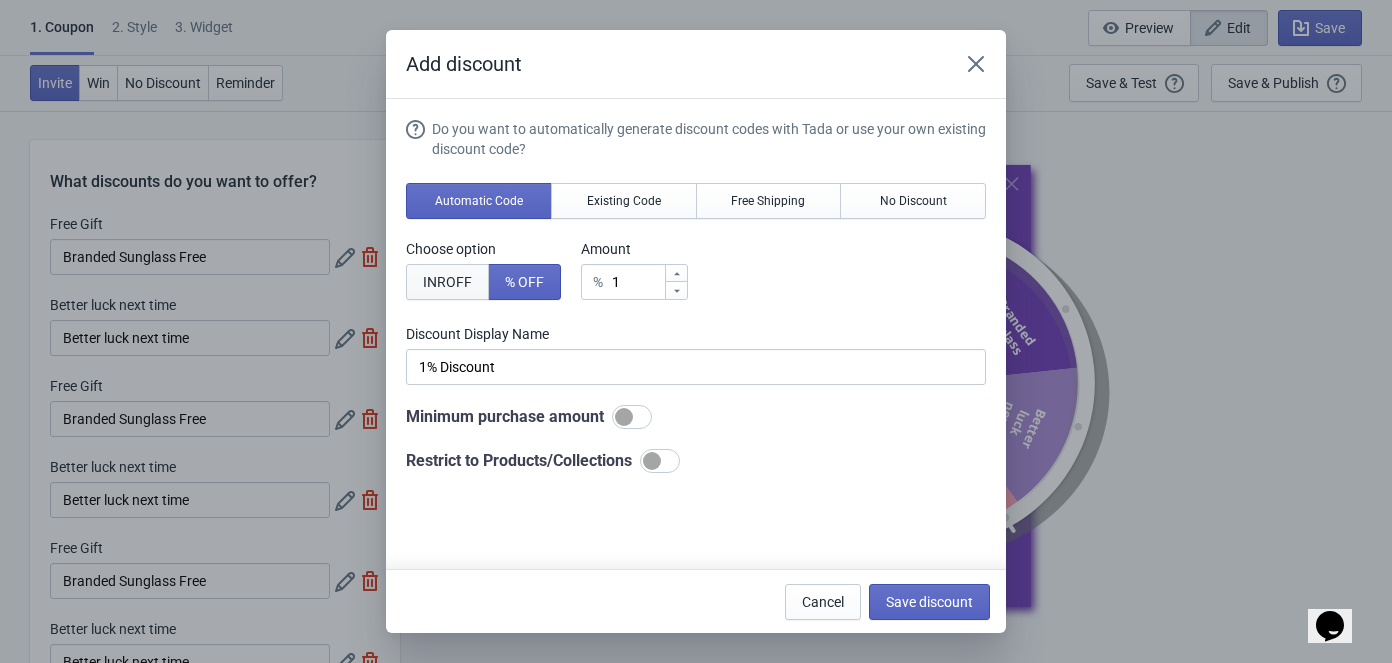 type on "1INR Discount" 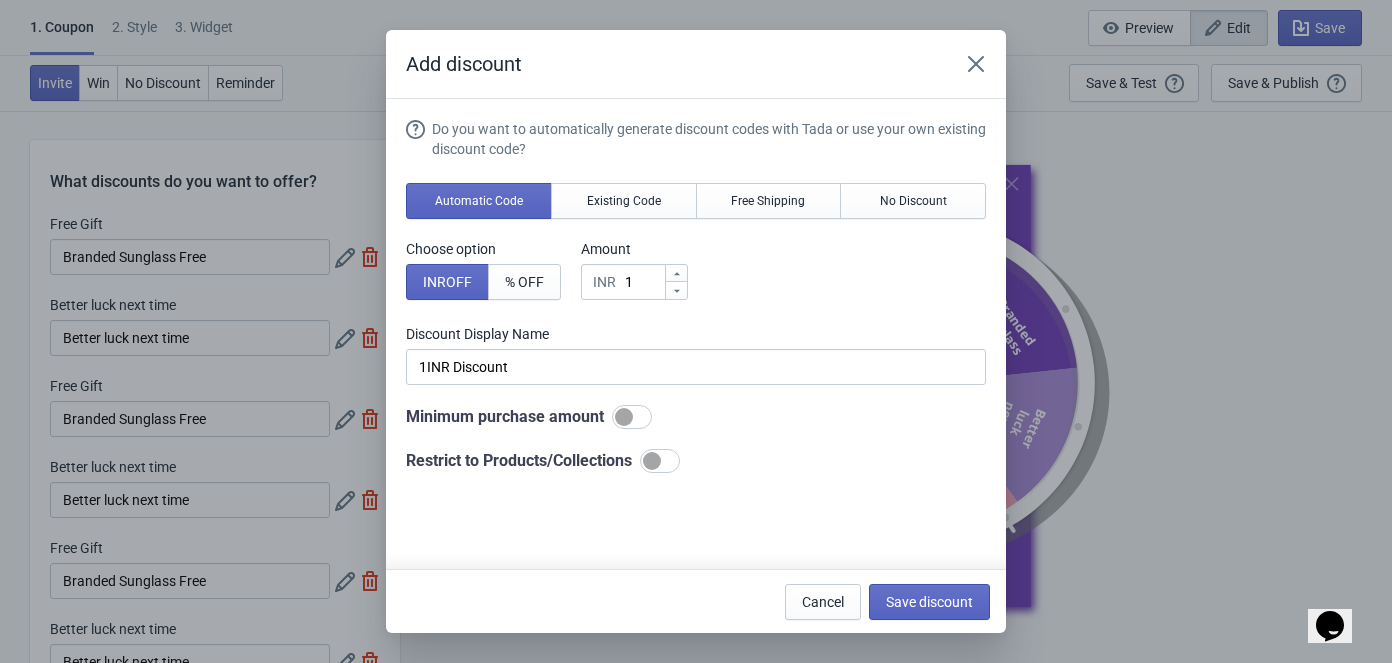 click 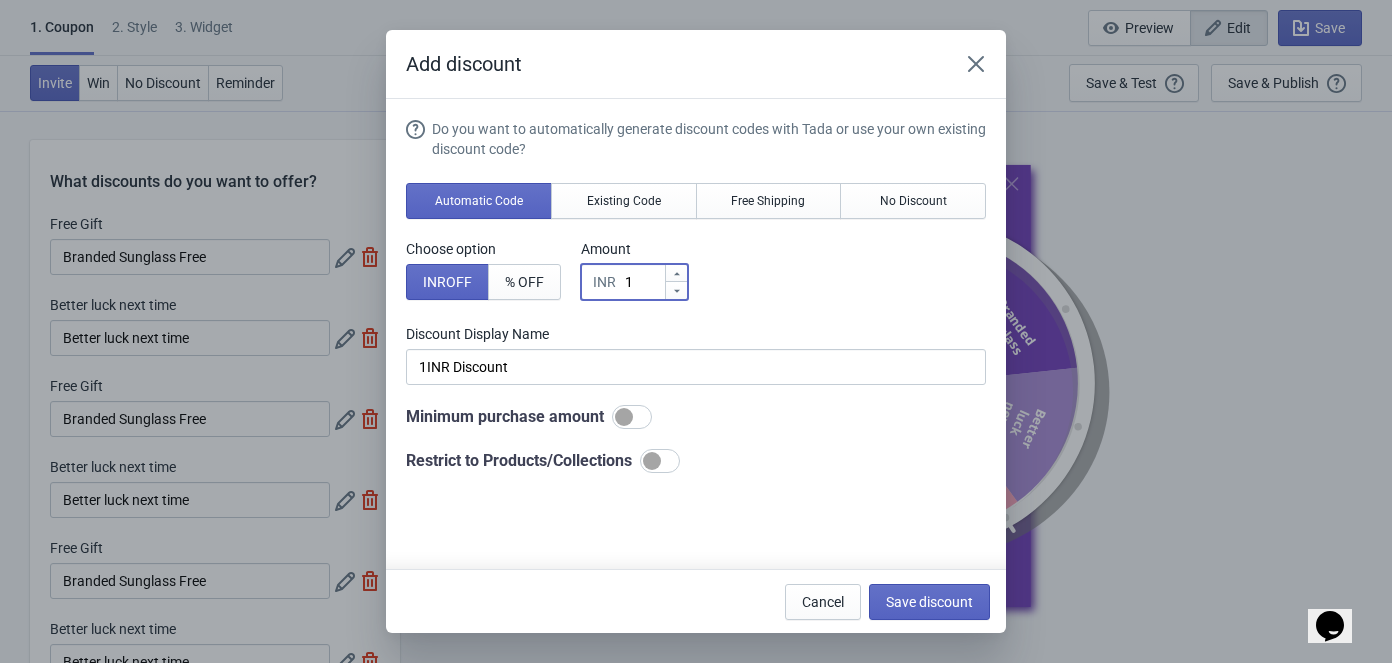 type on "0" 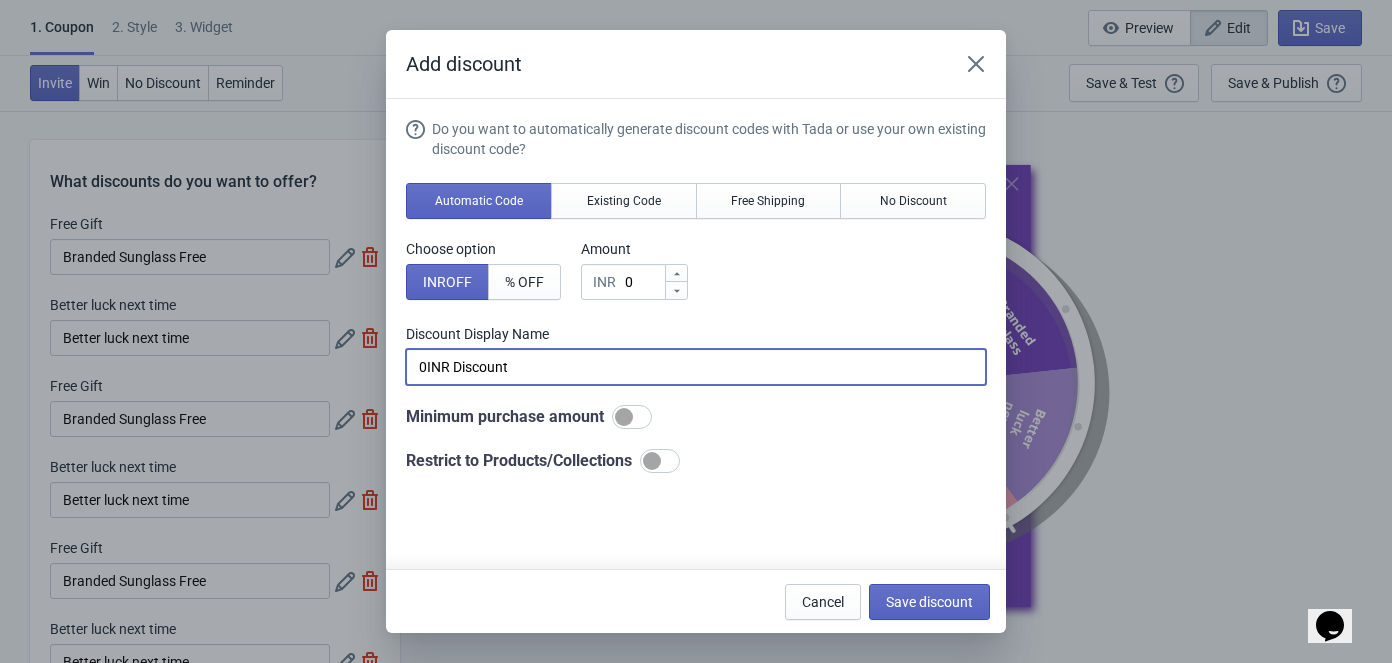 drag, startPoint x: 547, startPoint y: 362, endPoint x: 362, endPoint y: 363, distance: 185.0027 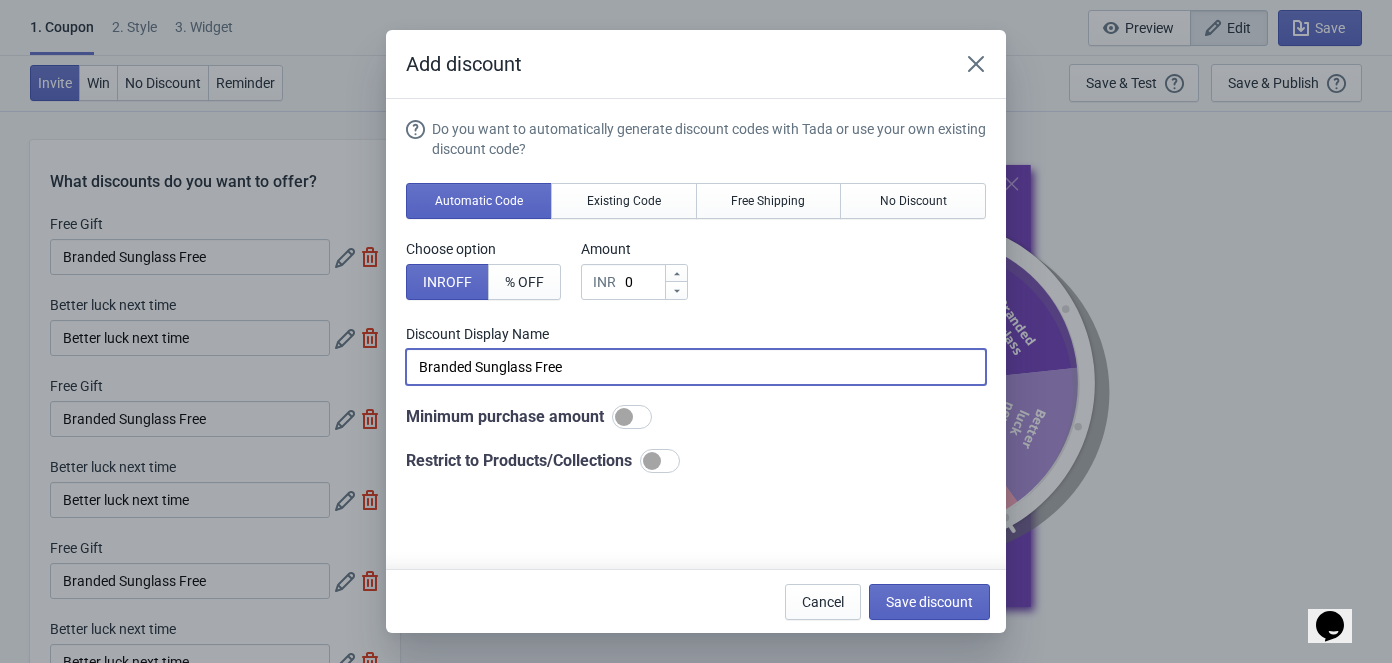type on "Branded Sunglass Free" 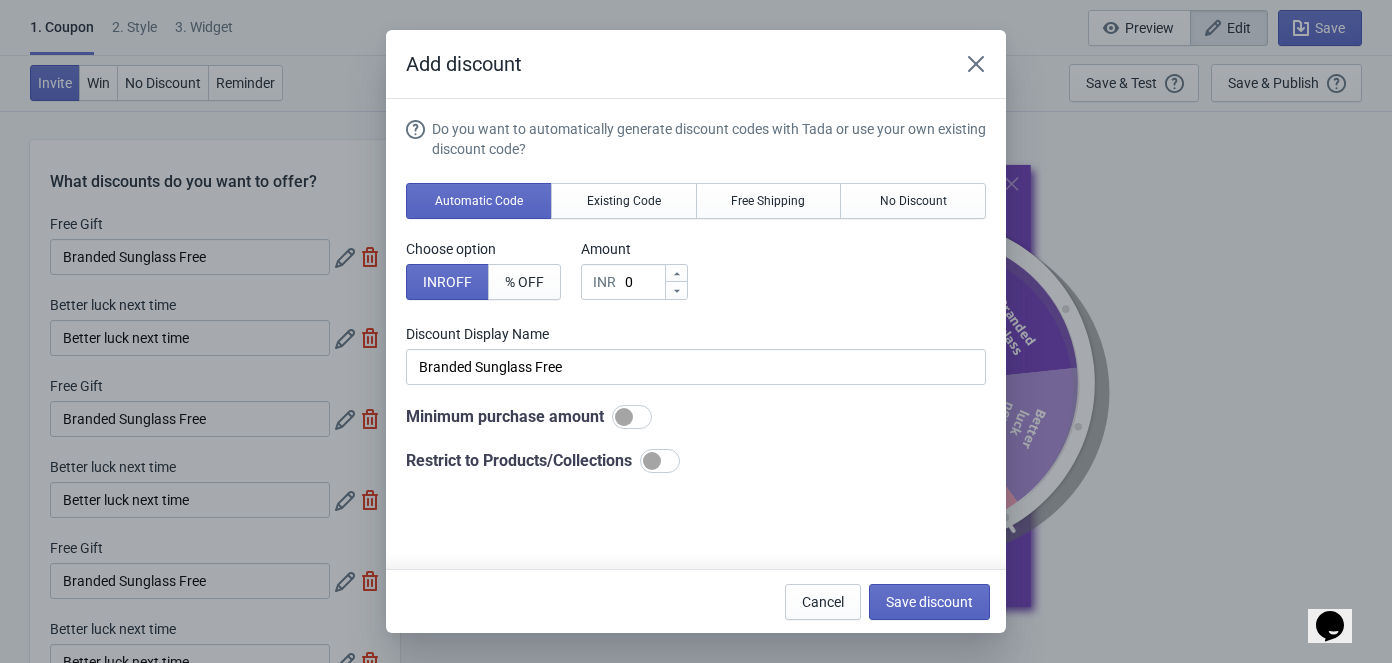 click on "Do you want to automatically generate discount codes with Tada or use your own existing discount code?  Automatic Code Existing Code Free Shipping No Discount Choose option INR  OFF % OFF Amount INR 0 Discount Display Name   Branded Sunglass Free Minimum purchase amount  Restrict to Products/Collections" at bounding box center [696, 296] 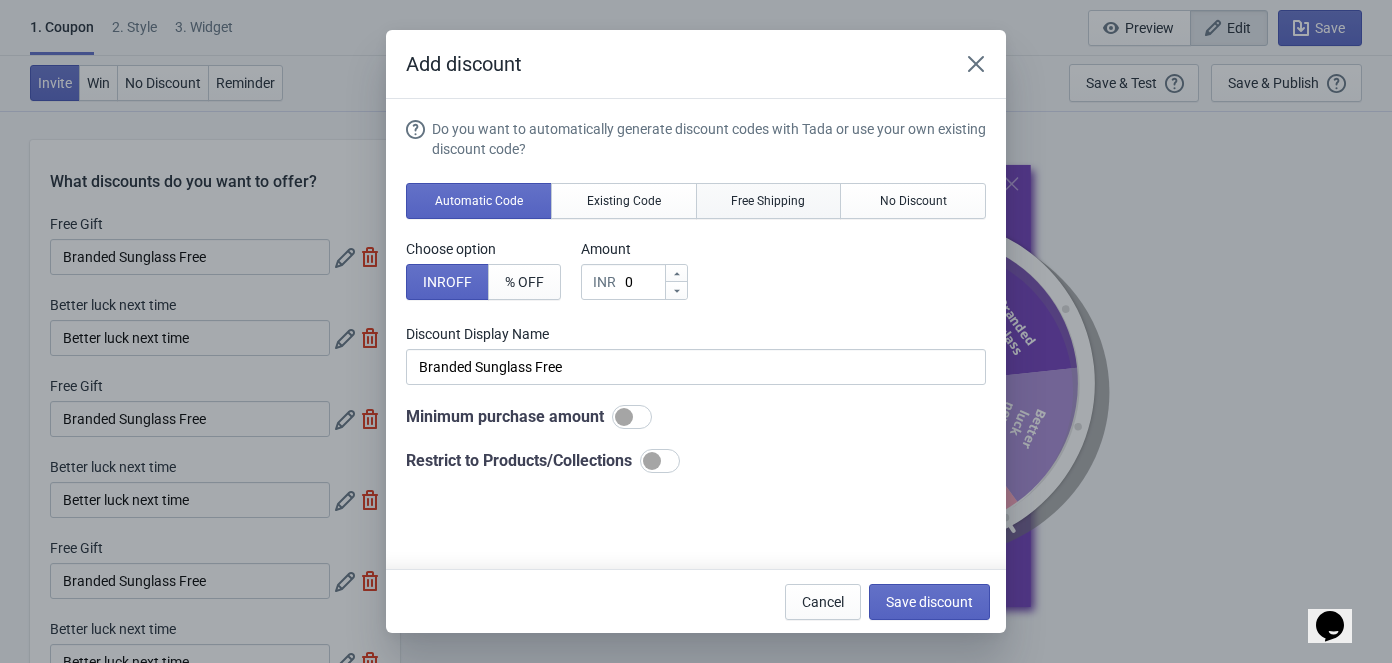 click on "Free Shipping" at bounding box center [769, 201] 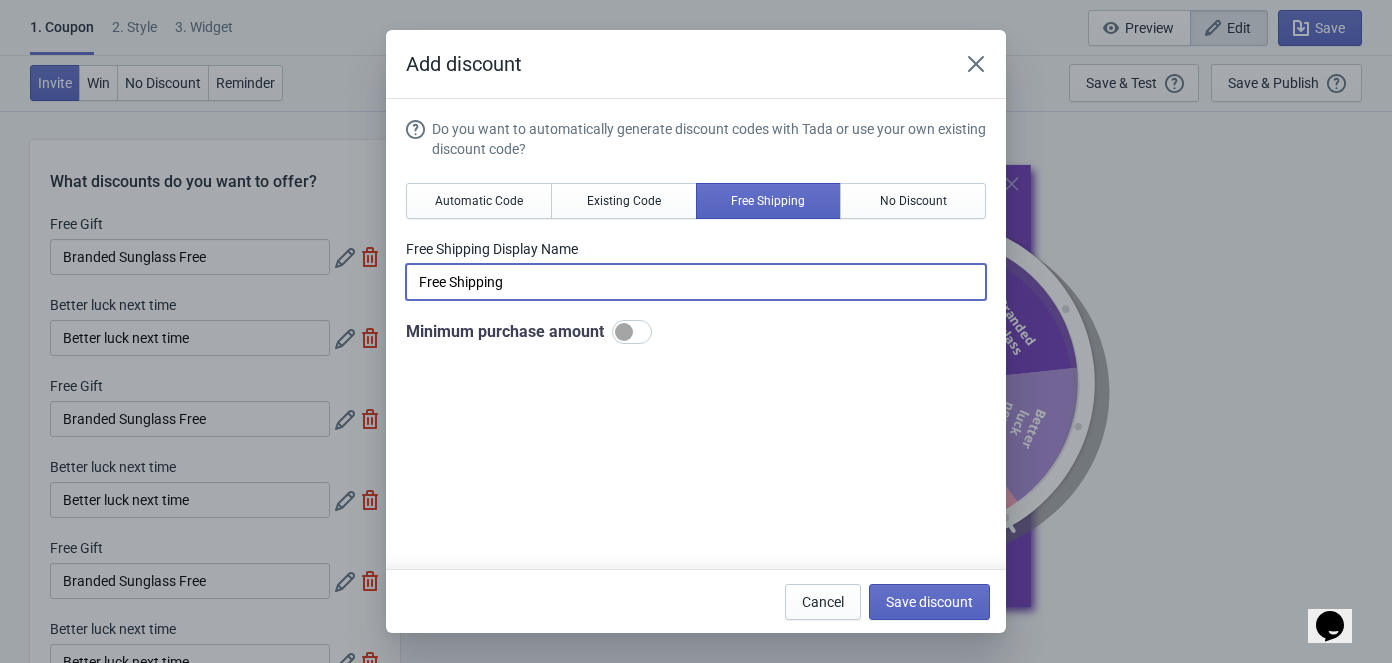 drag, startPoint x: 553, startPoint y: 284, endPoint x: 389, endPoint y: 281, distance: 164.02744 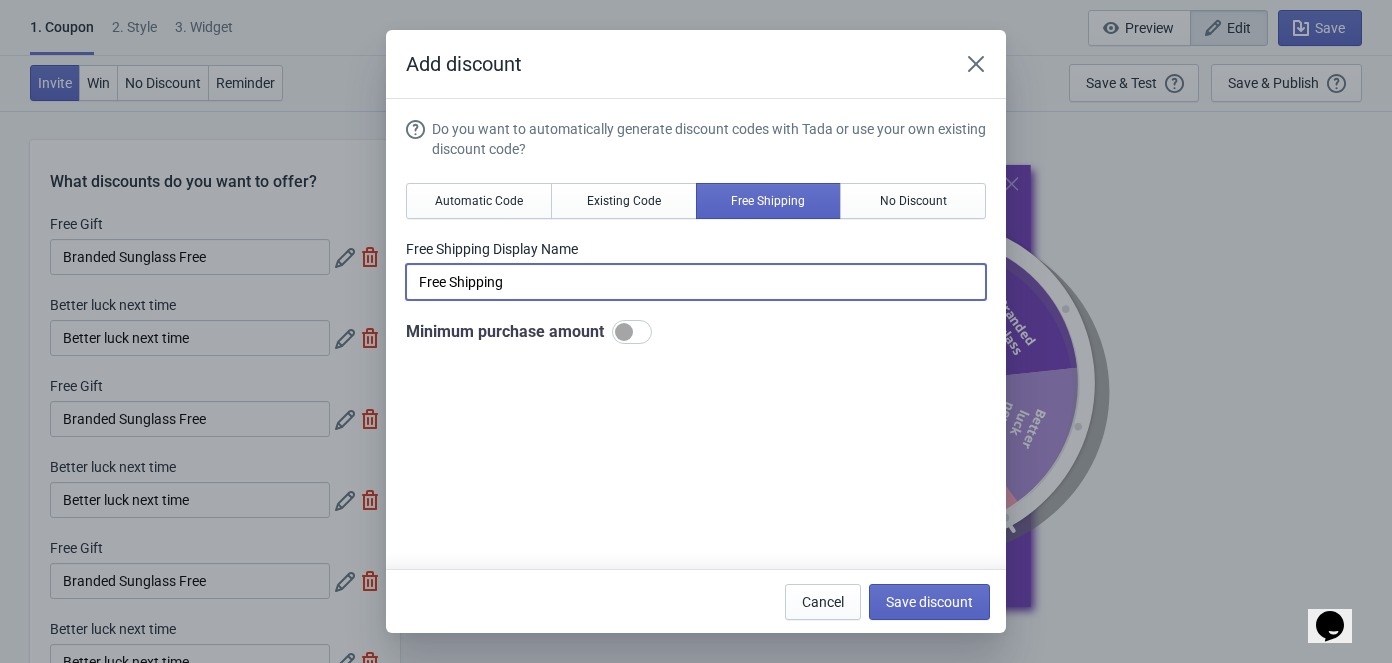 paste on "Branded Sunglass Free" 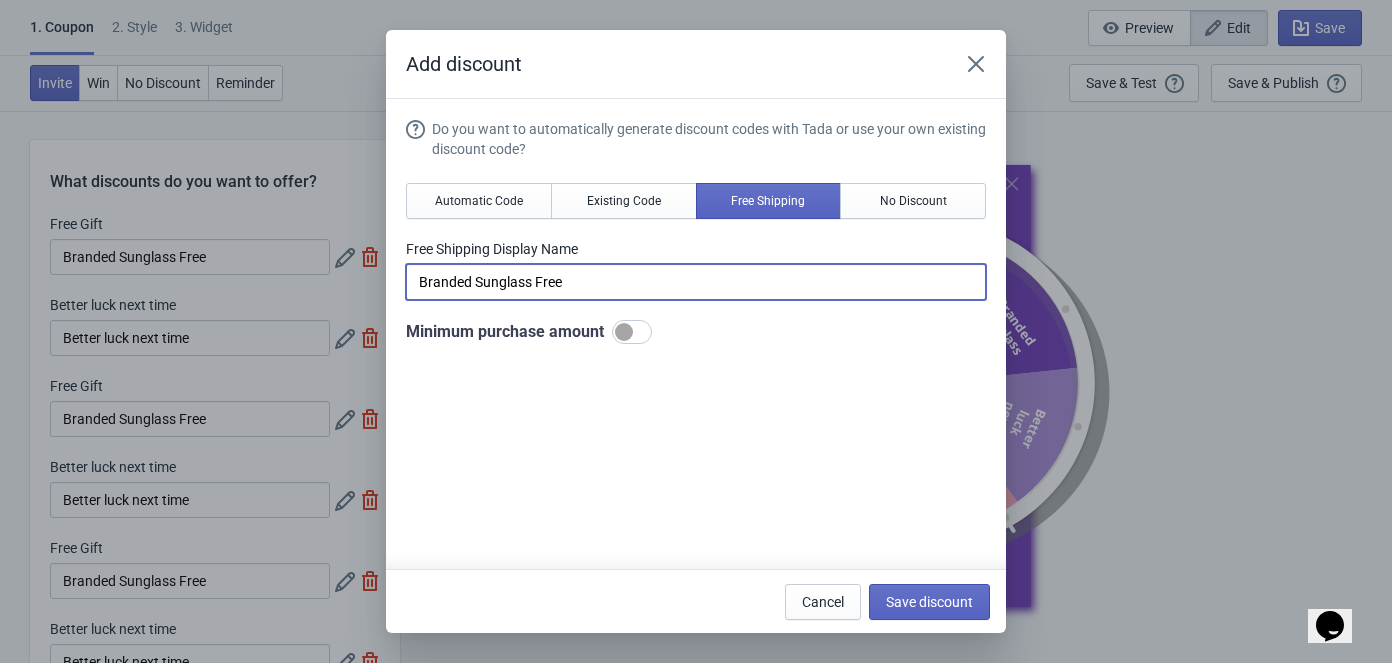 type on "Branded Sunglass Free" 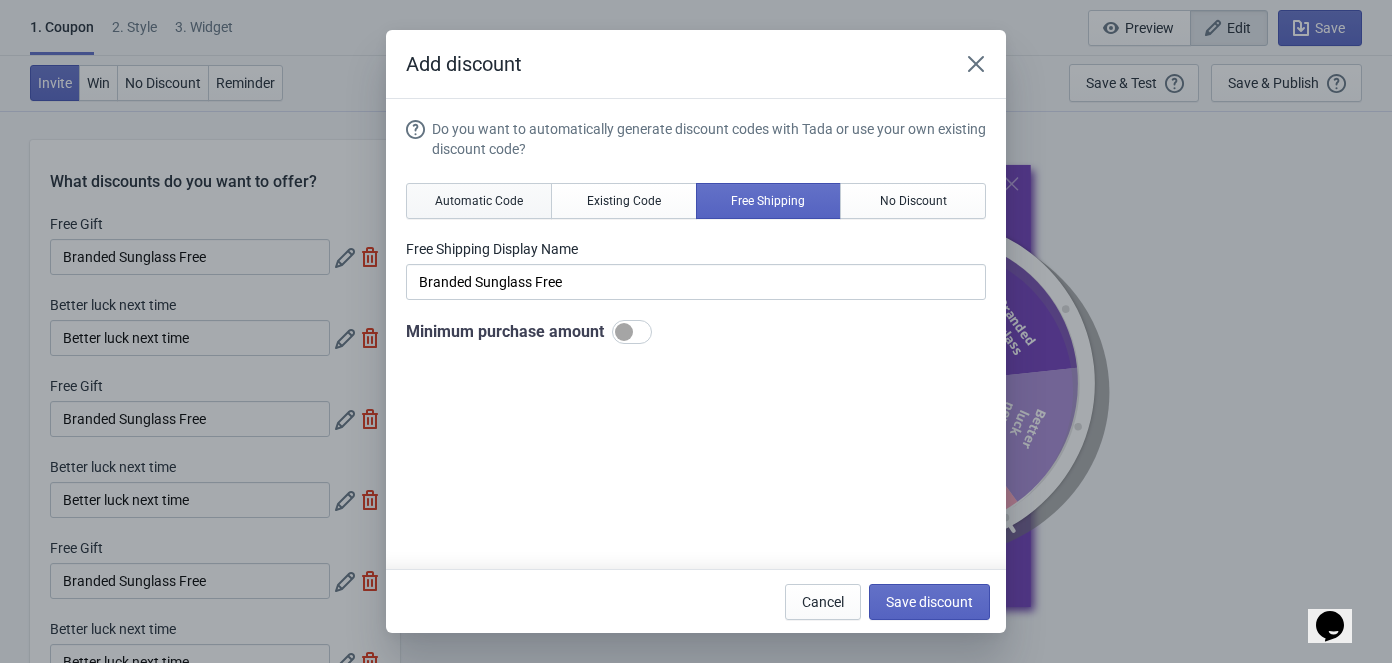 click on "Automatic Code" at bounding box center [479, 201] 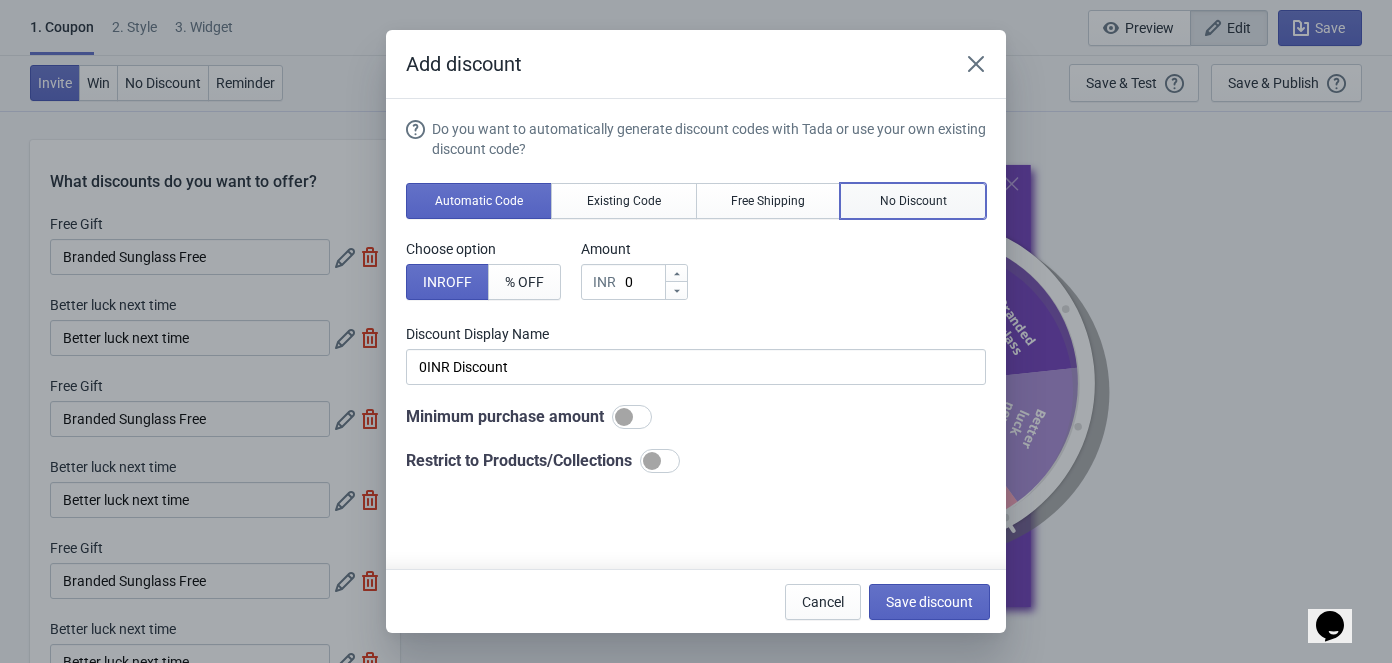click on "No Discount" at bounding box center (913, 201) 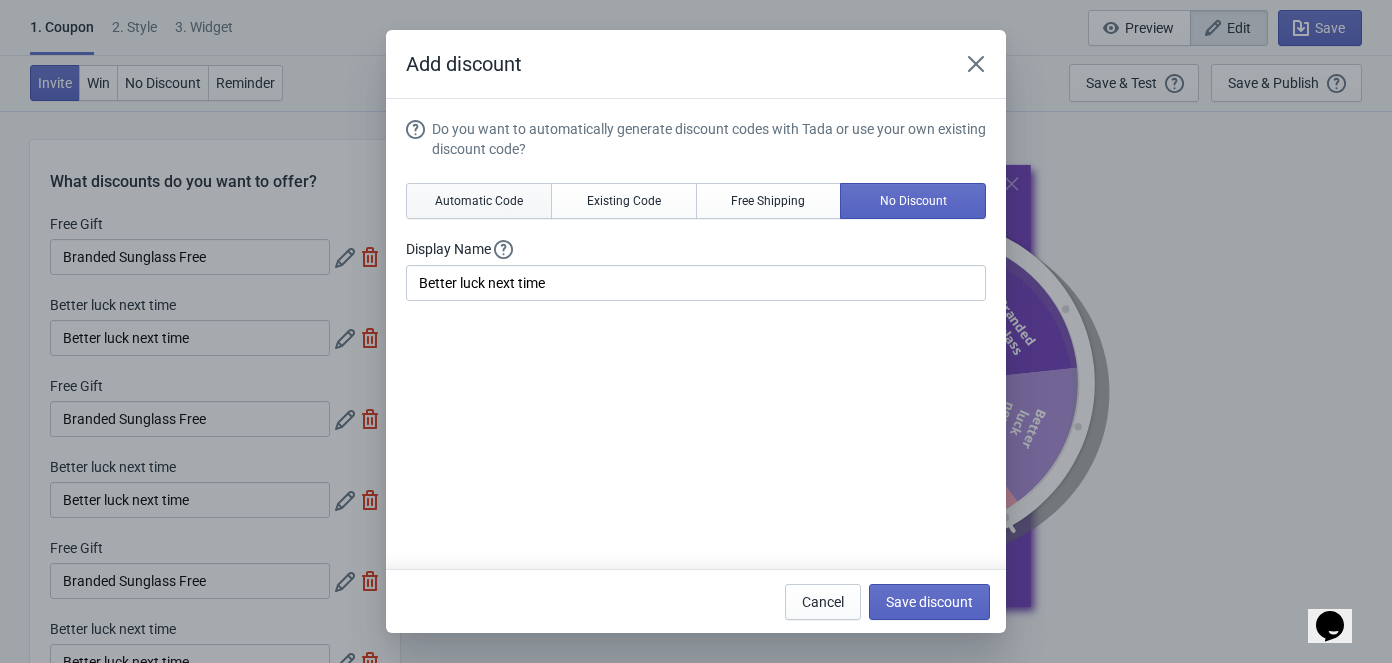 click on "Automatic Code" at bounding box center (479, 201) 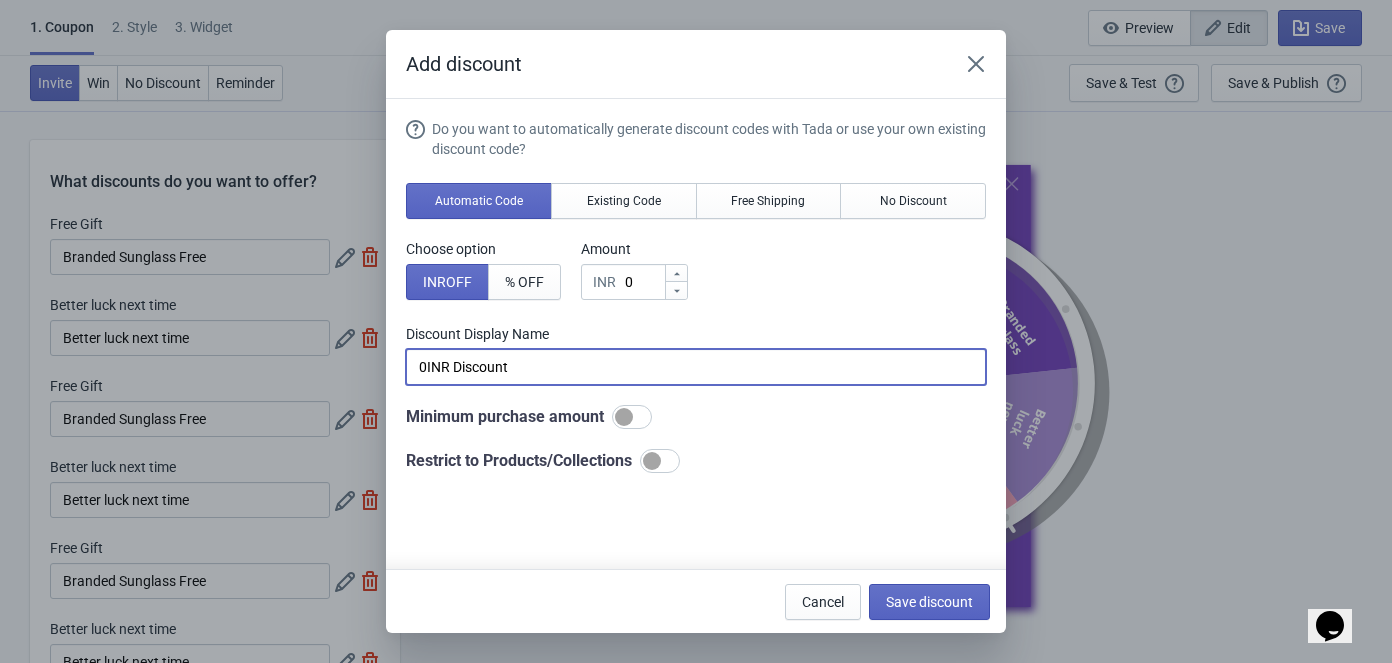 drag, startPoint x: 575, startPoint y: 369, endPoint x: 381, endPoint y: 376, distance: 194.12625 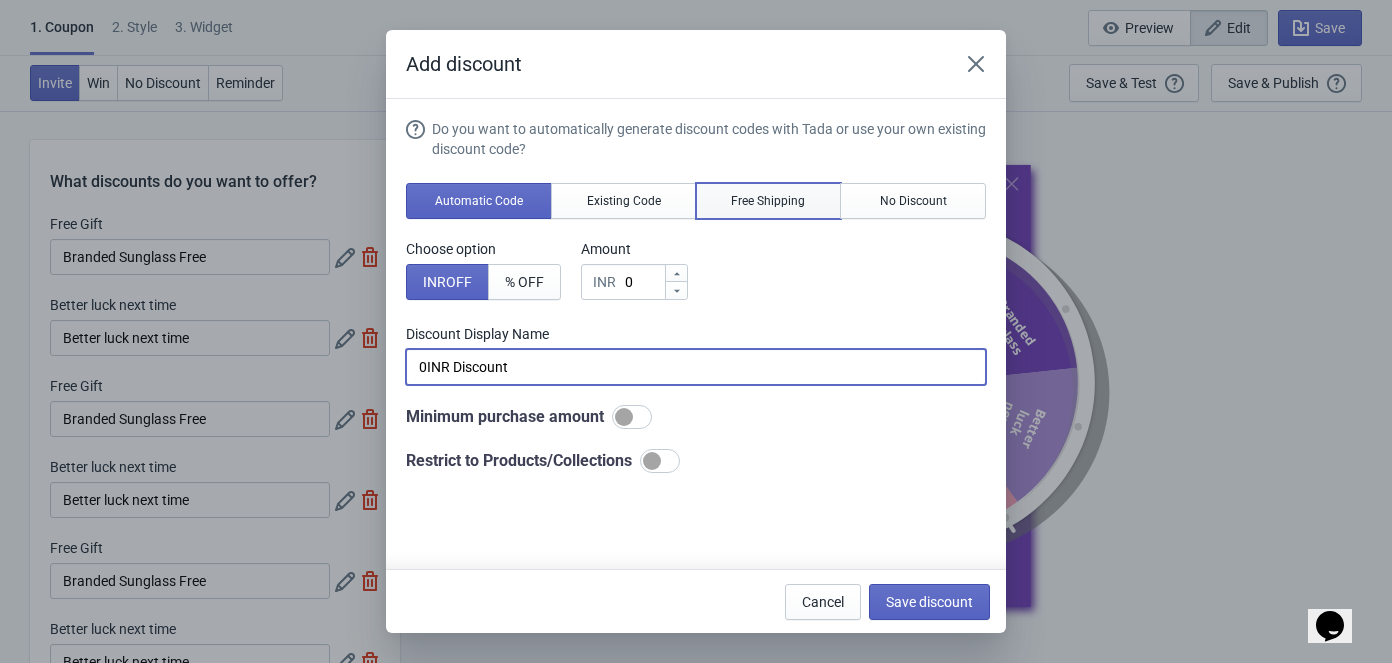 click on "Free Shipping" at bounding box center (768, 201) 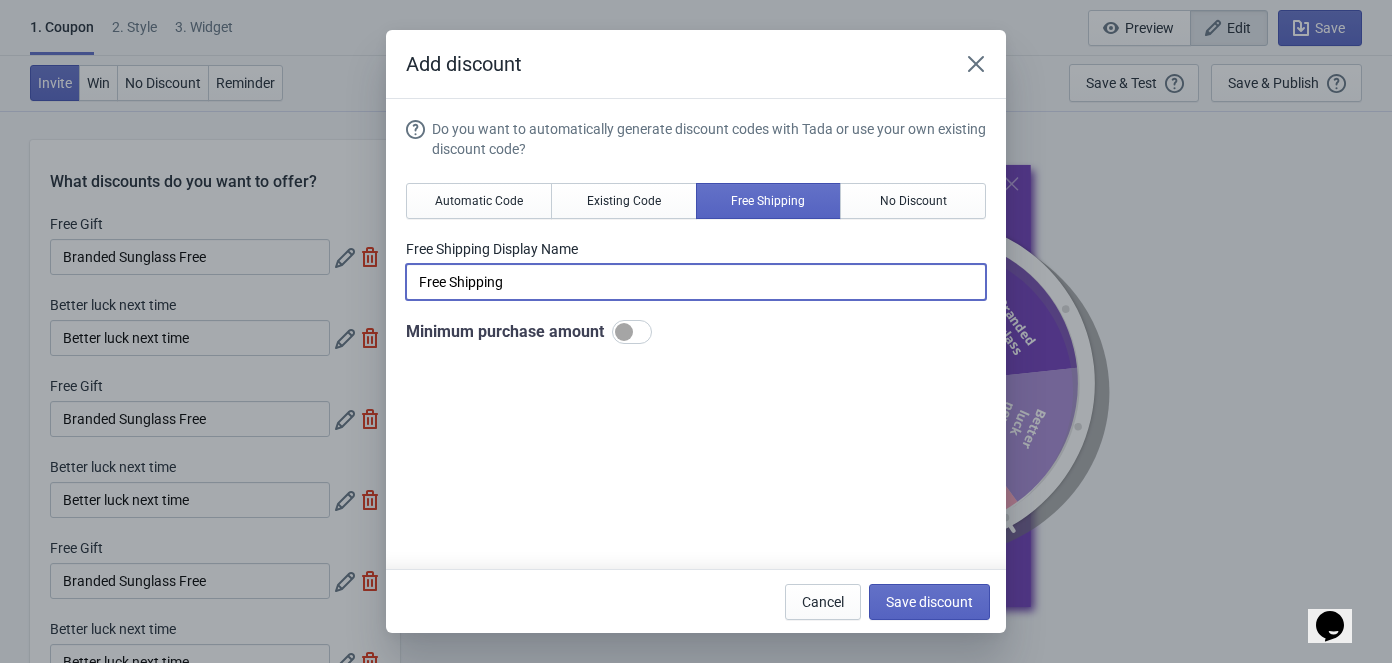 drag, startPoint x: 566, startPoint y: 288, endPoint x: 403, endPoint y: 300, distance: 163.44112 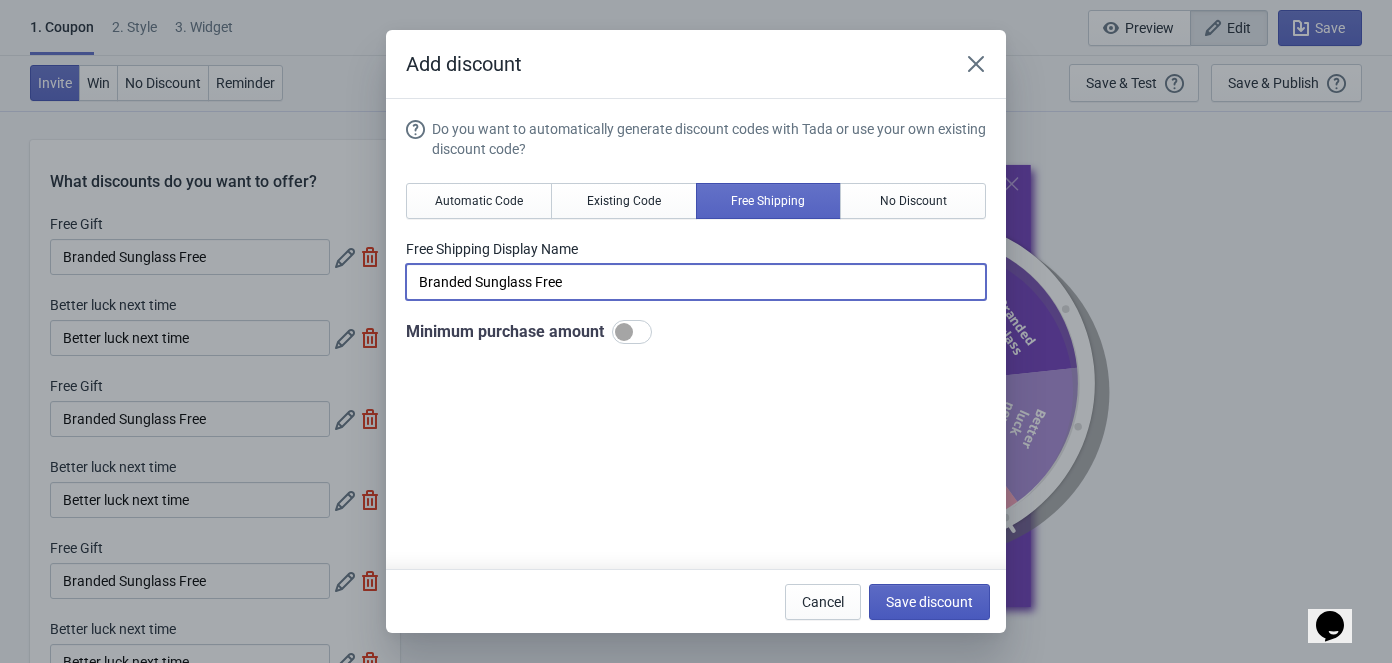 type on "Branded Sunglass Free" 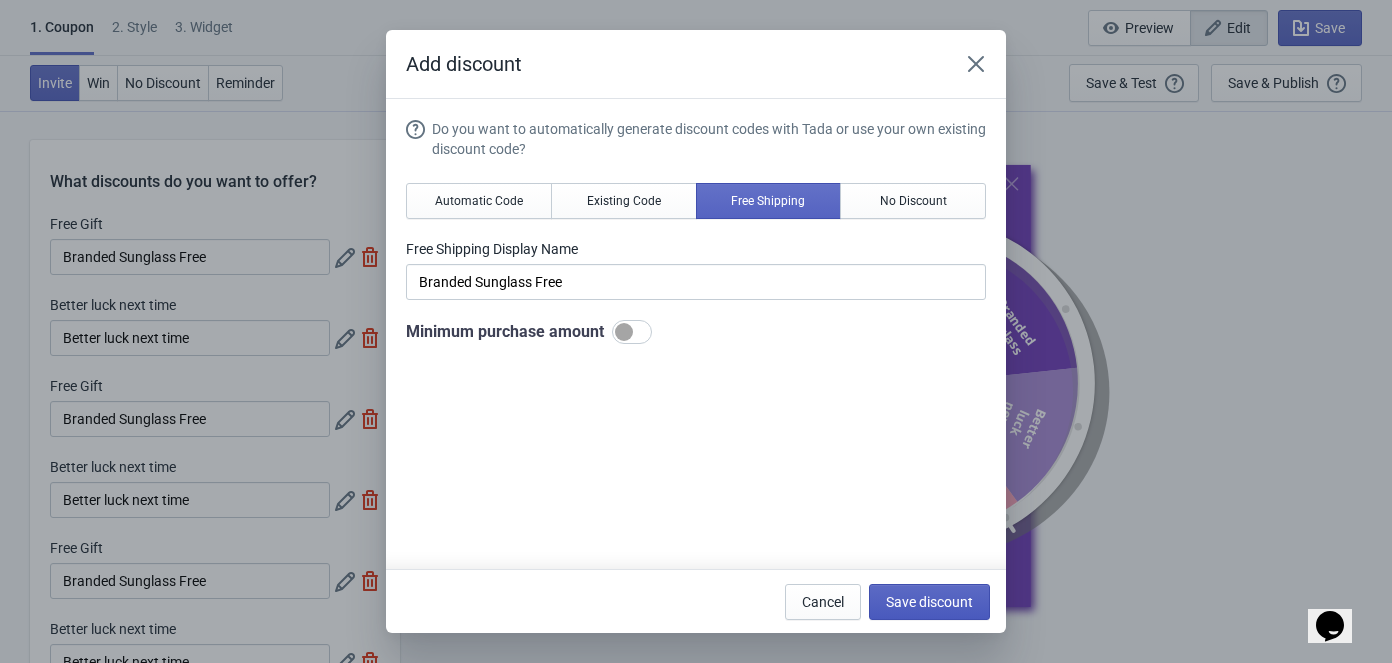 click on "Save discount" at bounding box center (929, 602) 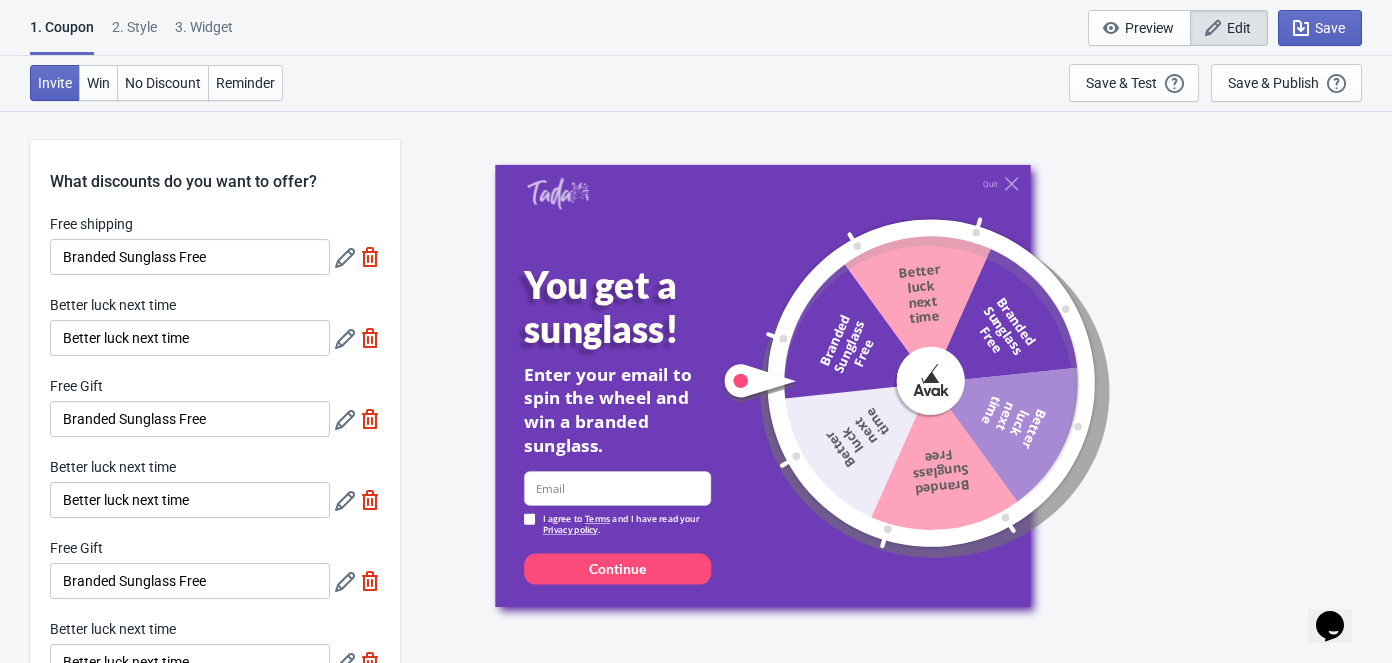 click 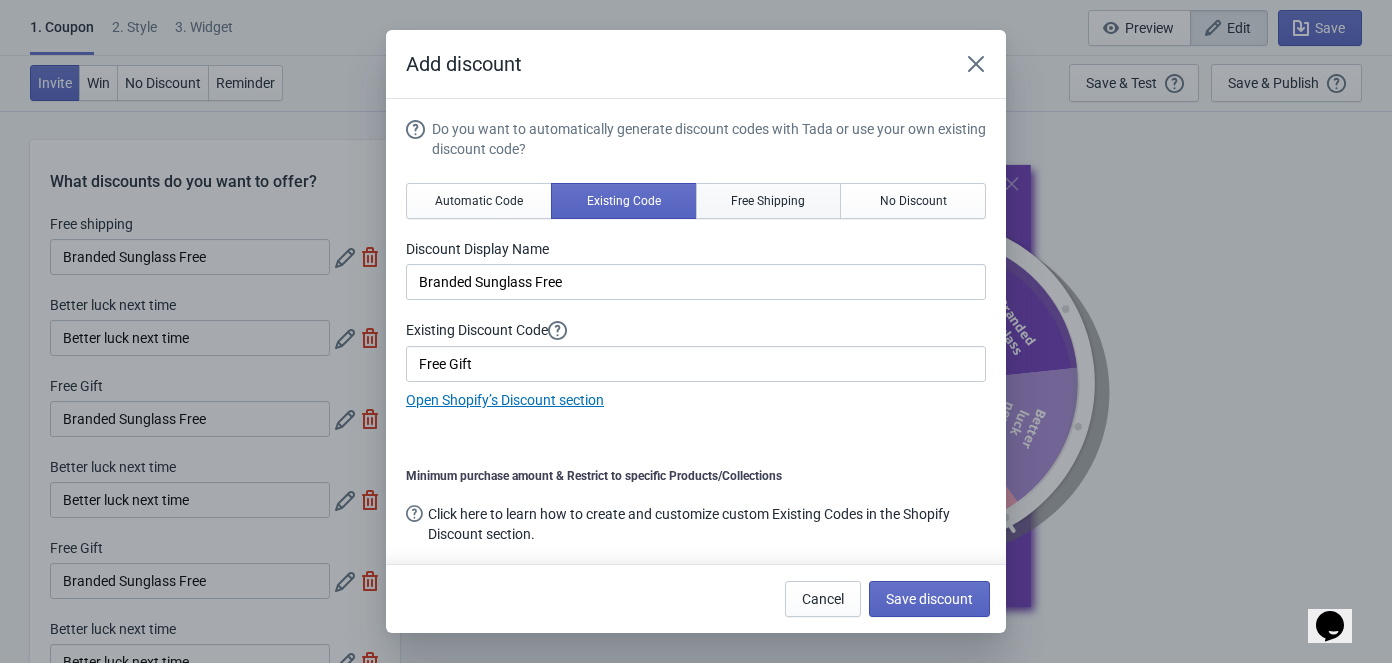 click on "Free Shipping" at bounding box center (768, 201) 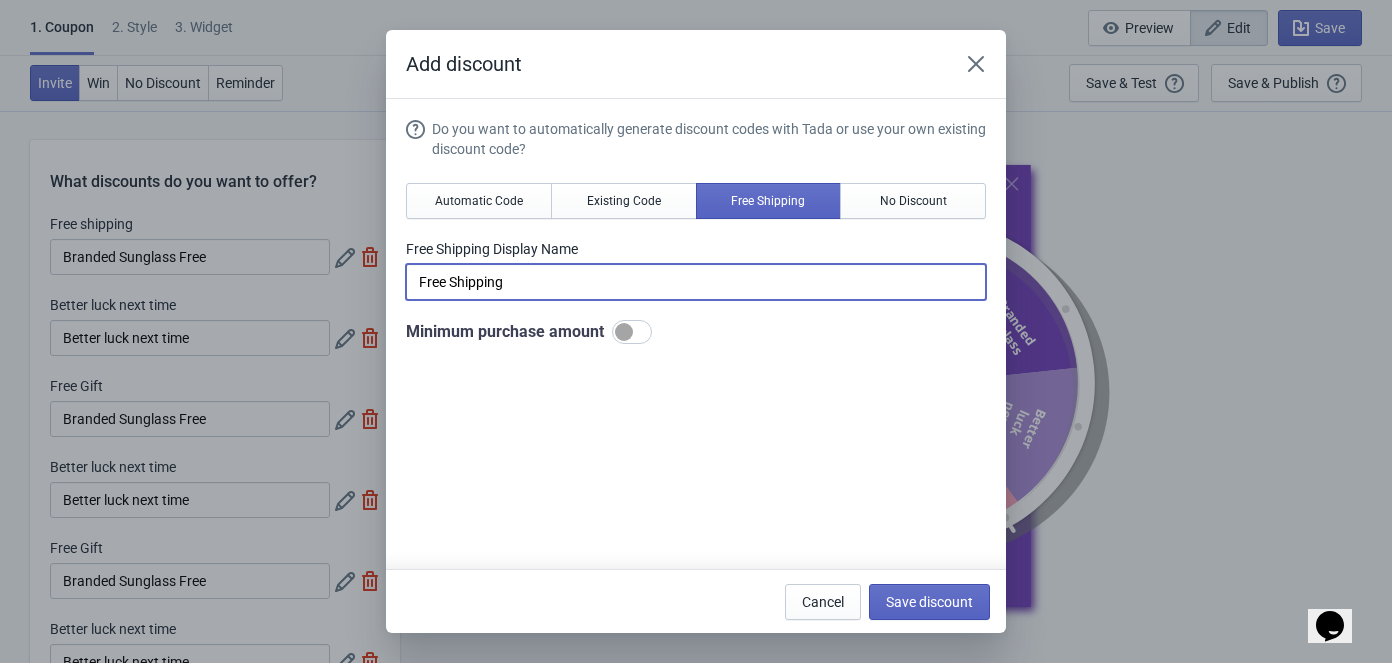 drag, startPoint x: 537, startPoint y: 277, endPoint x: 348, endPoint y: 275, distance: 189.01057 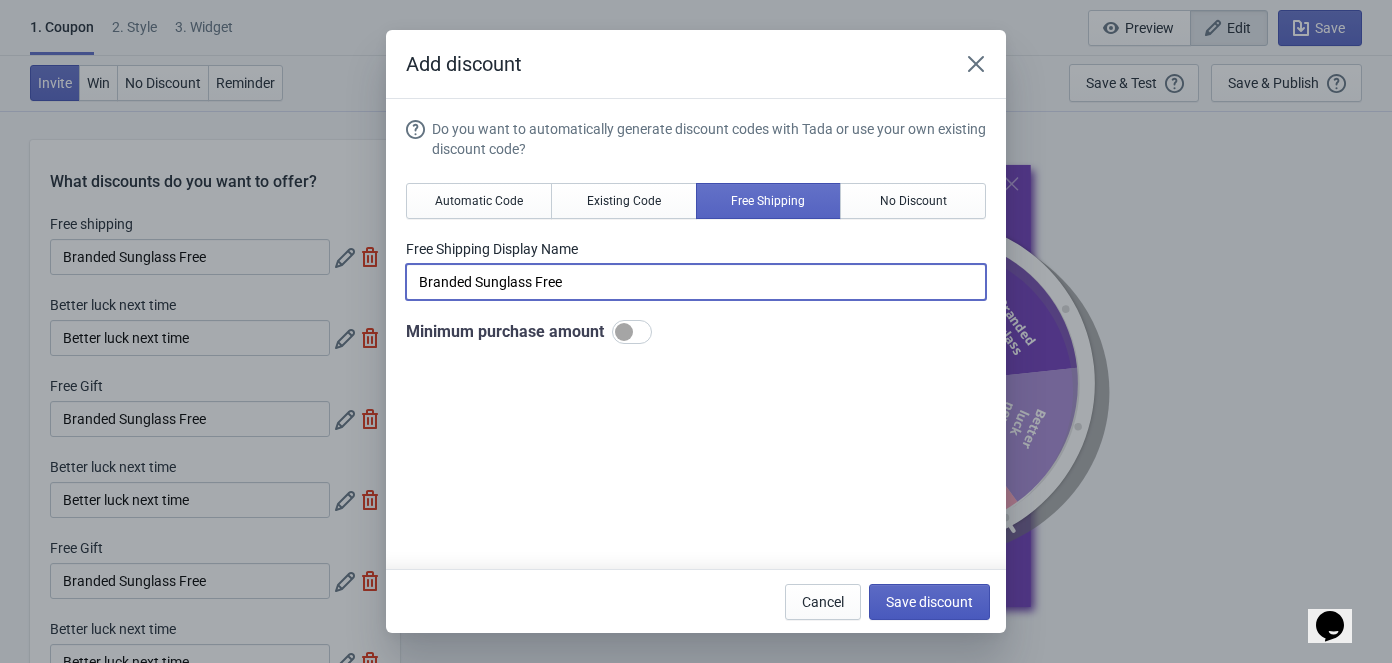 type on "Branded Sunglass Free" 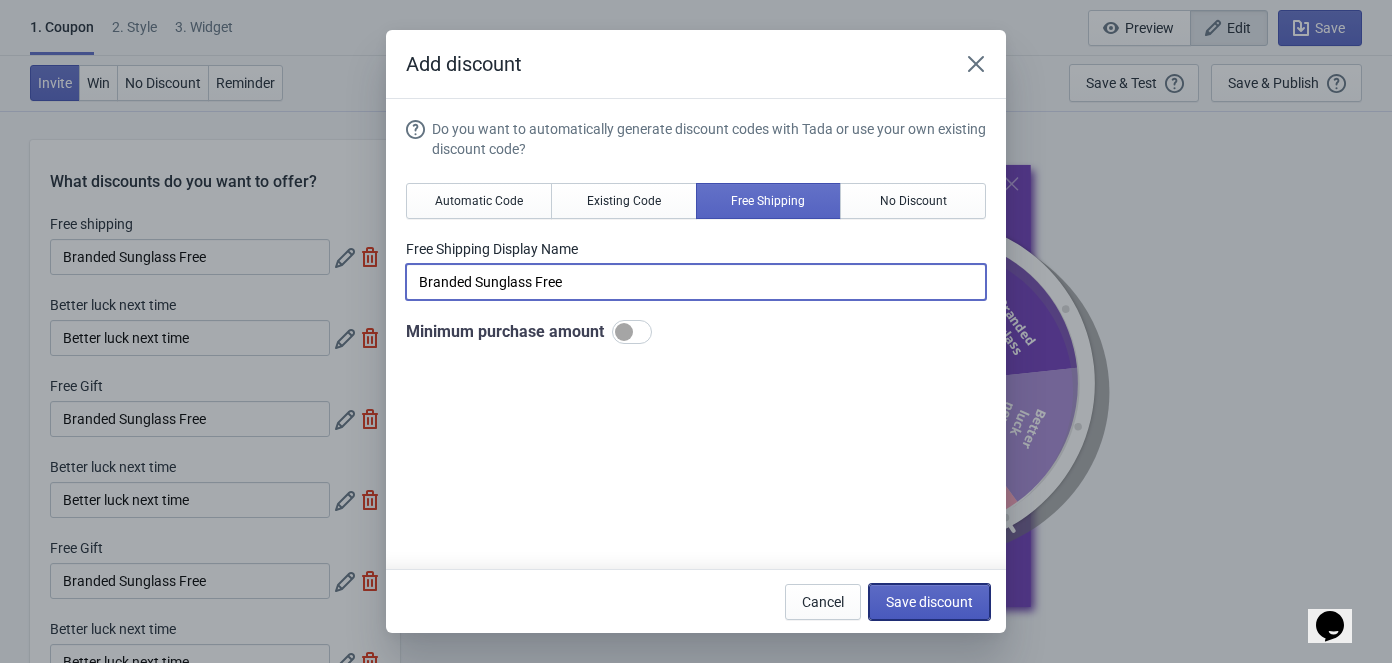 click on "Save discount" at bounding box center [929, 602] 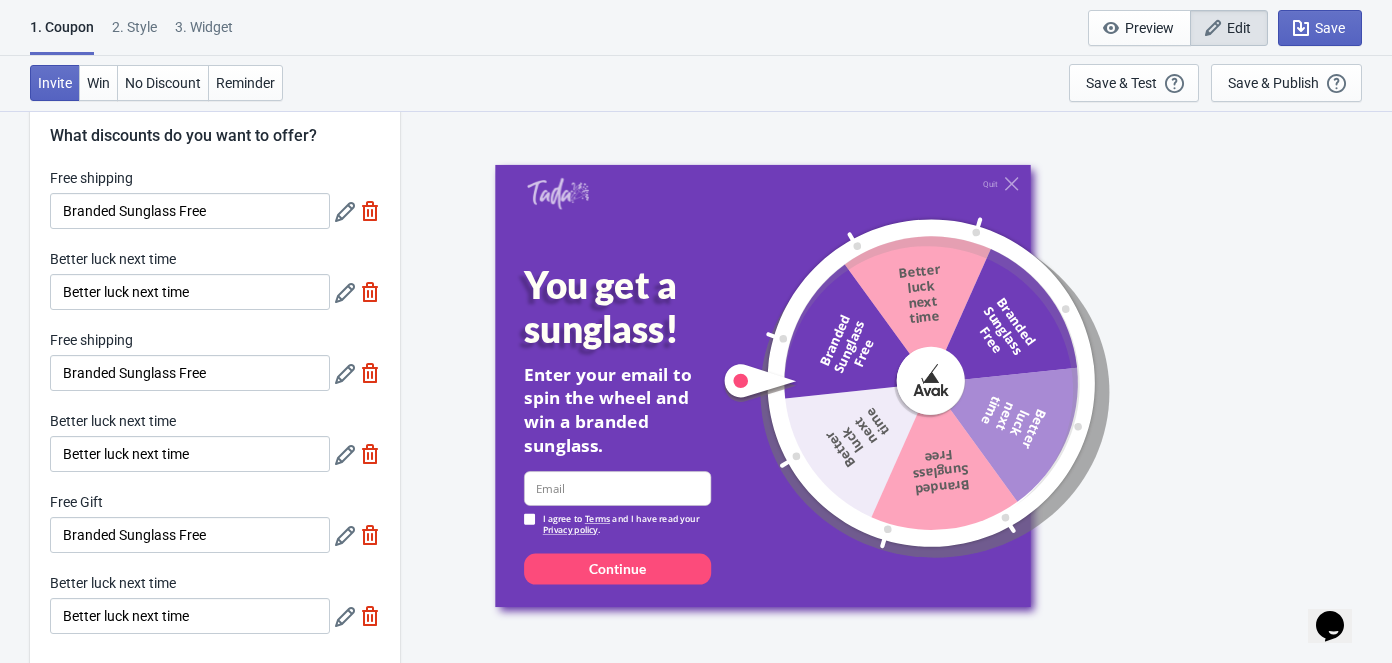 scroll, scrollTop: 90, scrollLeft: 0, axis: vertical 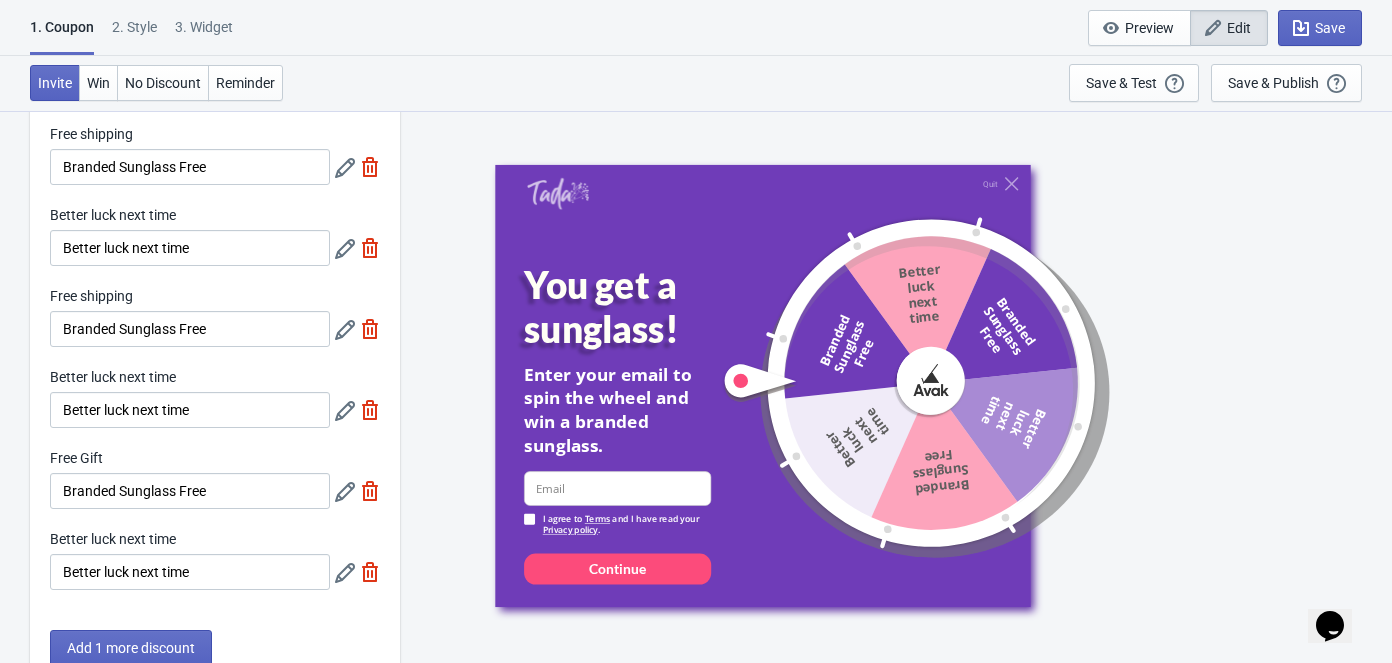 click 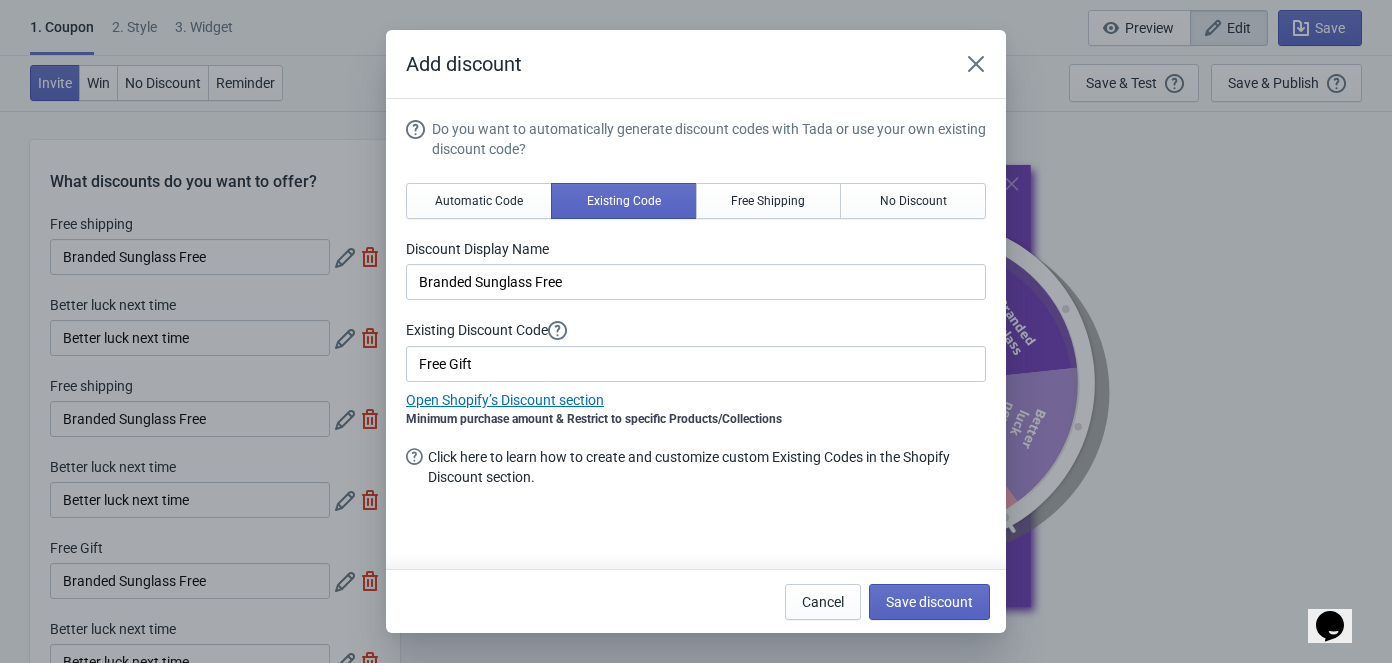scroll, scrollTop: 0, scrollLeft: 0, axis: both 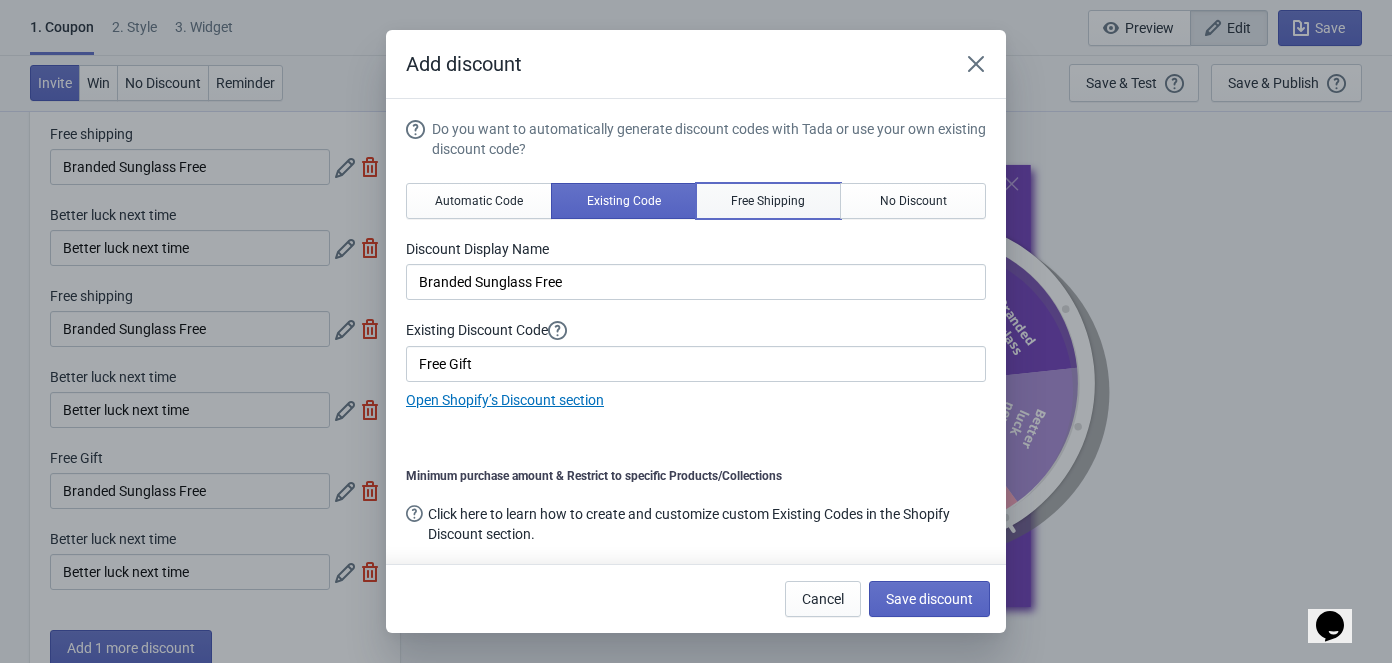 click on "Free Shipping" at bounding box center (768, 201) 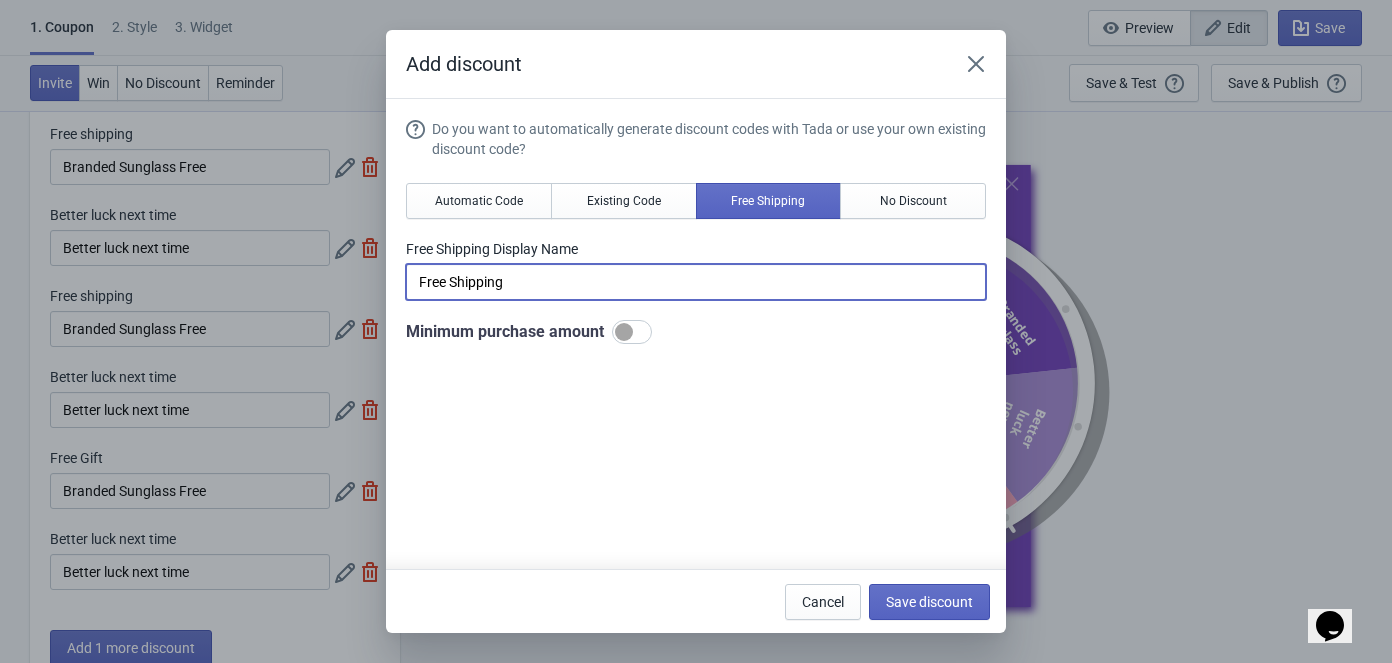 drag, startPoint x: 566, startPoint y: 281, endPoint x: 308, endPoint y: 272, distance: 258.15692 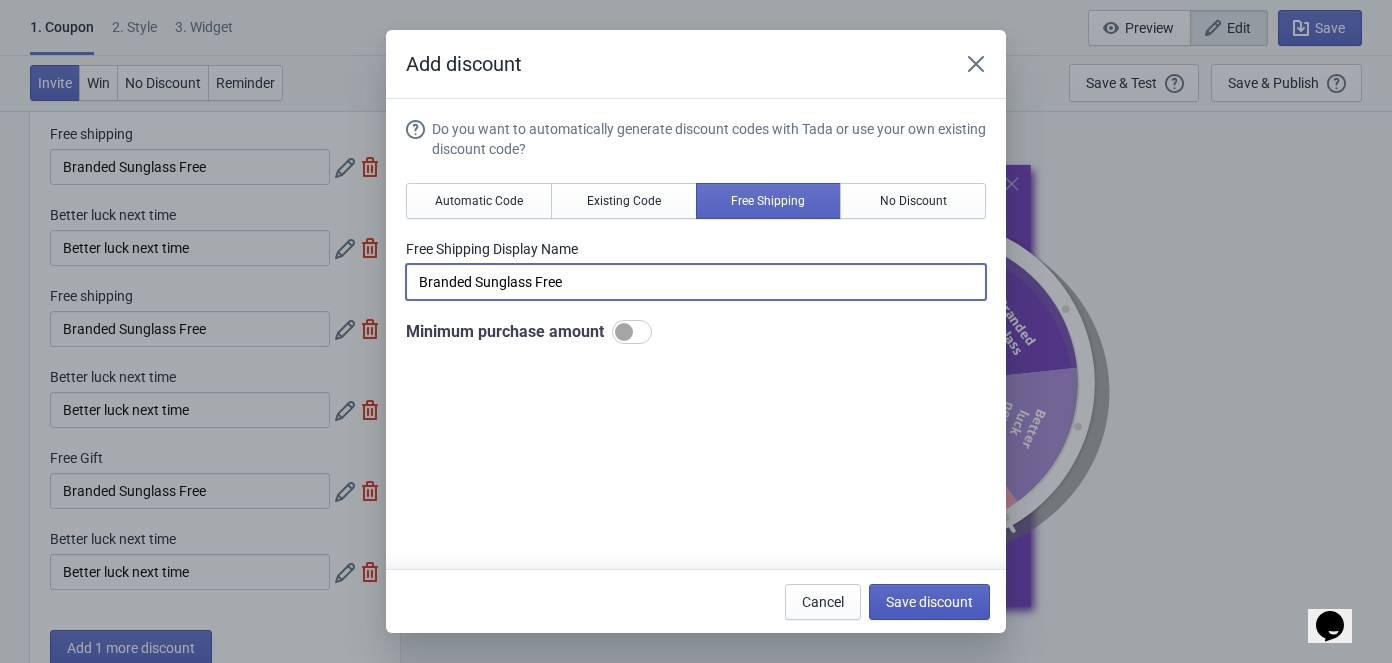 type on "Branded Sunglass Free" 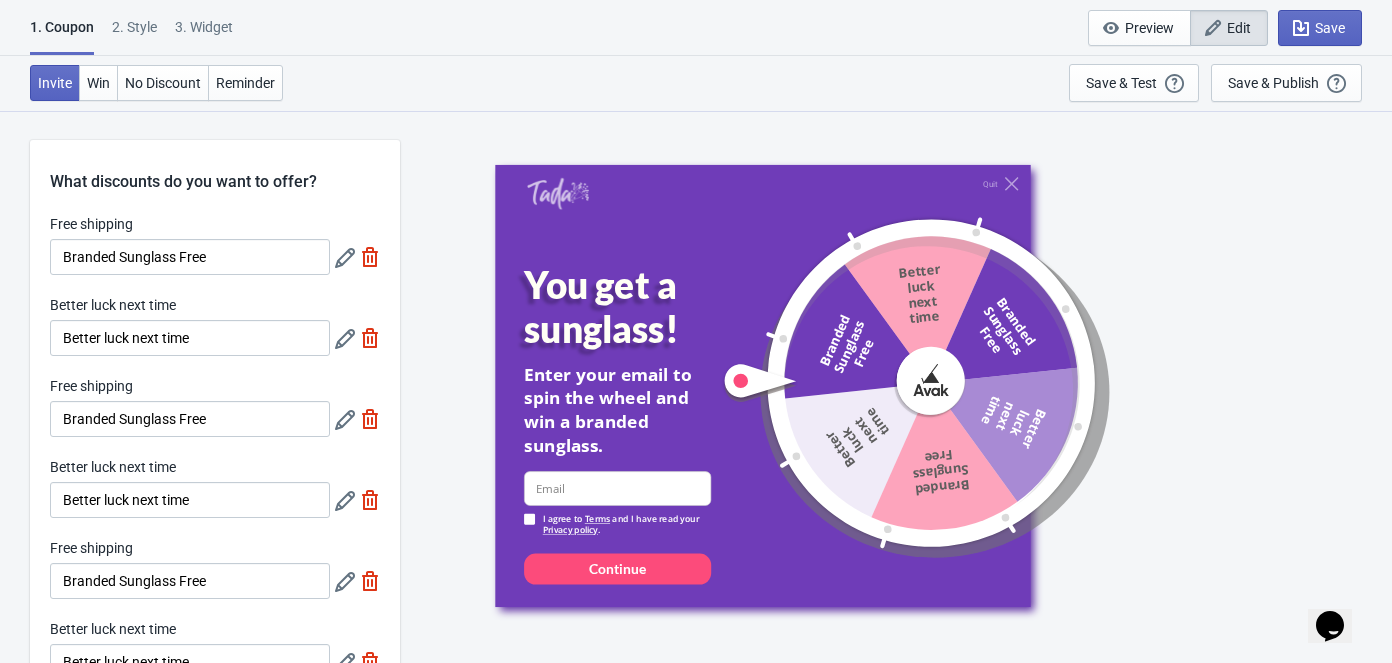 scroll, scrollTop: 90, scrollLeft: 0, axis: vertical 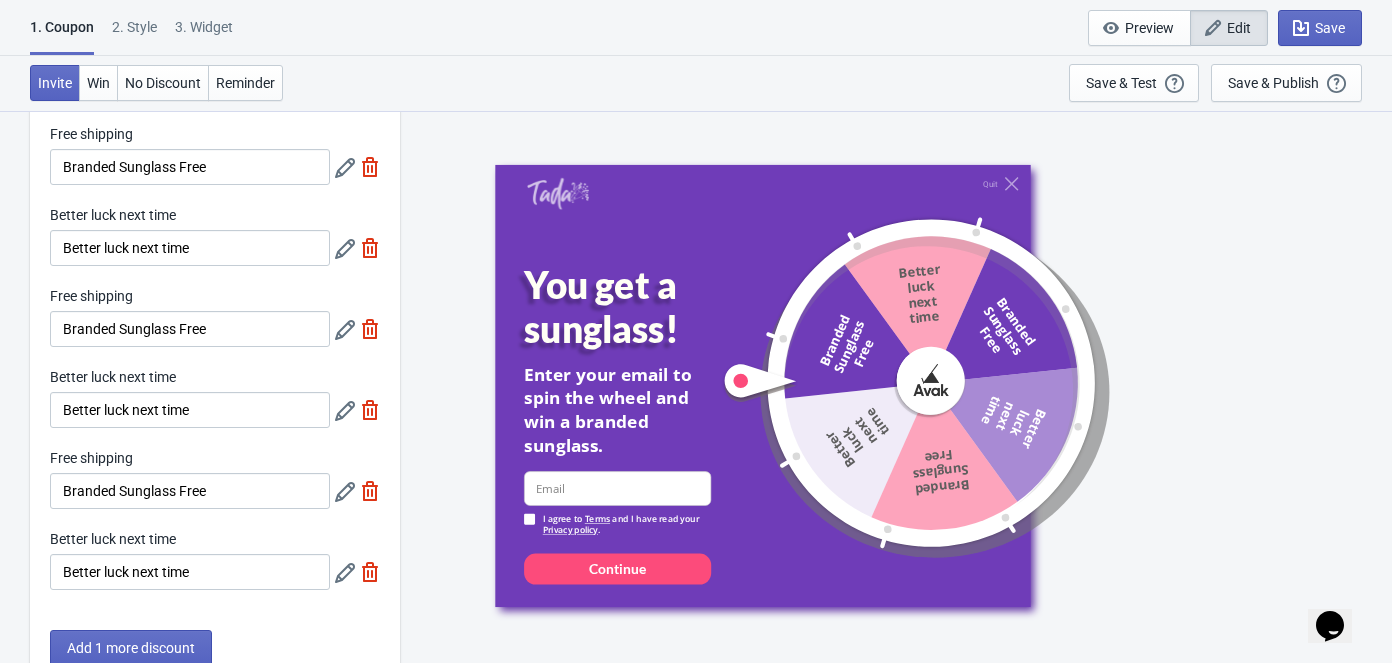 click 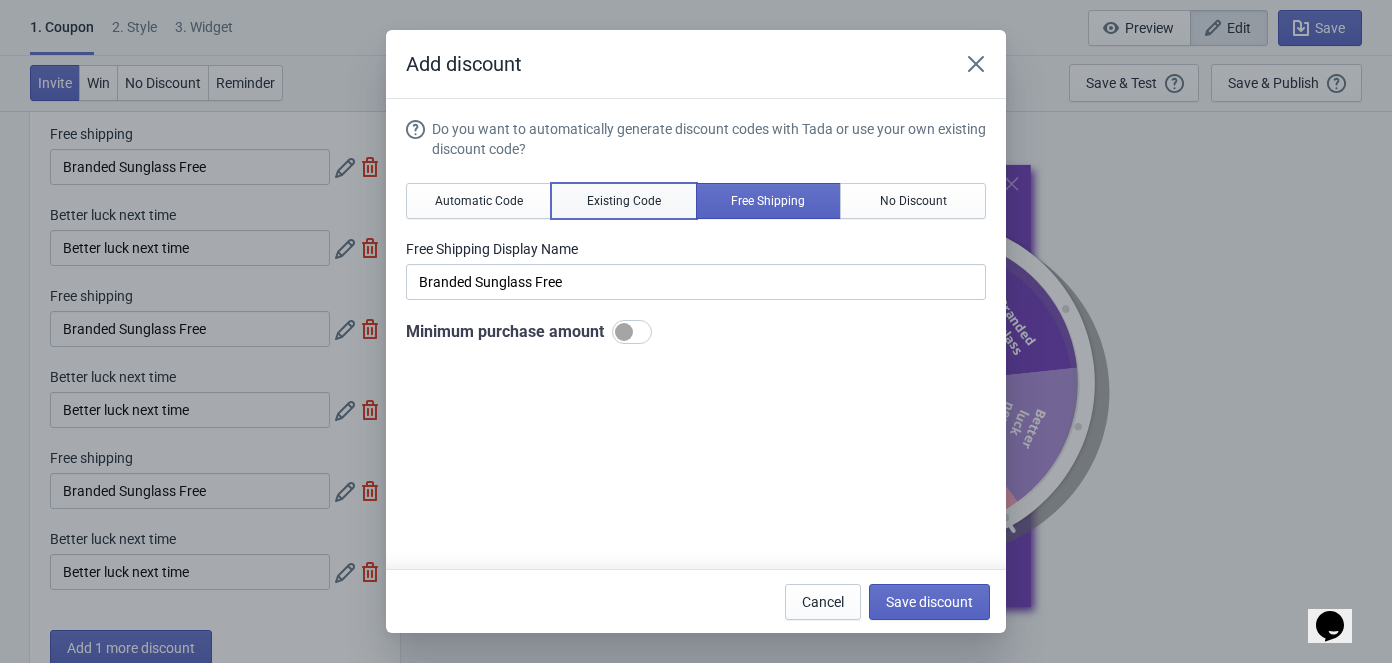 click on "Existing Code" at bounding box center [624, 201] 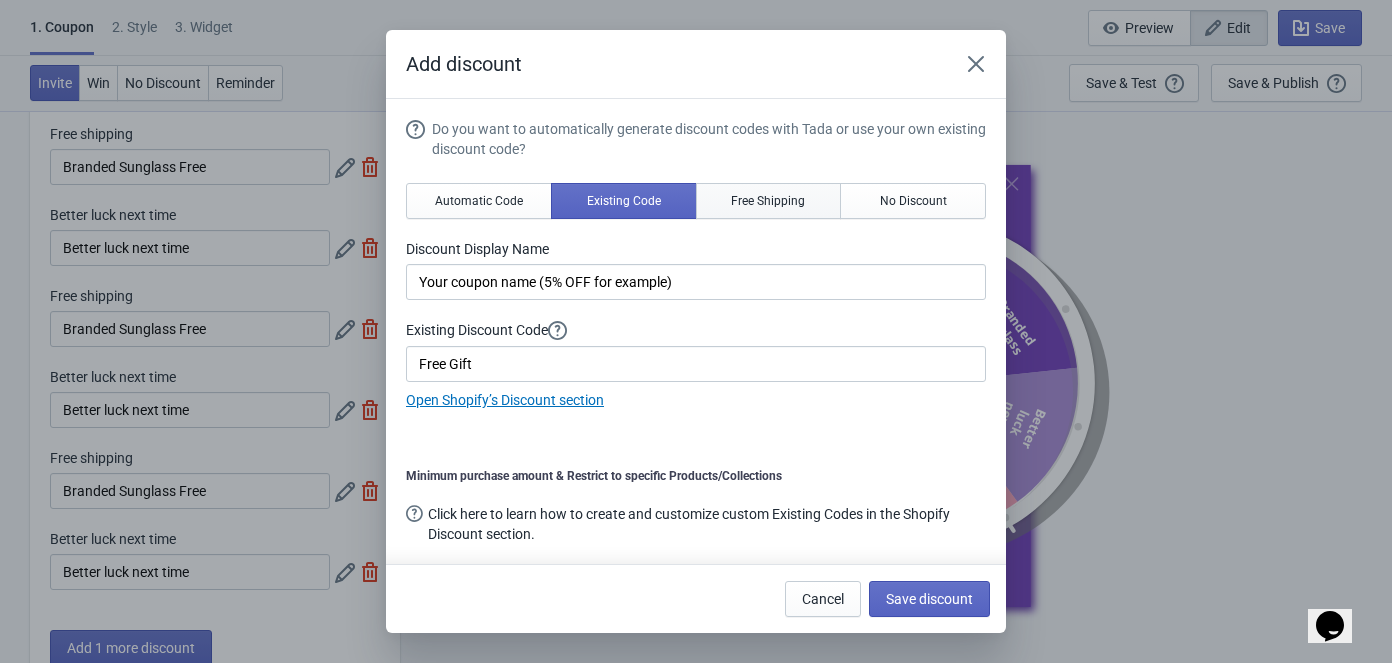 click on "Free Shipping" at bounding box center [768, 201] 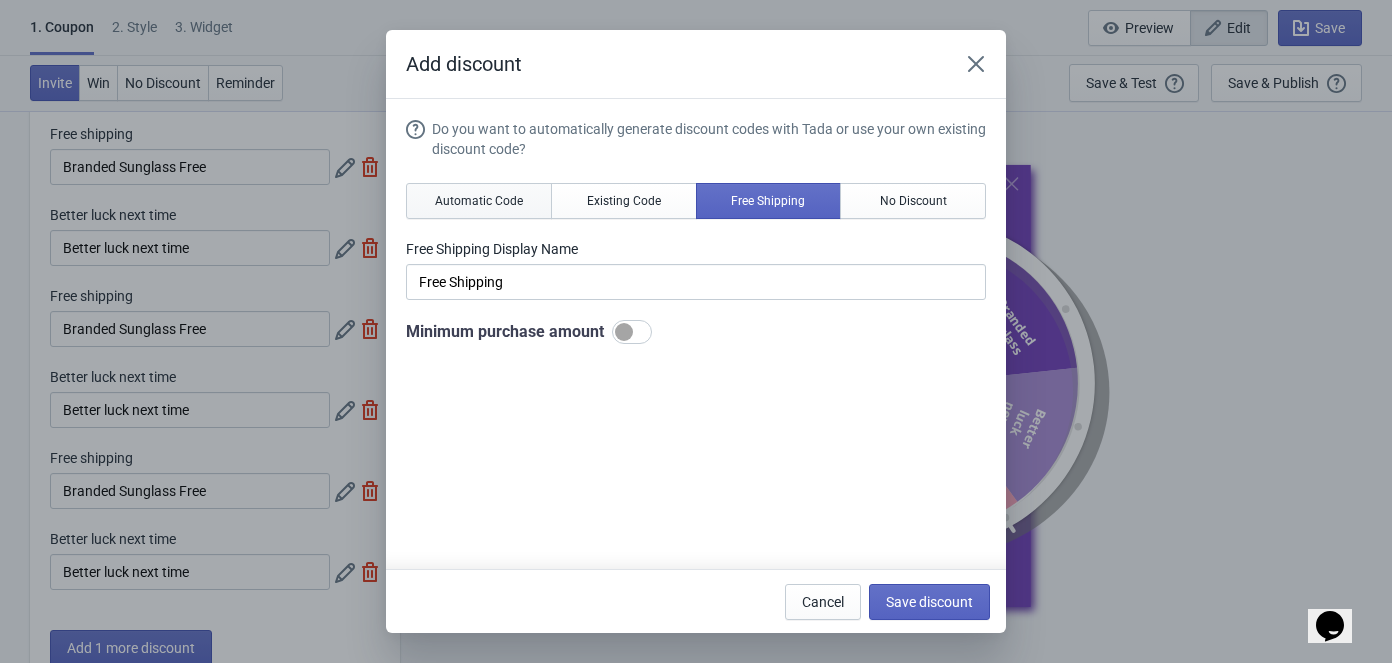 click on "Automatic Code" at bounding box center [479, 201] 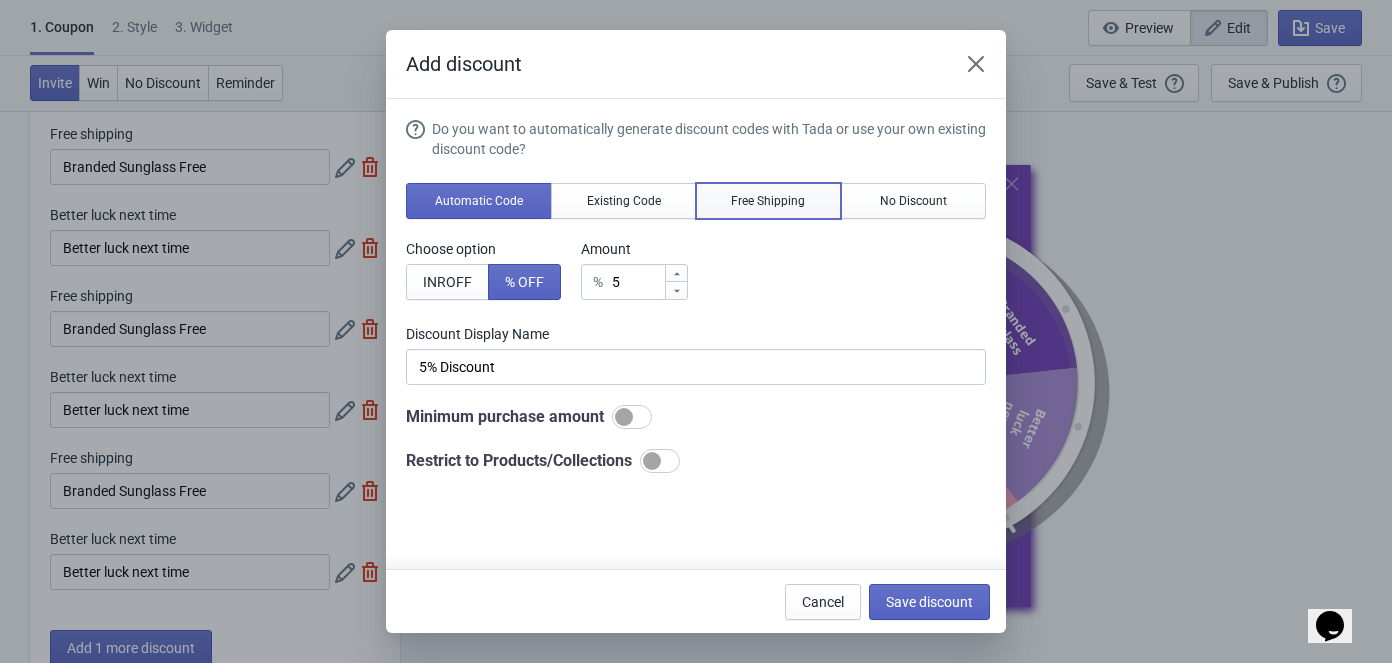 click on "Free Shipping" at bounding box center [769, 201] 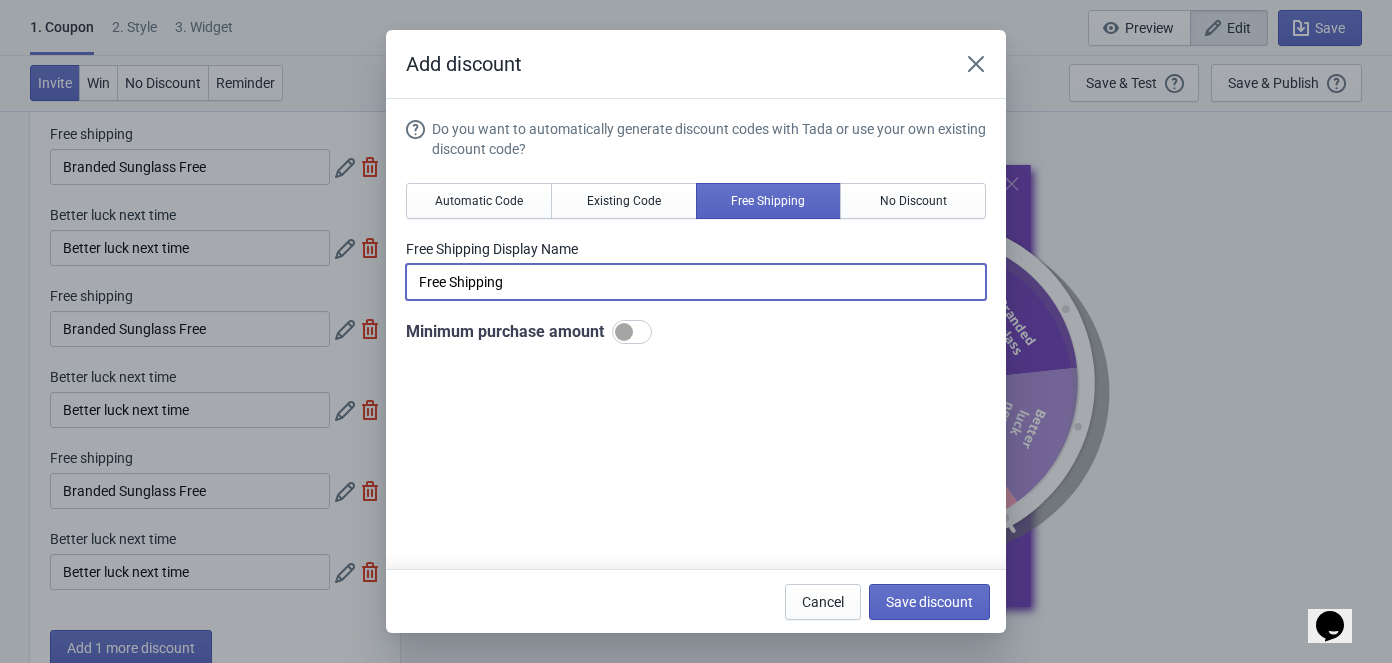 drag, startPoint x: 584, startPoint y: 285, endPoint x: 365, endPoint y: 290, distance: 219.05707 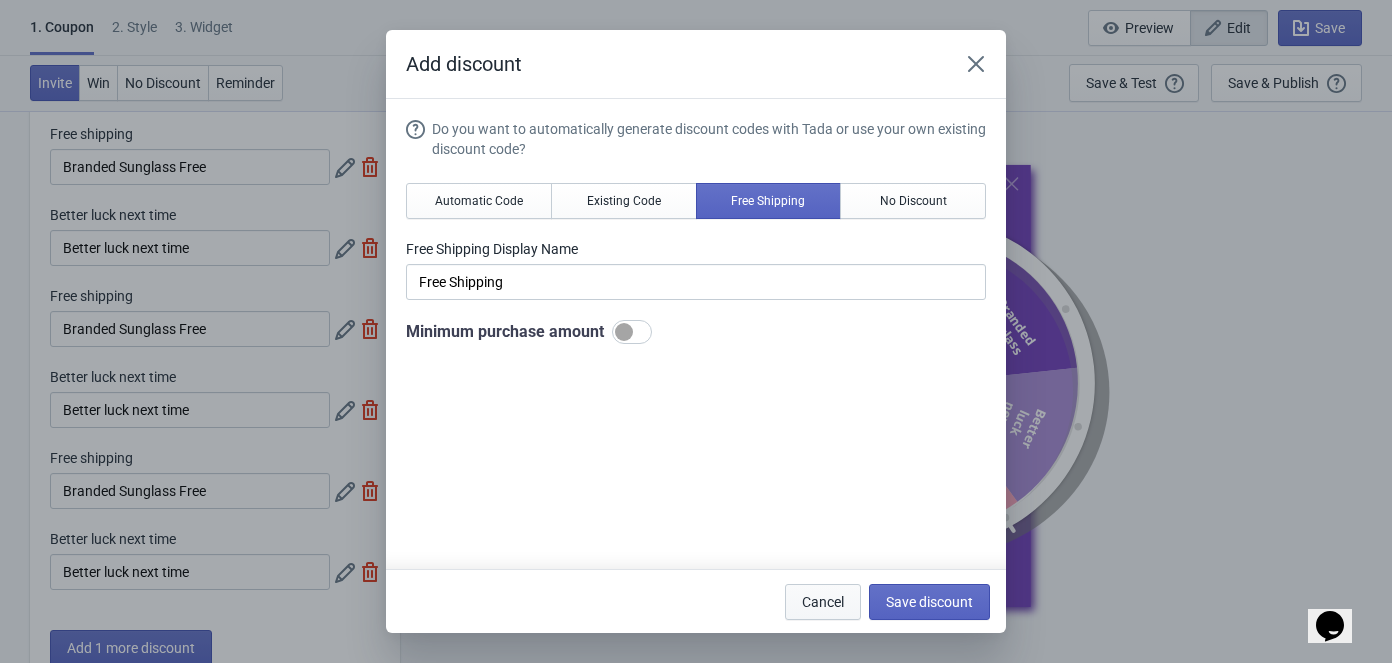 click on "Cancel" at bounding box center [823, 602] 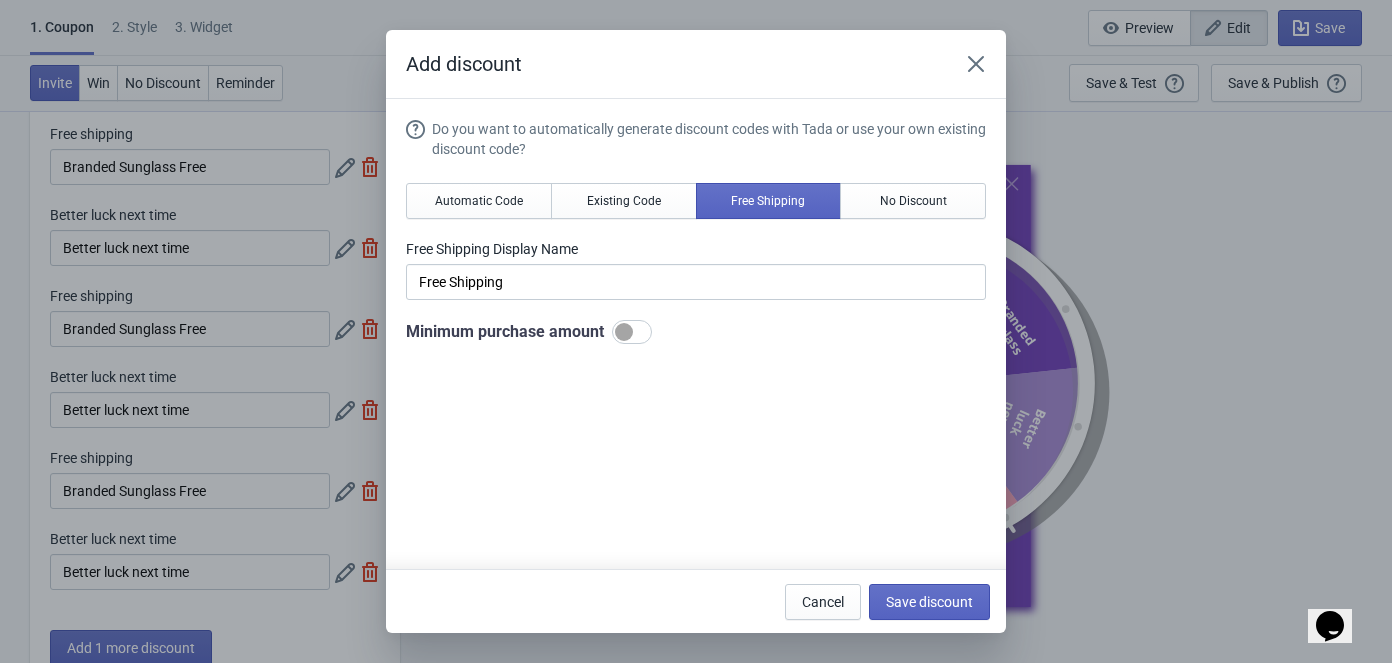 scroll, scrollTop: 90, scrollLeft: 0, axis: vertical 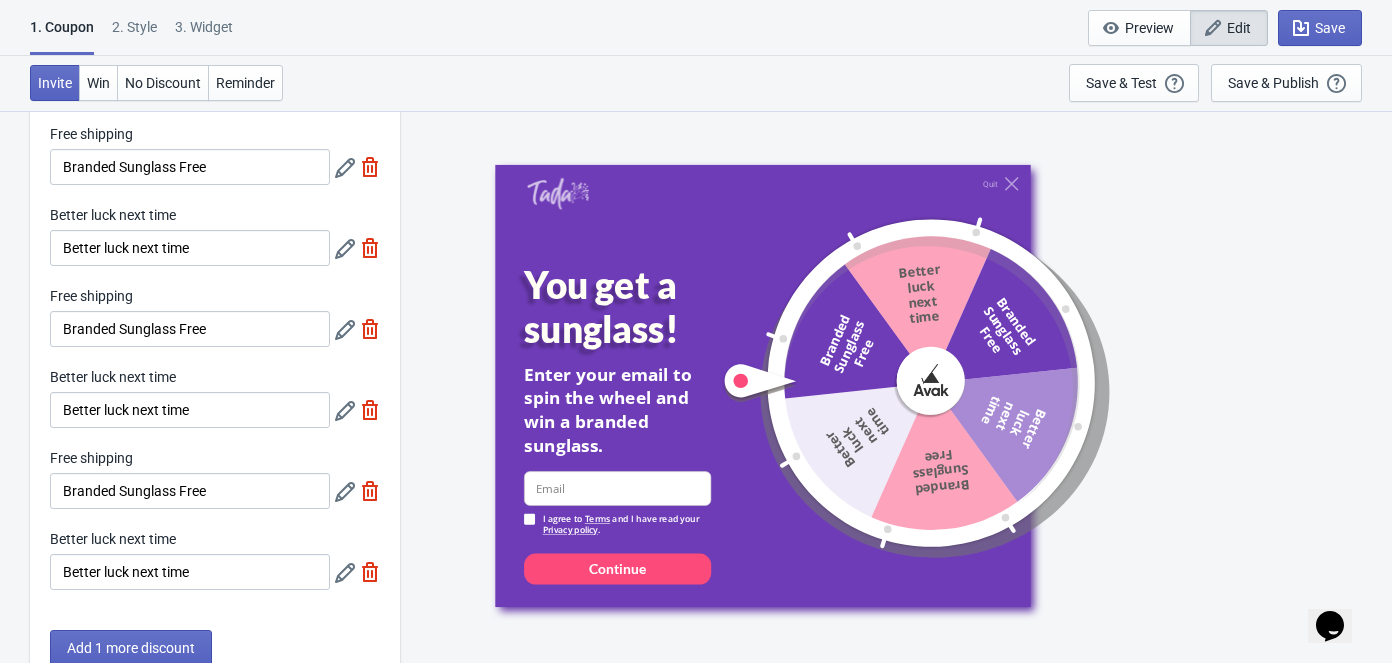 click 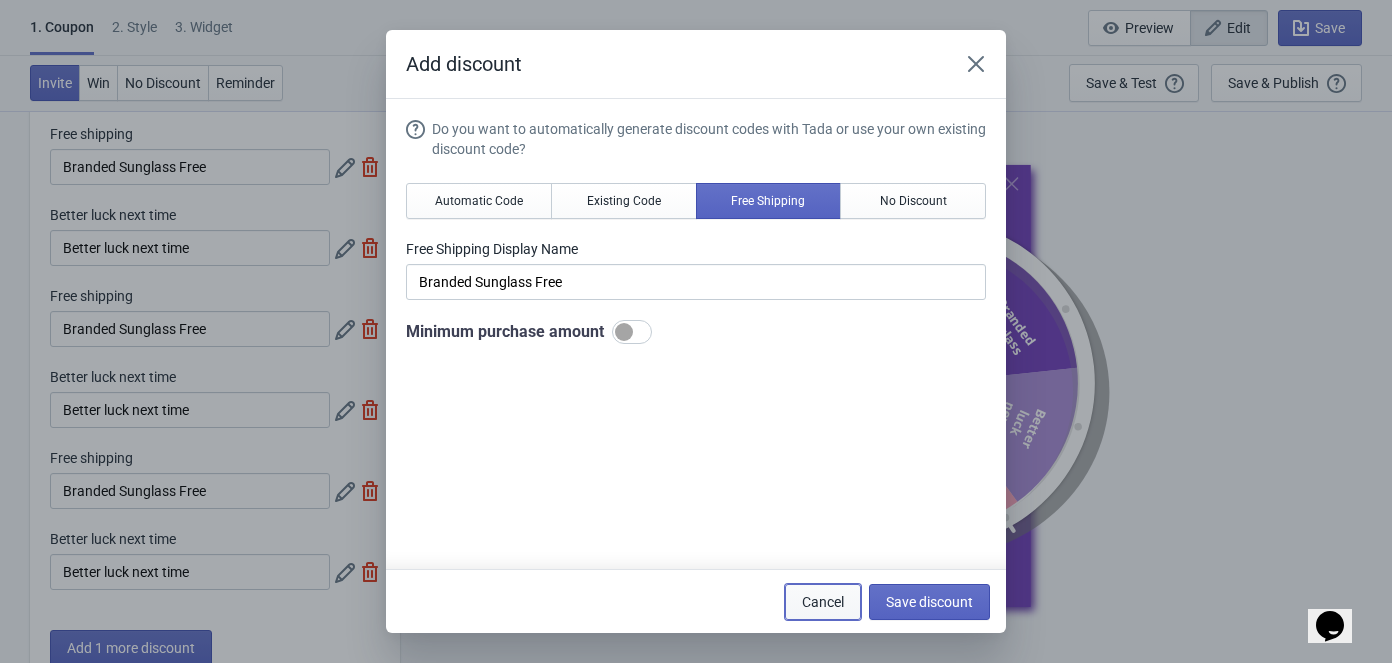 click on "Cancel" at bounding box center [823, 602] 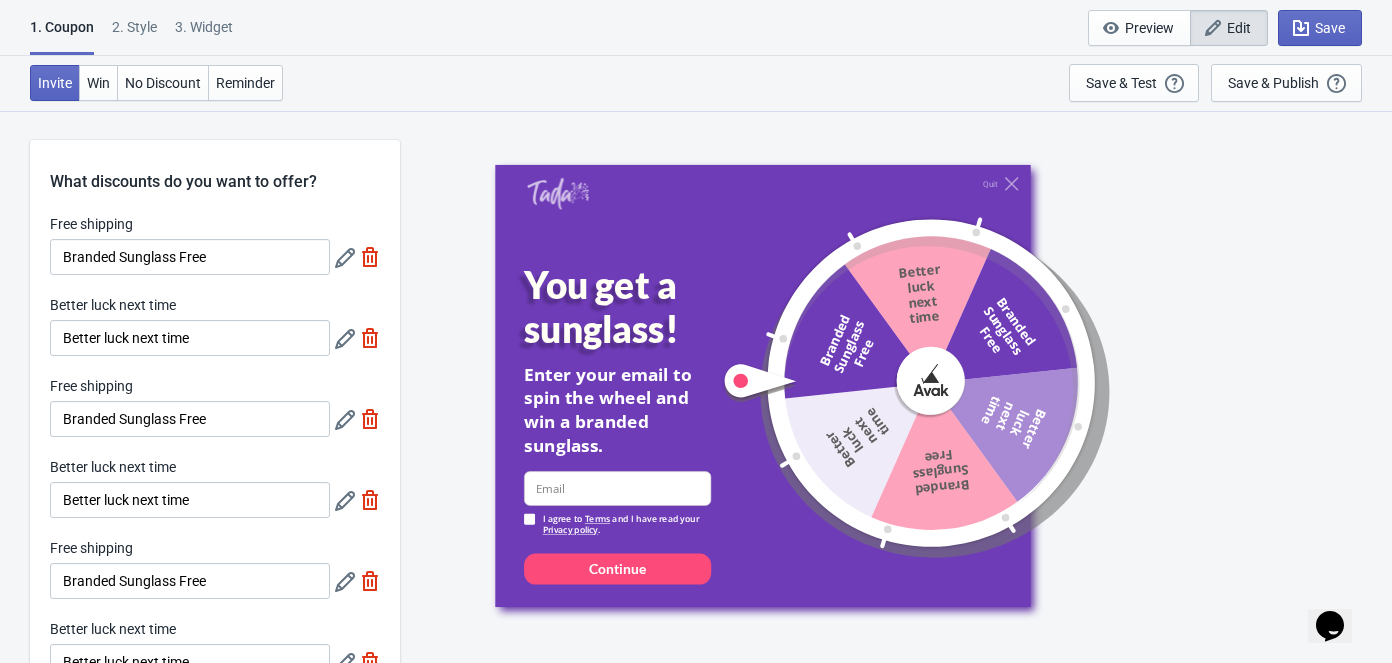 scroll, scrollTop: 90, scrollLeft: 0, axis: vertical 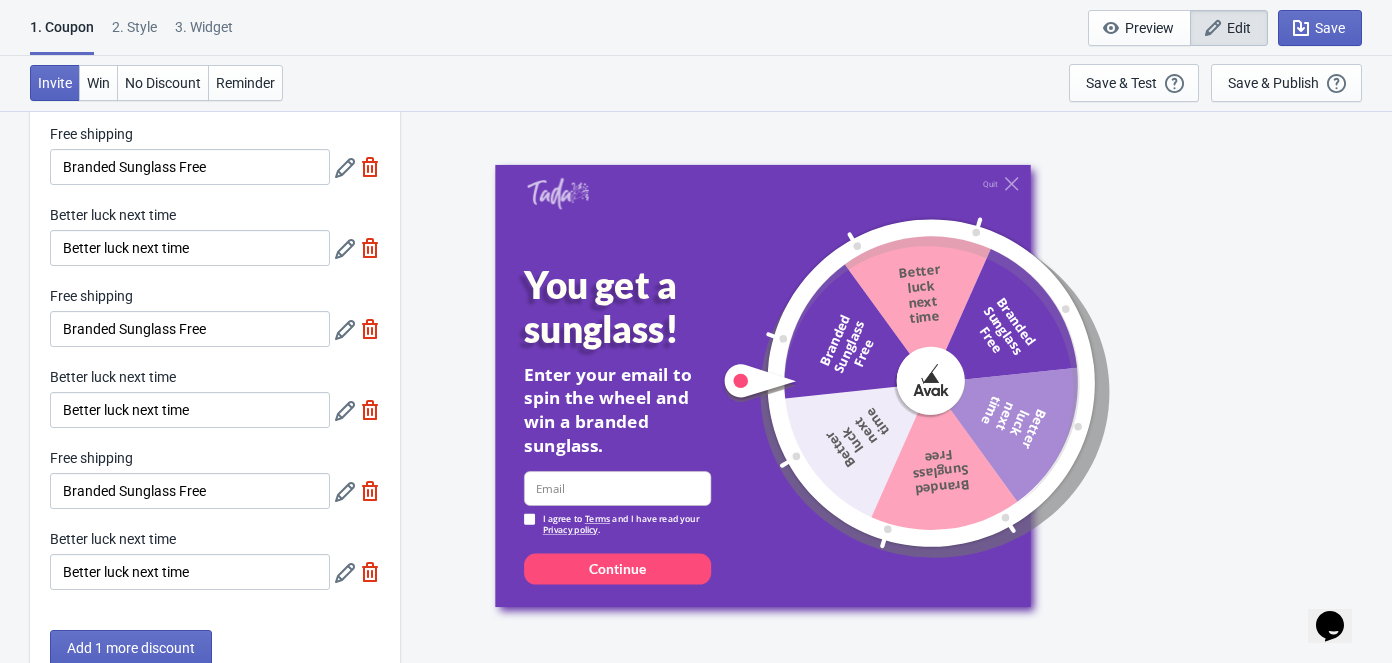 click 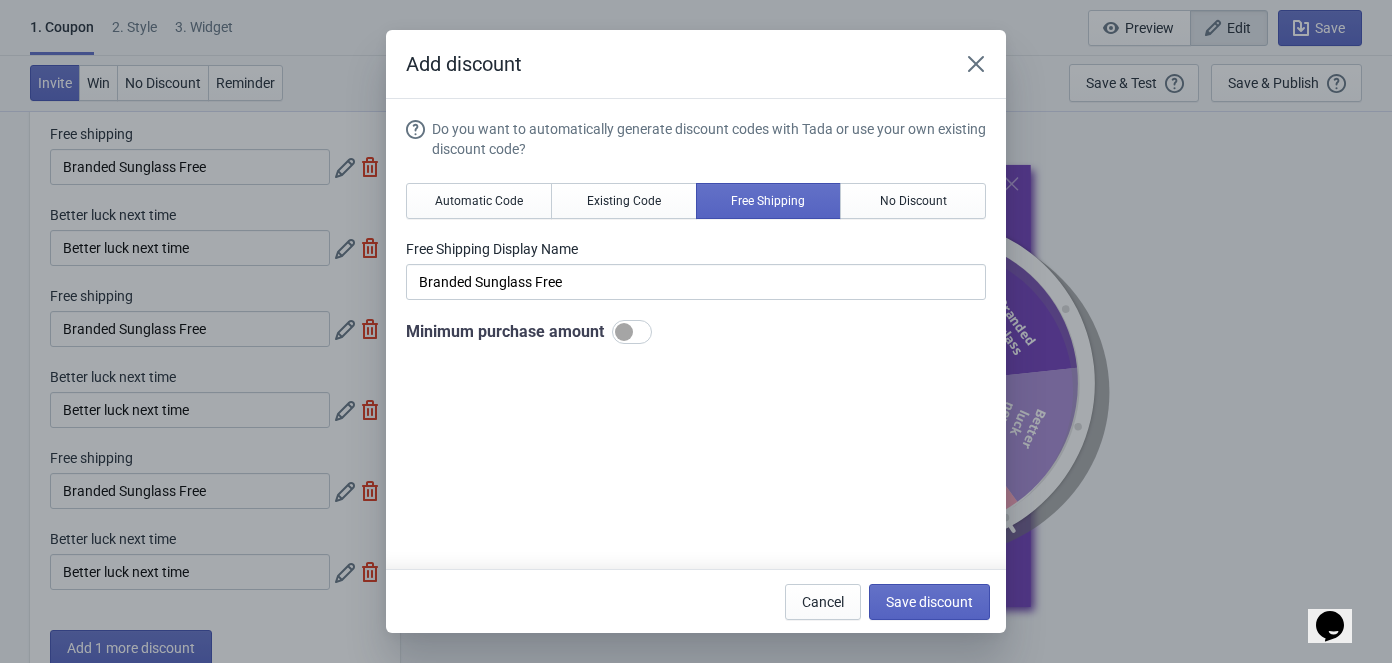 scroll, scrollTop: 0, scrollLeft: 0, axis: both 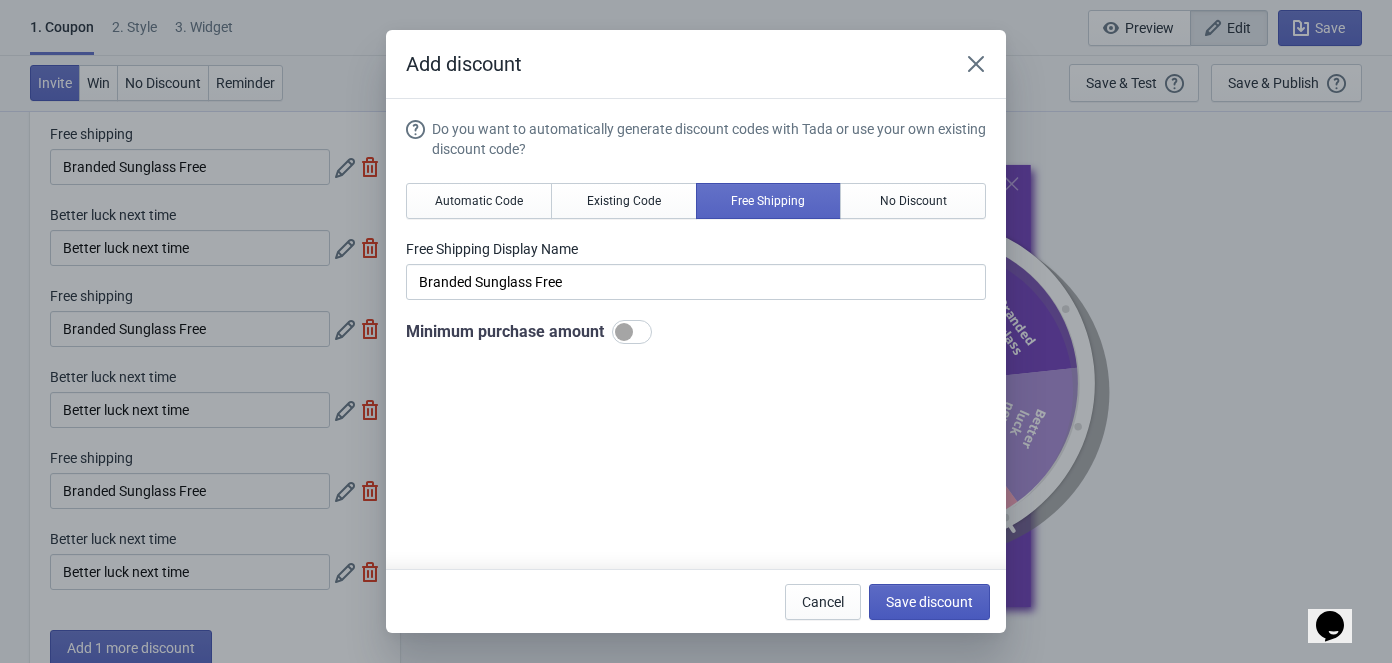 click on "Save discount" at bounding box center [929, 602] 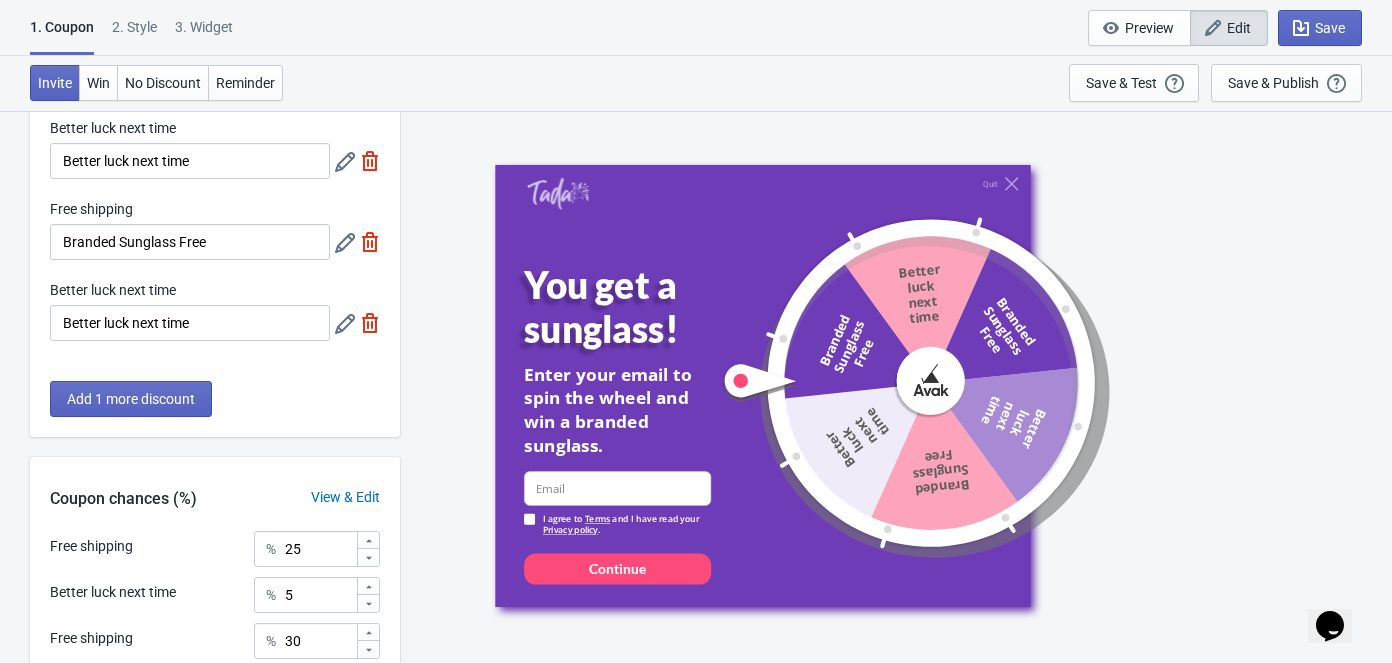 scroll, scrollTop: 363, scrollLeft: 0, axis: vertical 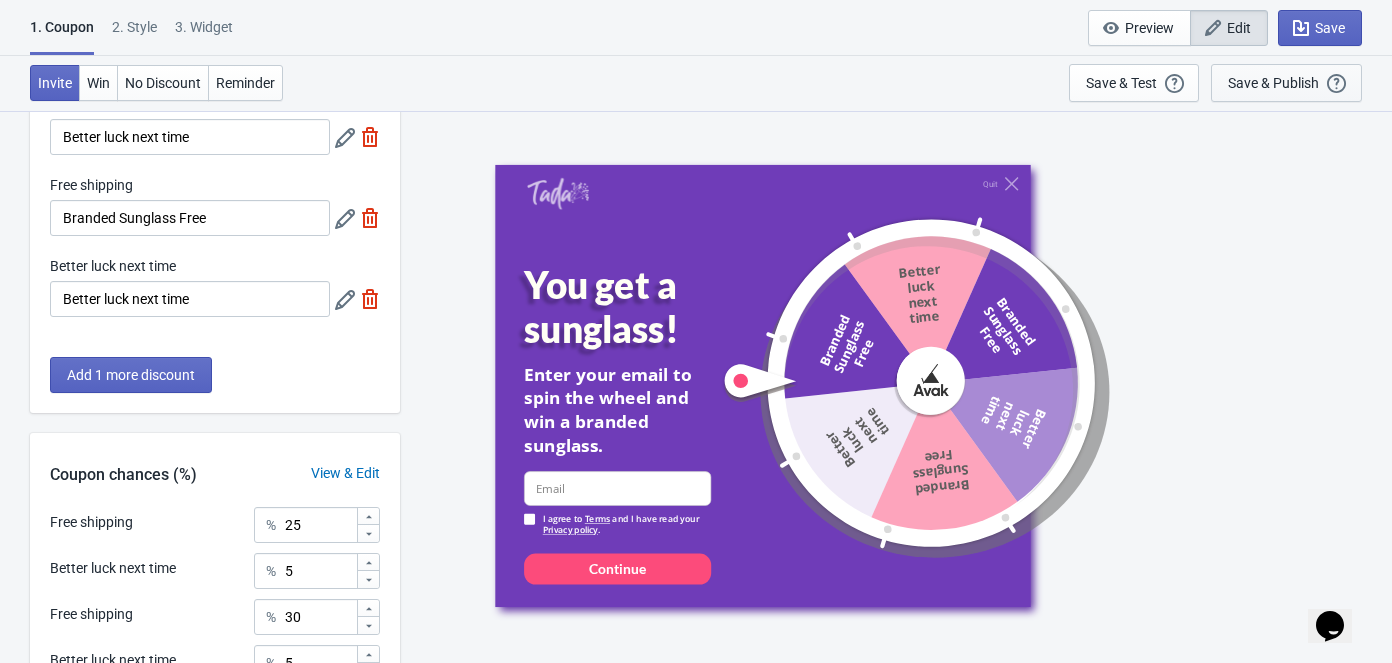 click on "Save & Publish" at bounding box center [1273, 83] 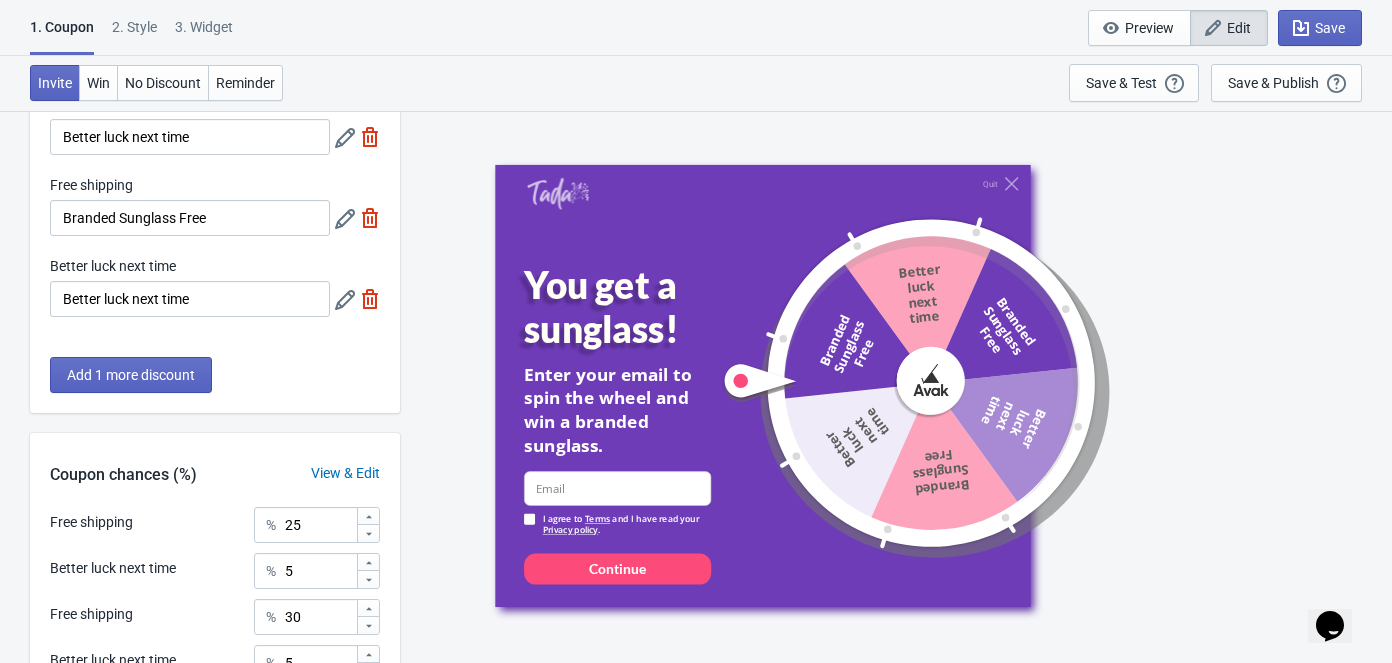 scroll, scrollTop: 19, scrollLeft: 0, axis: vertical 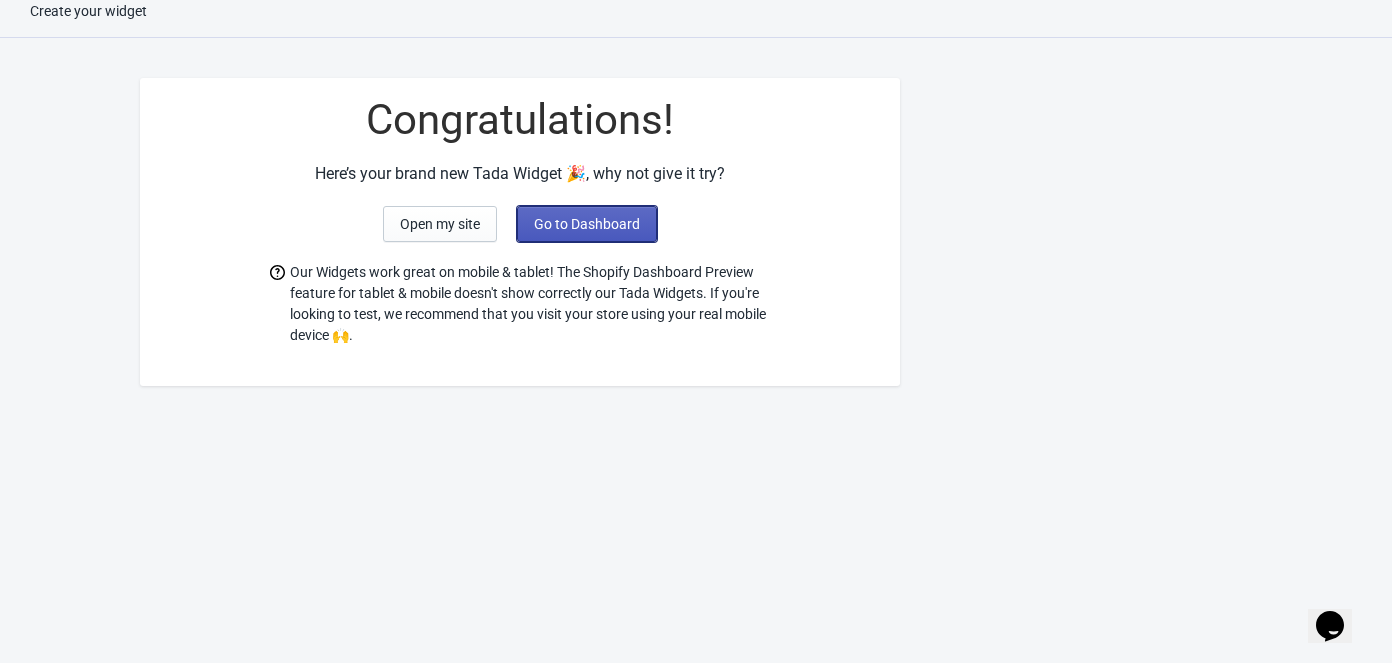 click on "Go to Dashboard" at bounding box center [587, 224] 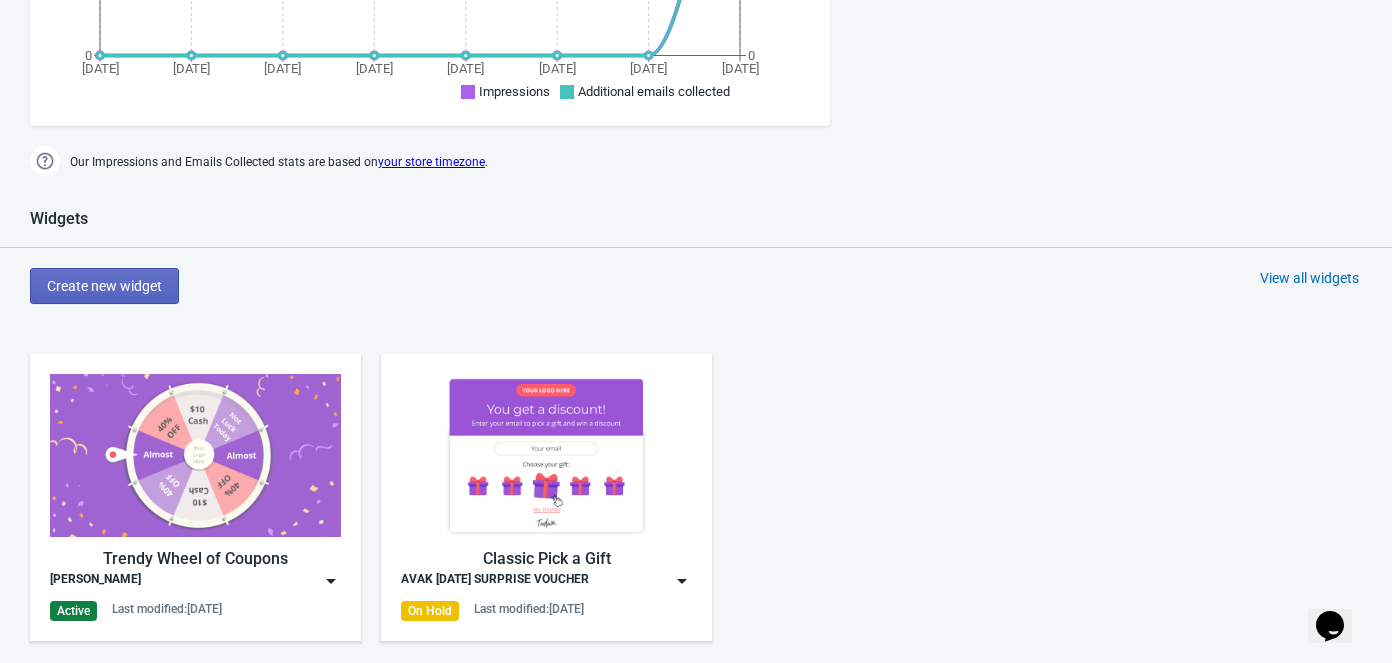 scroll, scrollTop: 746, scrollLeft: 0, axis: vertical 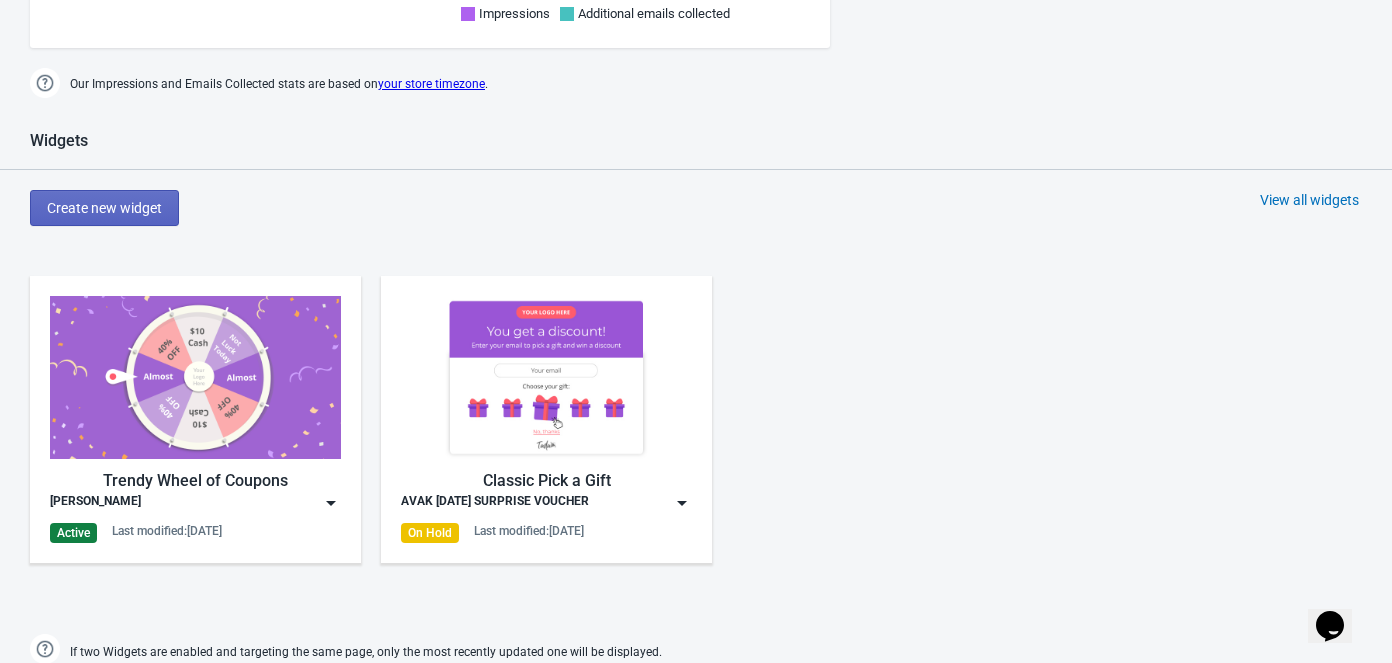 click on "Trendy Wheel of Coupons Avak Sunglass Active Last modified:  [DATE]" at bounding box center (195, 419) 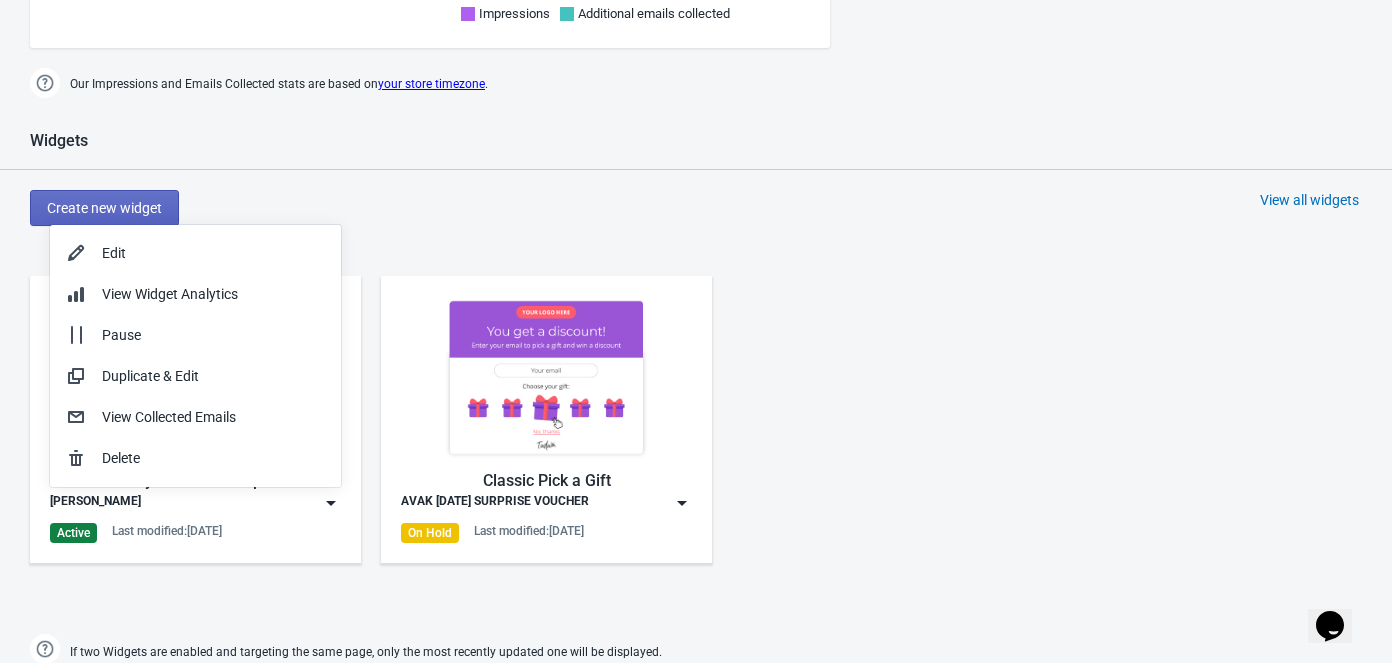 click on "Trendy Wheel of Coupons Avak Sunglass Active Last modified:  [DATE]" at bounding box center (195, 419) 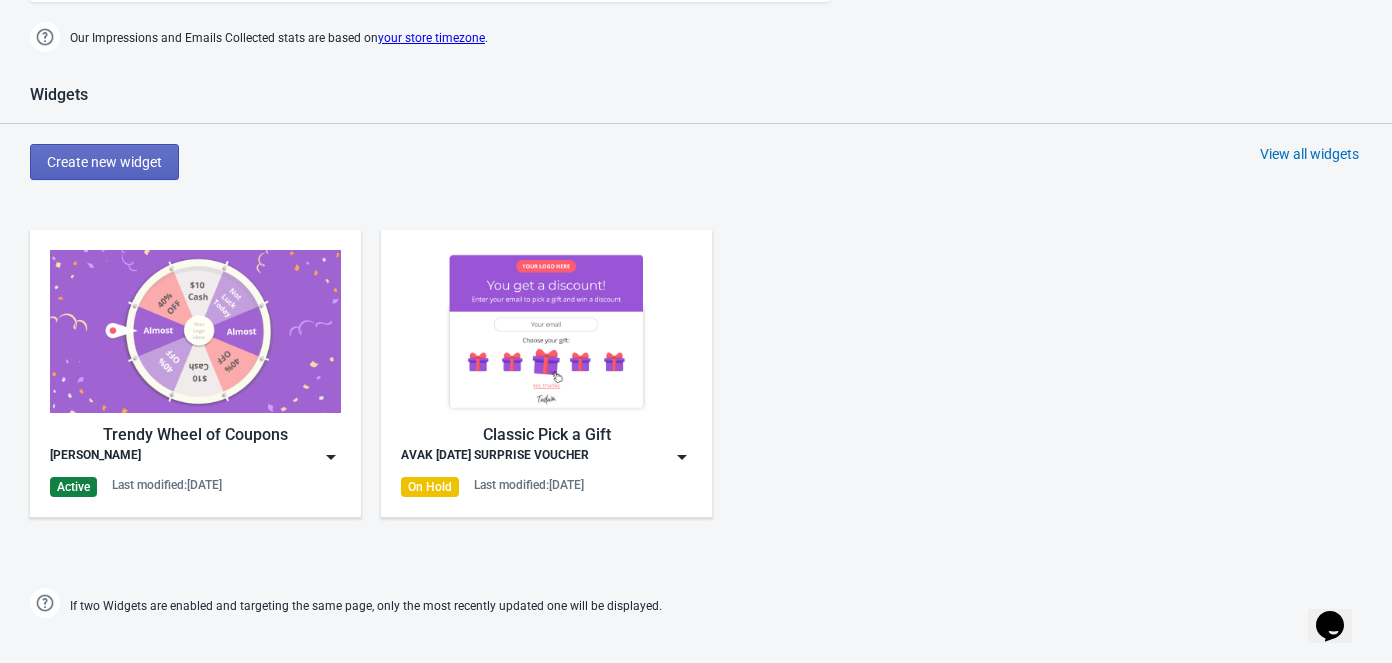 scroll, scrollTop: 837, scrollLeft: 0, axis: vertical 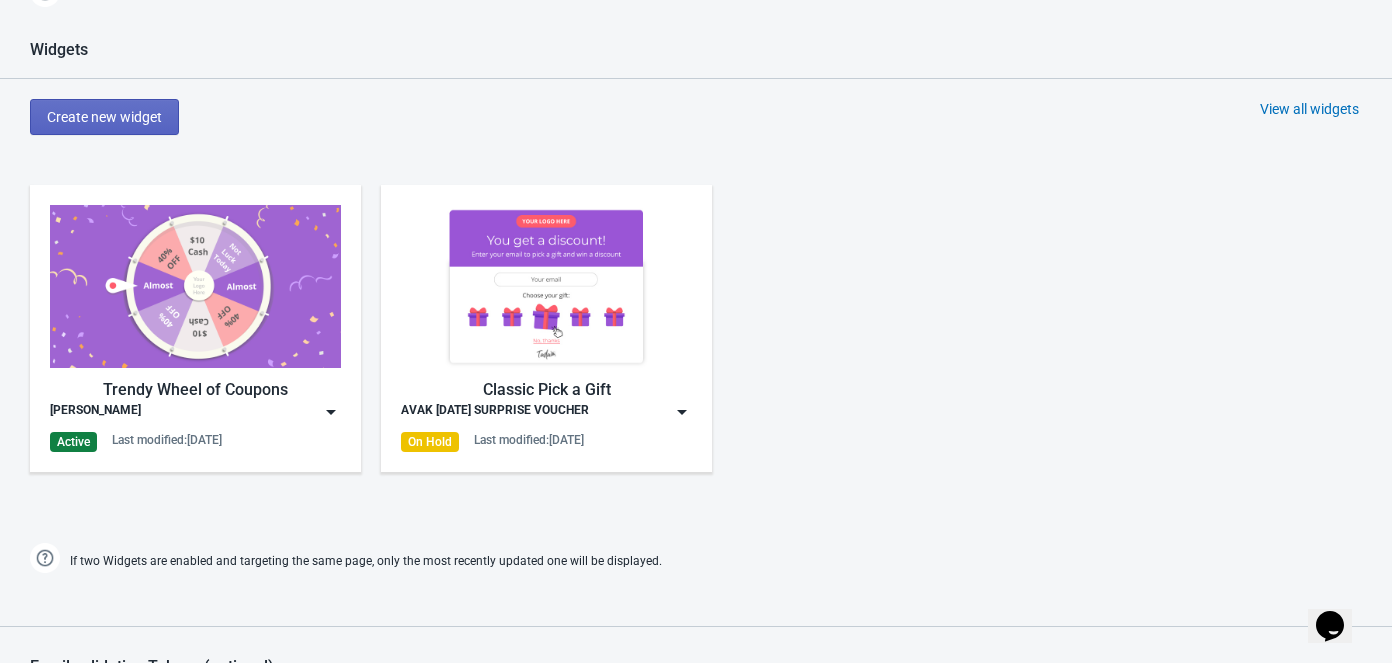 click on "Trendy Wheel of Coupons Avak Sunglass Active Last modified:  [DATE]" at bounding box center [195, 328] 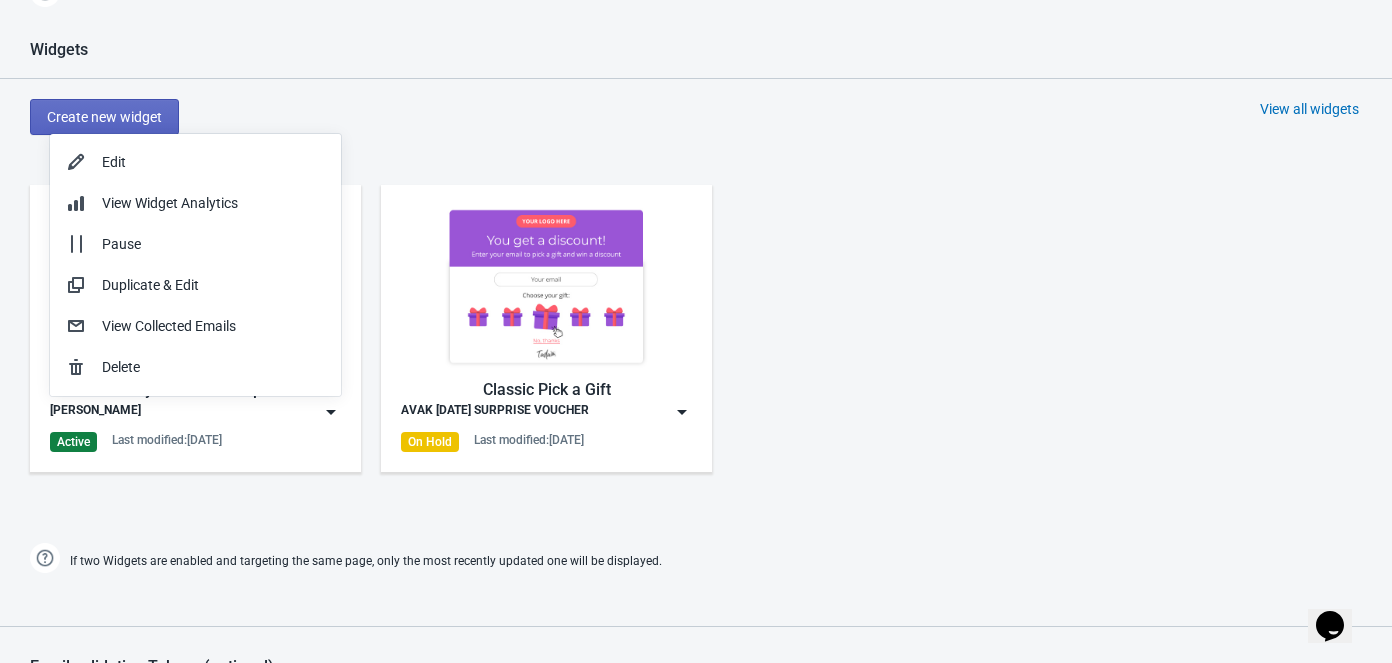 click on "Widgets Create new widget View all widgets Trendy Wheel of Coupons Avak Sunglass Active Last modified:  [DATE] Classic Pick a Gift AVAK [DATE] SURPRISE VOUCHER On Hold Last modified:  [DATE] If two Widgets are enabled and targeting the same page, only the most recently updated one will be displayed." at bounding box center [696, 309] 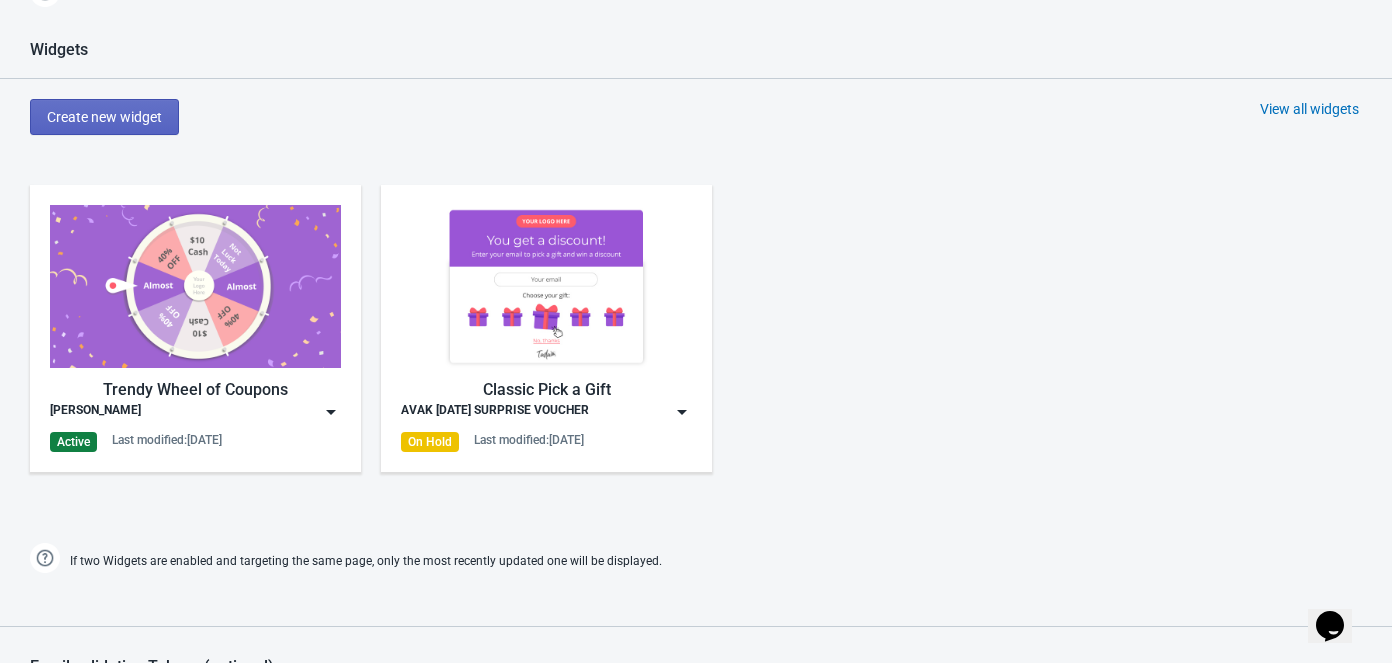 click on "Trendy Wheel of Coupons Avak Sunglass Active Last modified:  [DATE]" at bounding box center [195, 328] 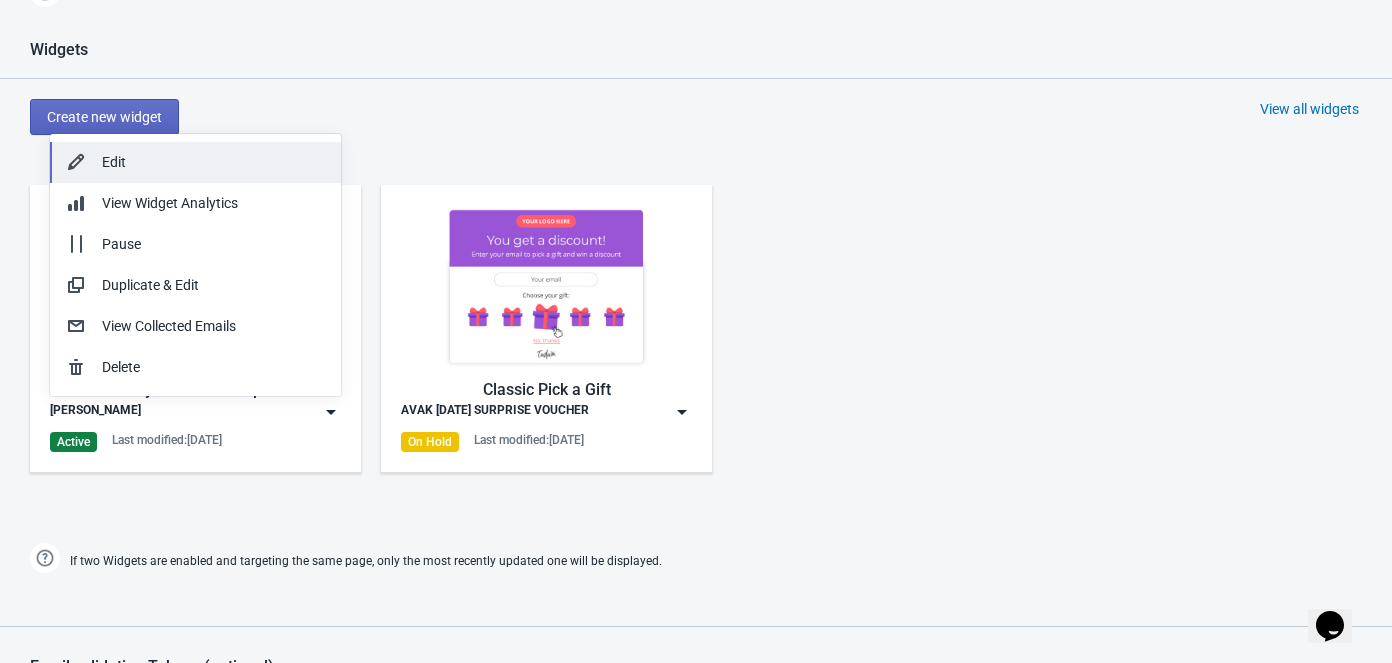 click on "Edit" at bounding box center [213, 162] 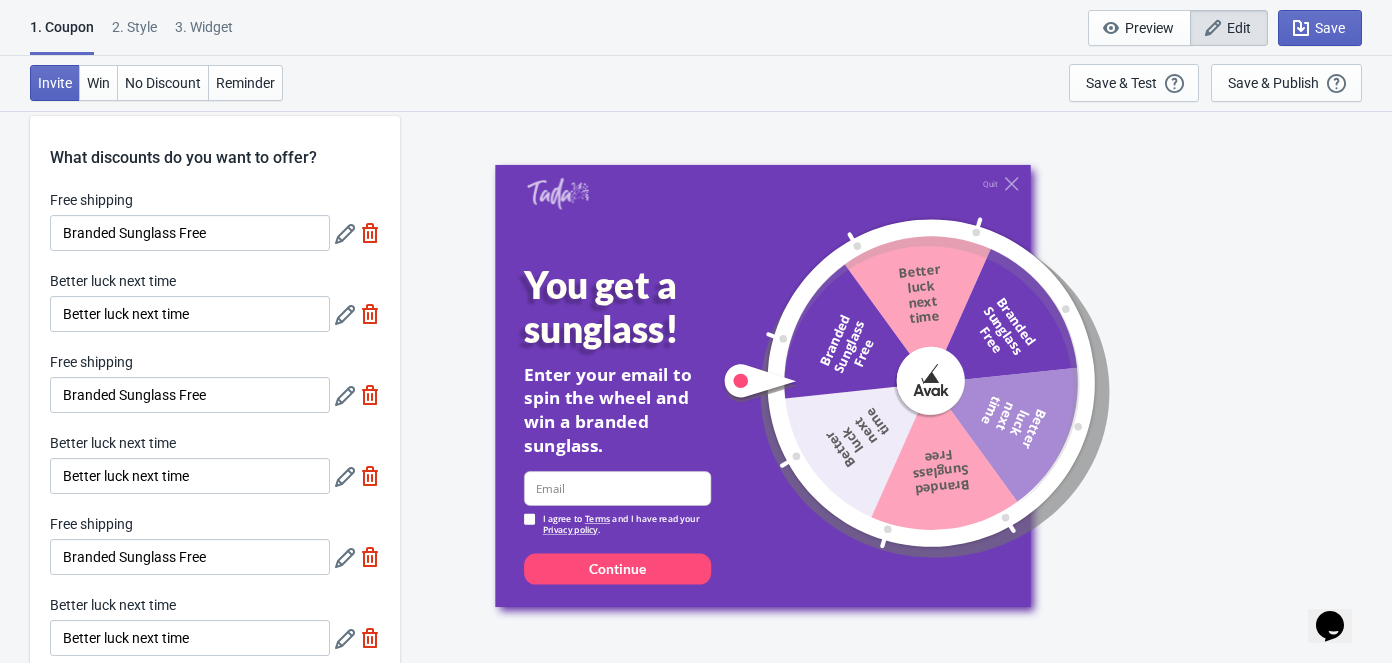 scroll, scrollTop: 0, scrollLeft: 0, axis: both 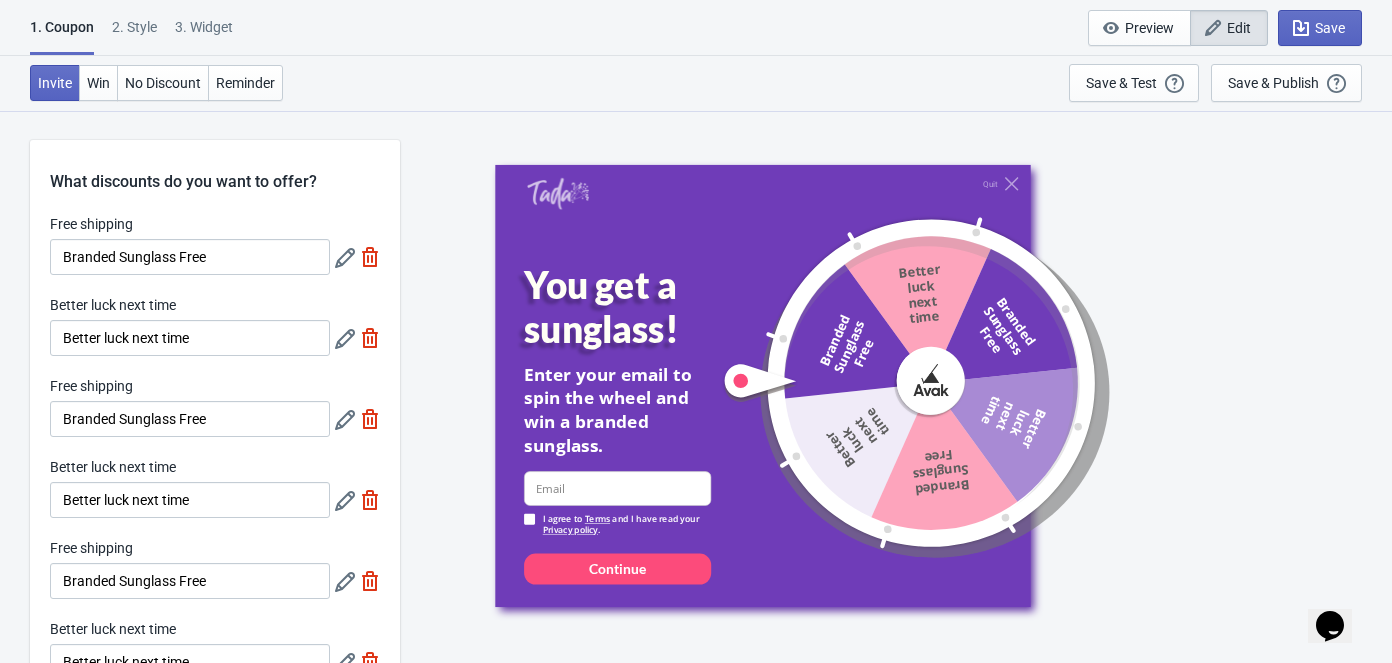 click 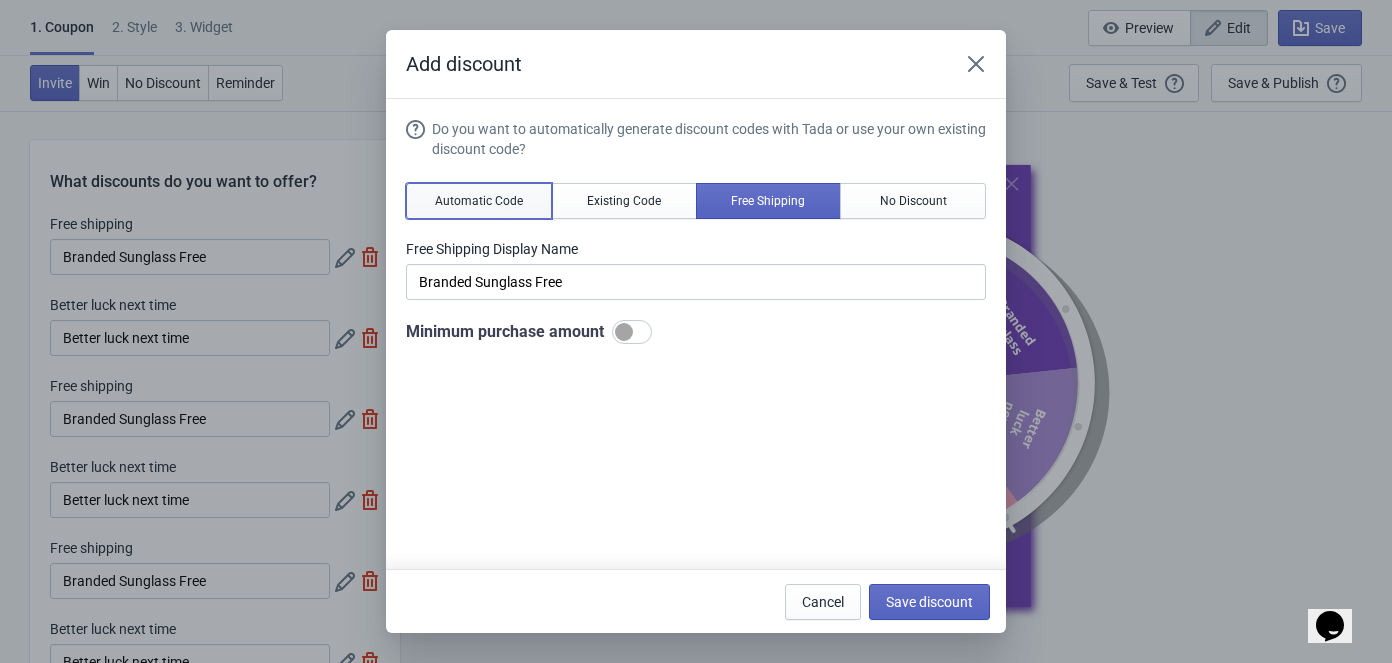 click on "Automatic Code" at bounding box center (479, 201) 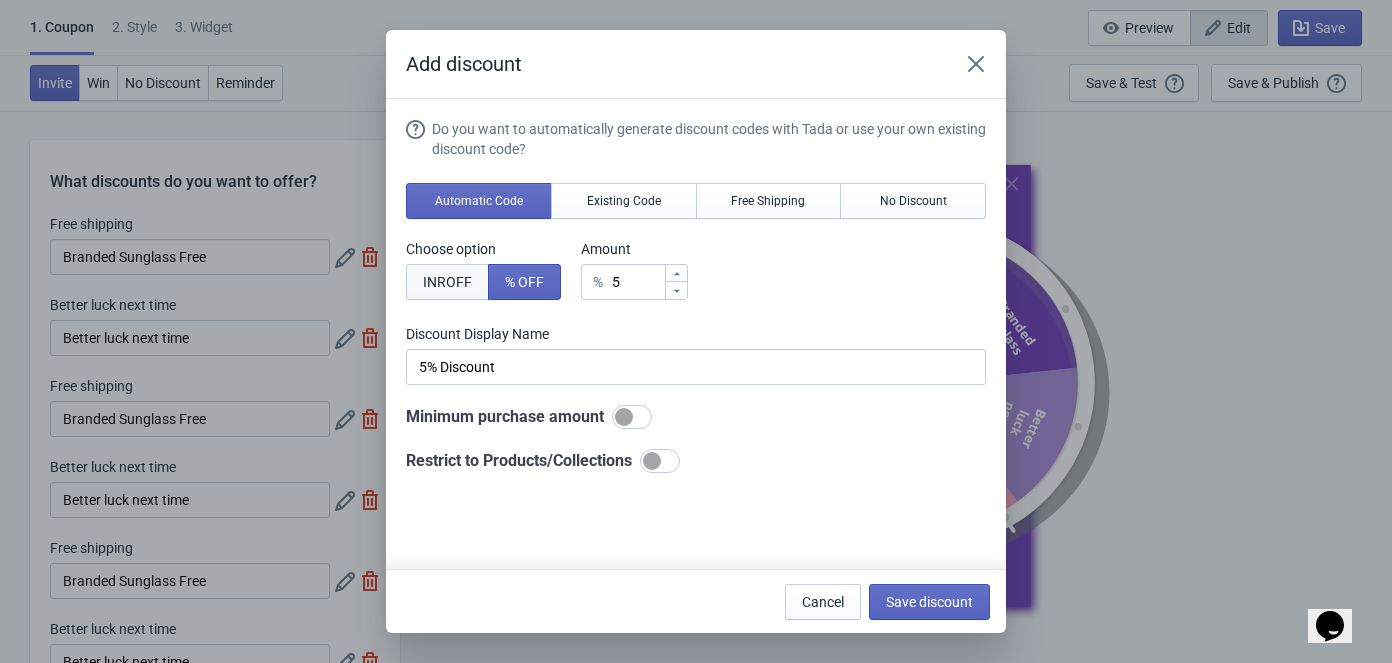 click on "INR  OFF" at bounding box center (447, 282) 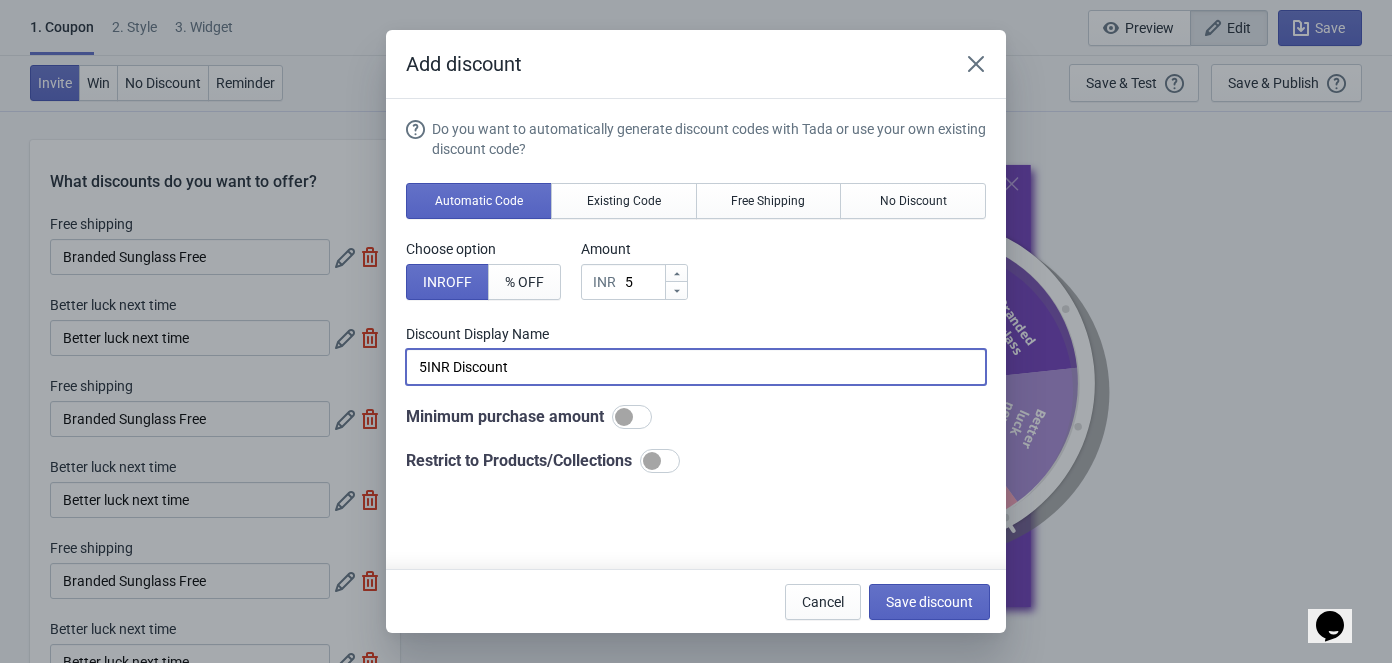 drag, startPoint x: 532, startPoint y: 362, endPoint x: 324, endPoint y: 367, distance: 208.06009 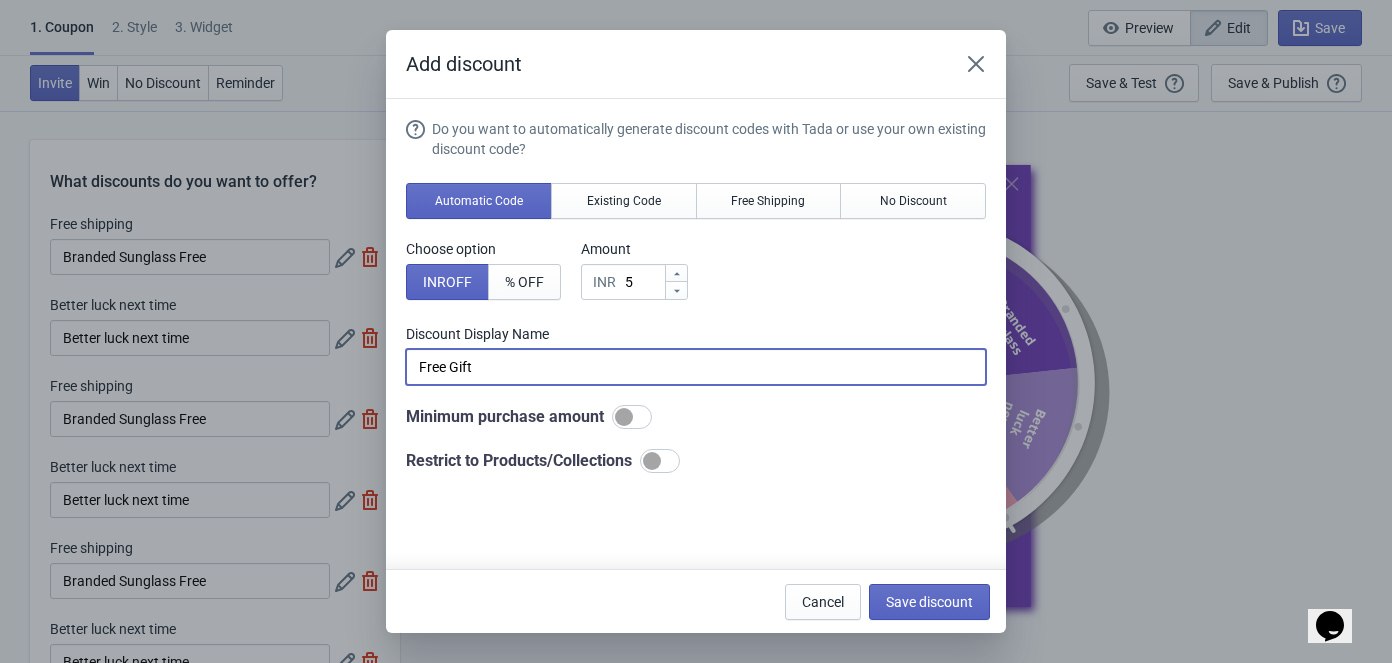 type on "Free Gift" 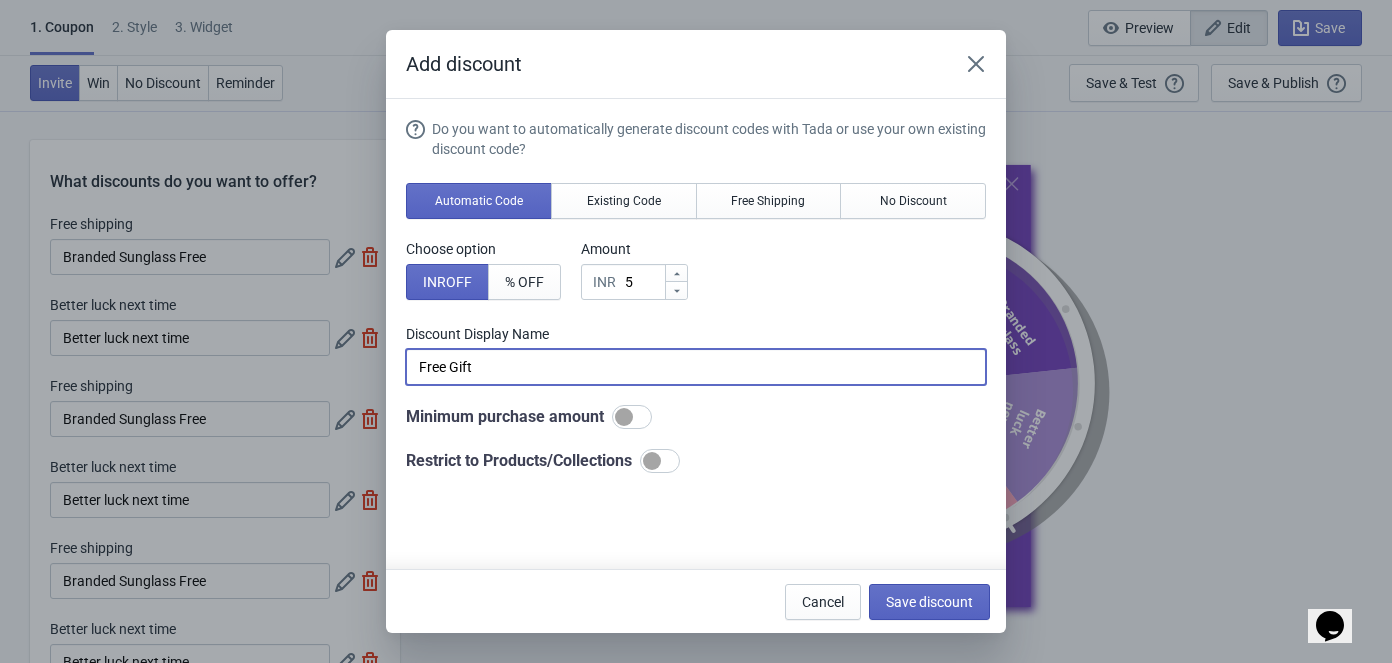 drag, startPoint x: 498, startPoint y: 371, endPoint x: 323, endPoint y: 373, distance: 175.01143 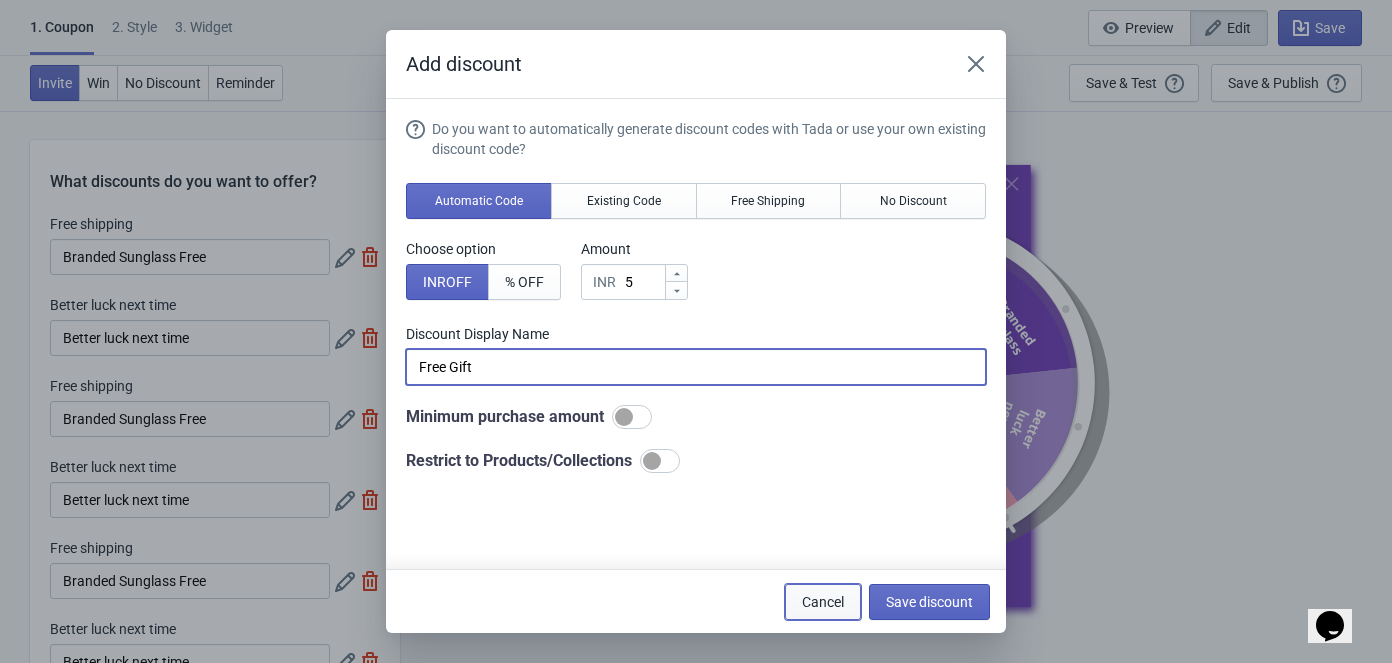 click on "Cancel" at bounding box center (823, 602) 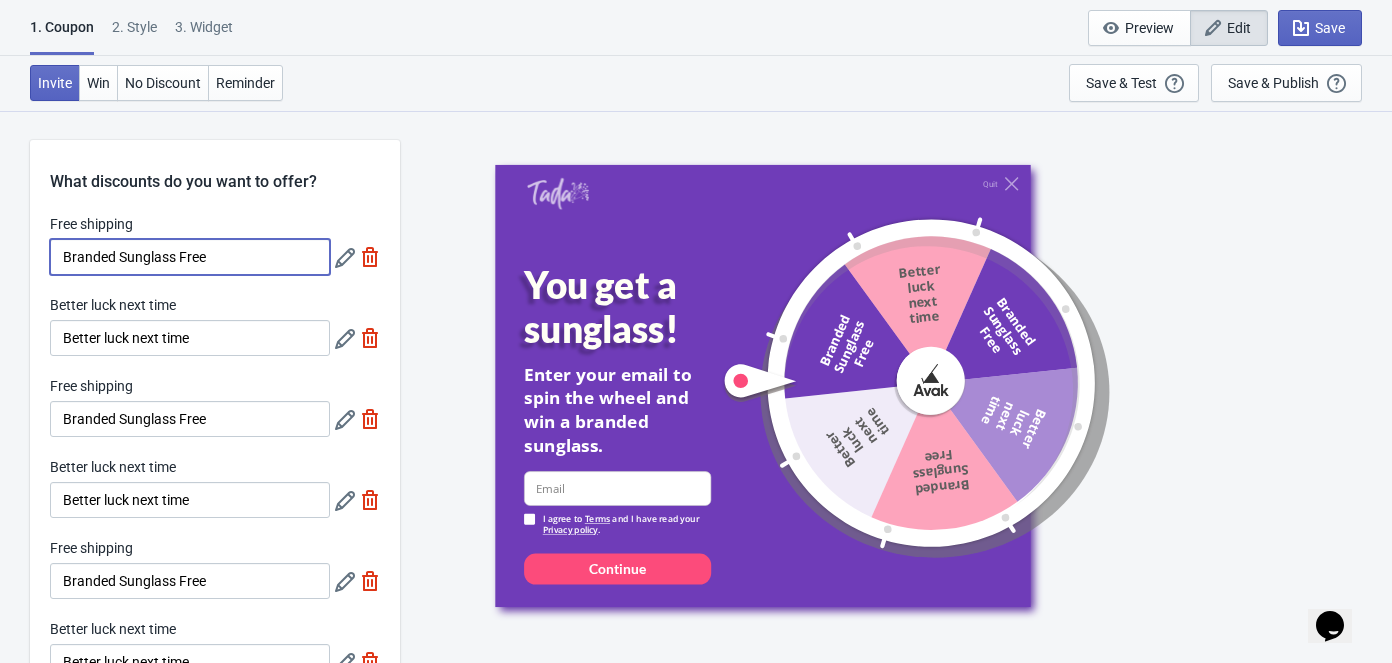 drag, startPoint x: 220, startPoint y: 255, endPoint x: 21, endPoint y: 263, distance: 199.16074 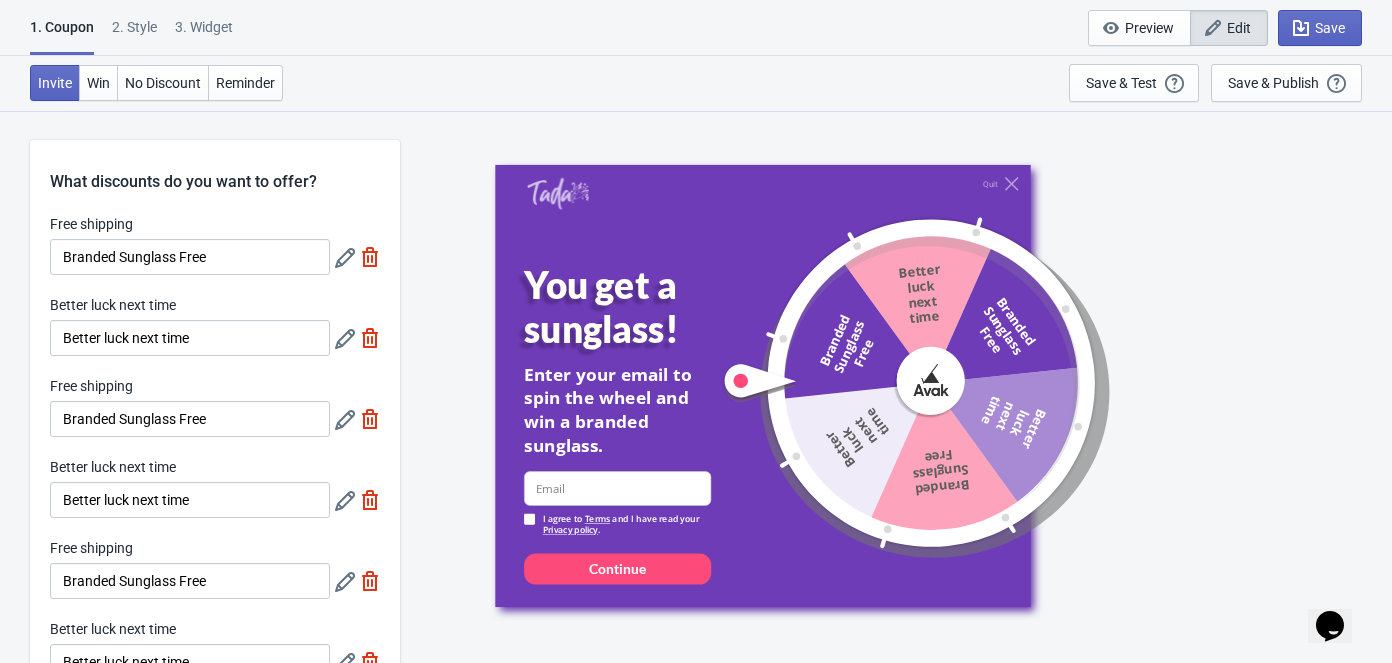 click 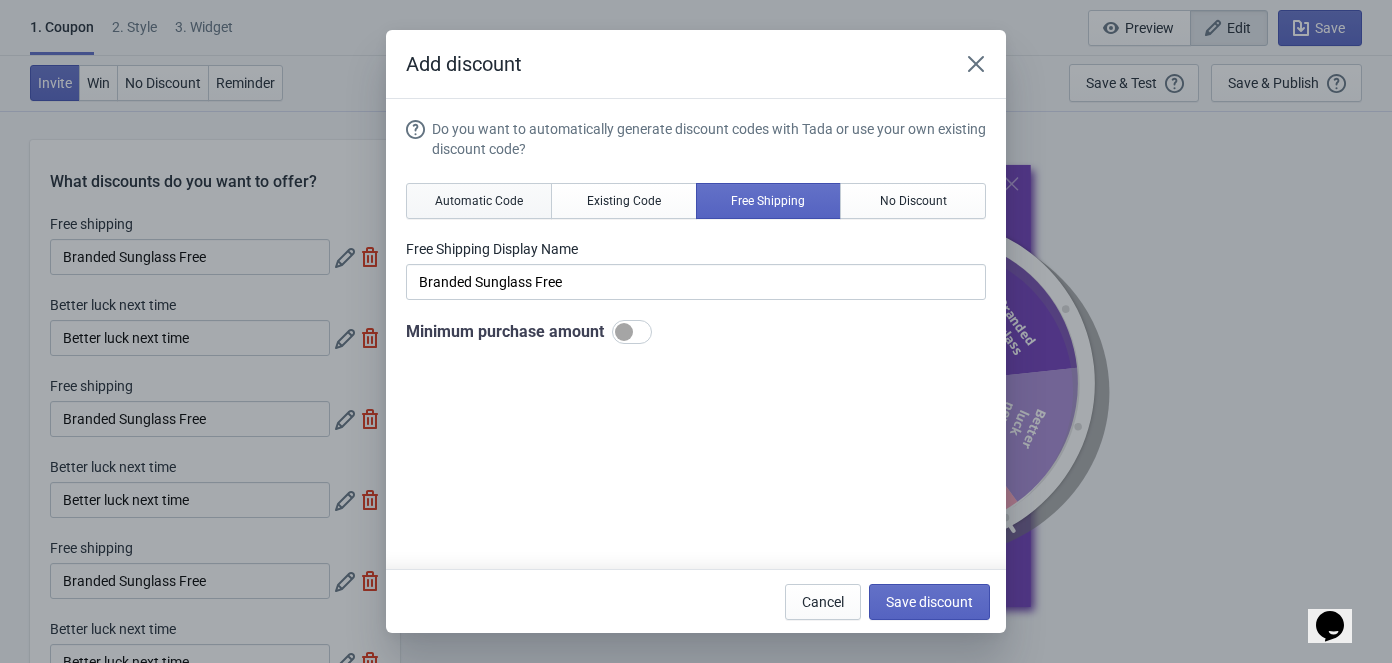 click on "Automatic Code" at bounding box center (479, 201) 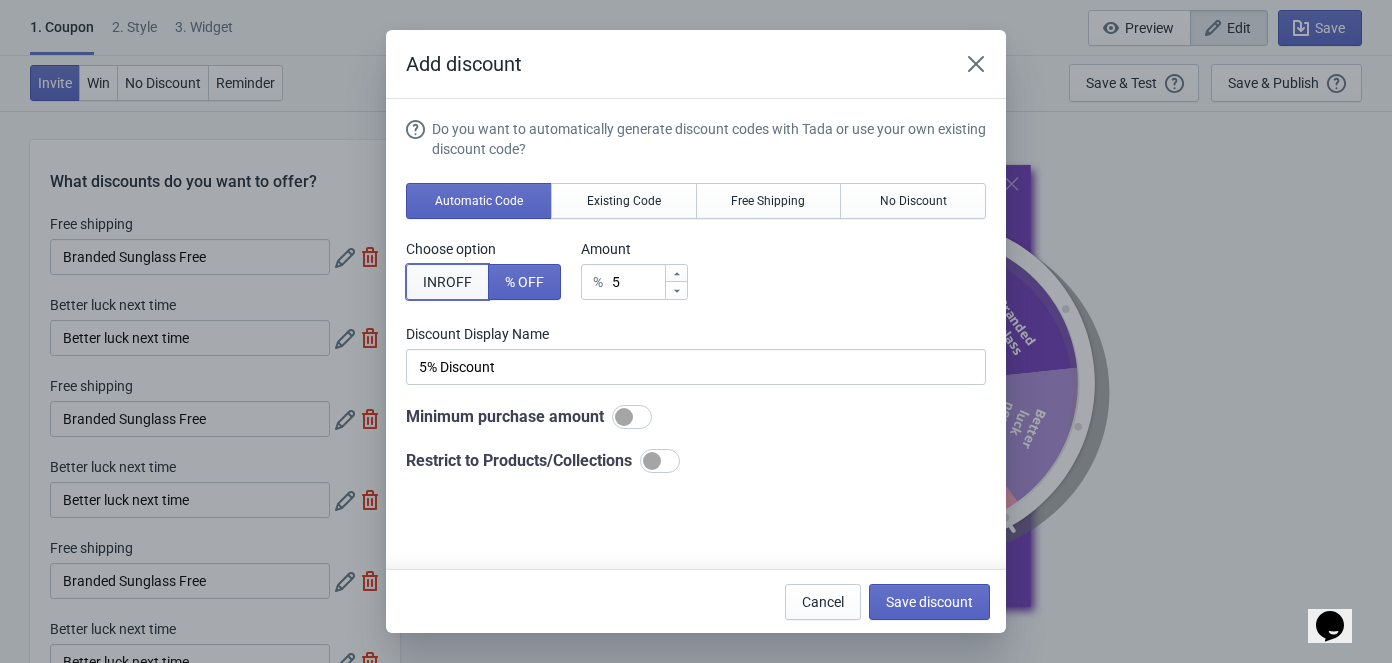 click on "INR  OFF" at bounding box center [447, 282] 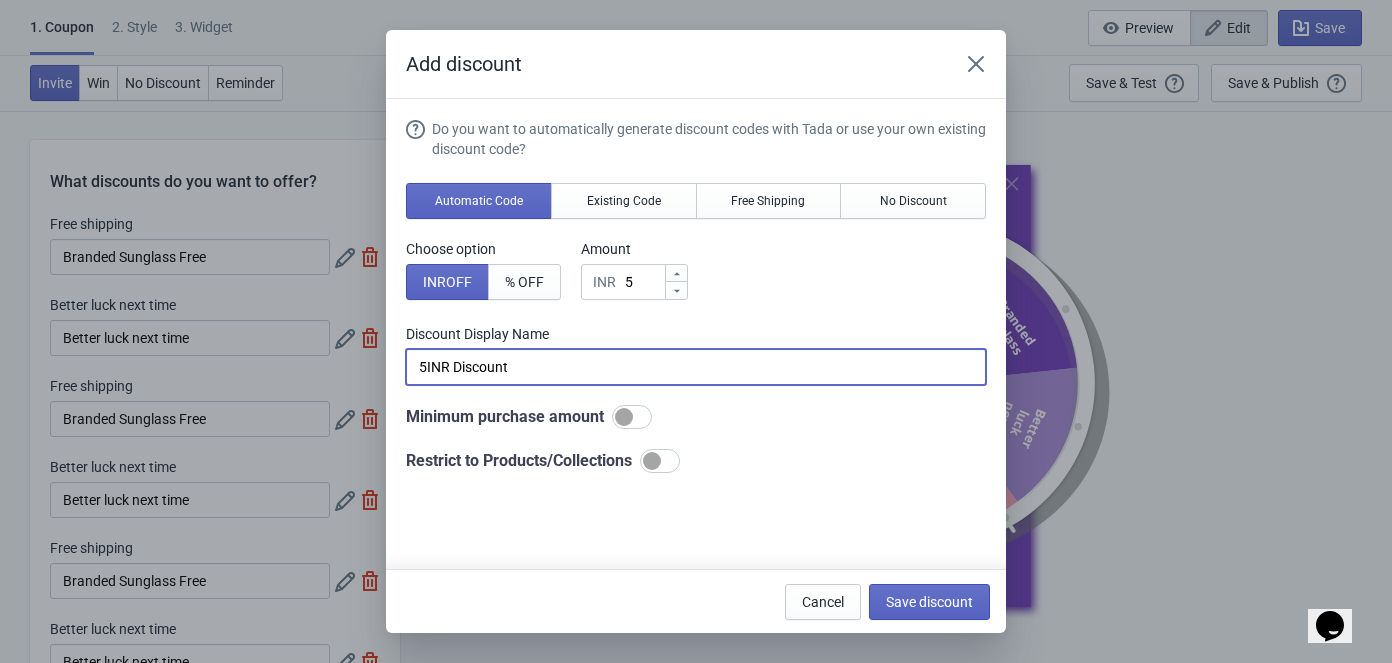 drag, startPoint x: 528, startPoint y: 367, endPoint x: 327, endPoint y: 368, distance: 201.00249 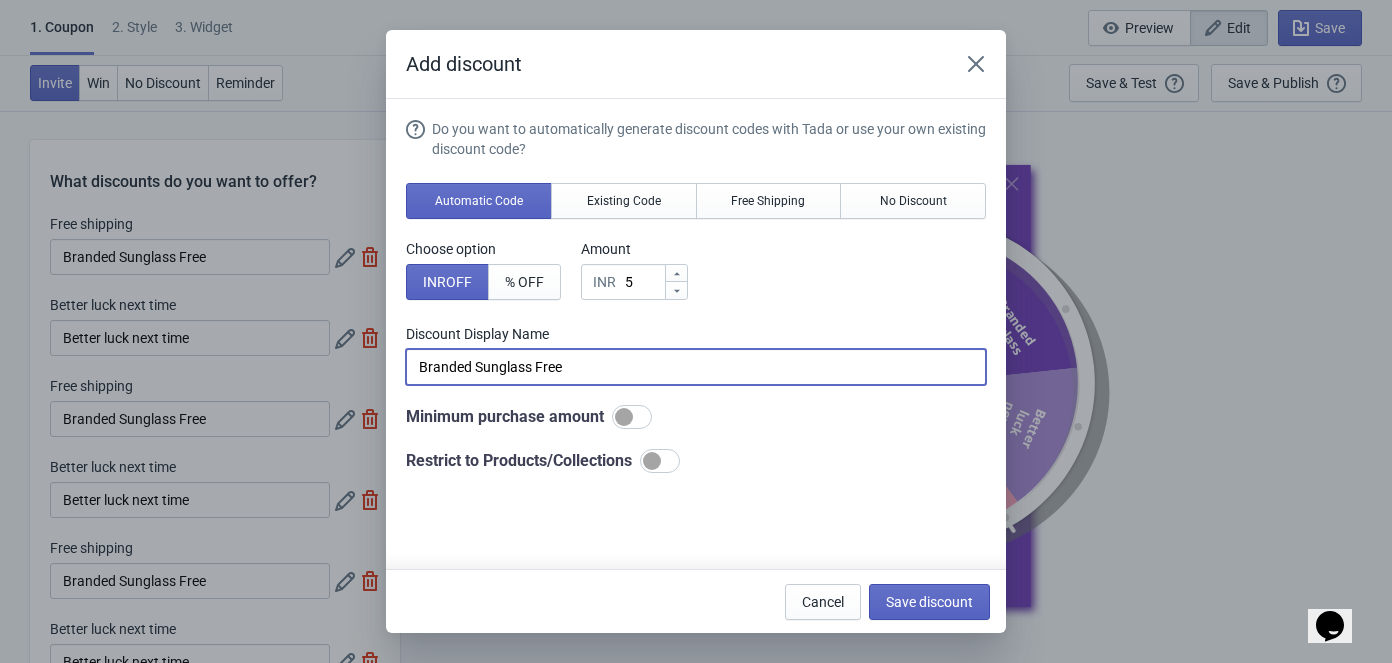 type on "Branded Sunglass Free" 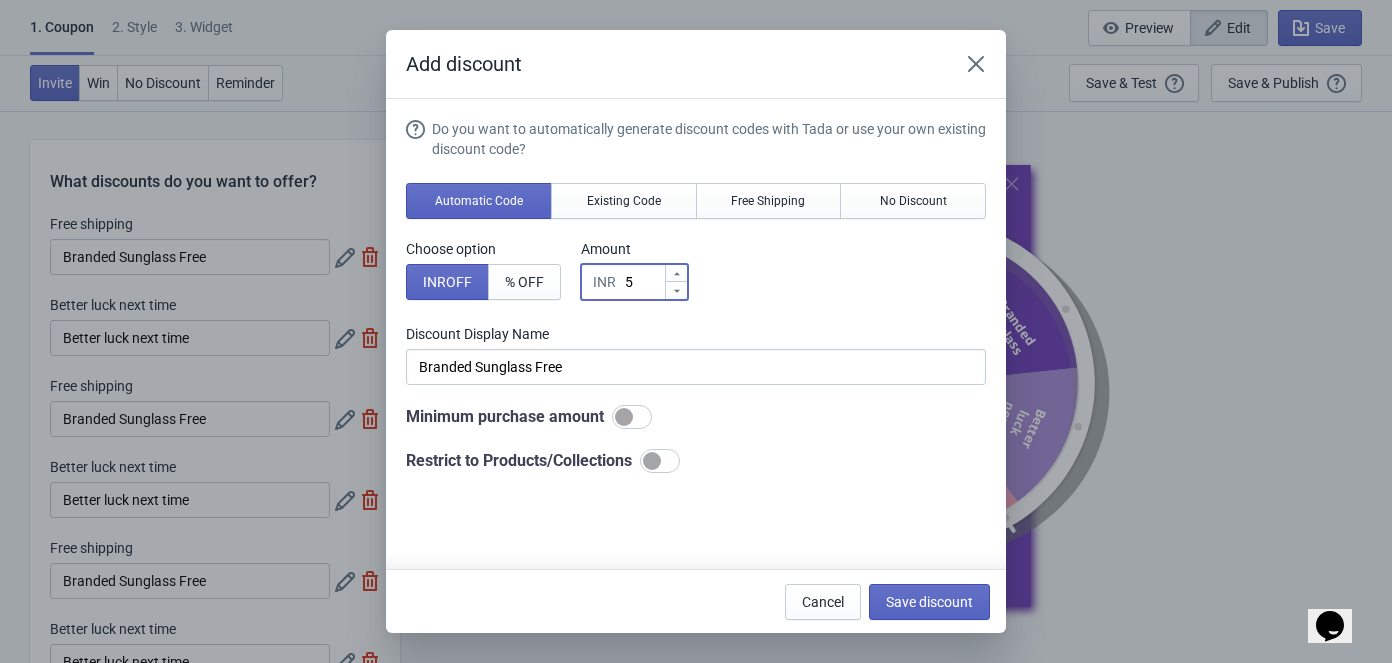 drag, startPoint x: 651, startPoint y: 287, endPoint x: 610, endPoint y: 289, distance: 41.04875 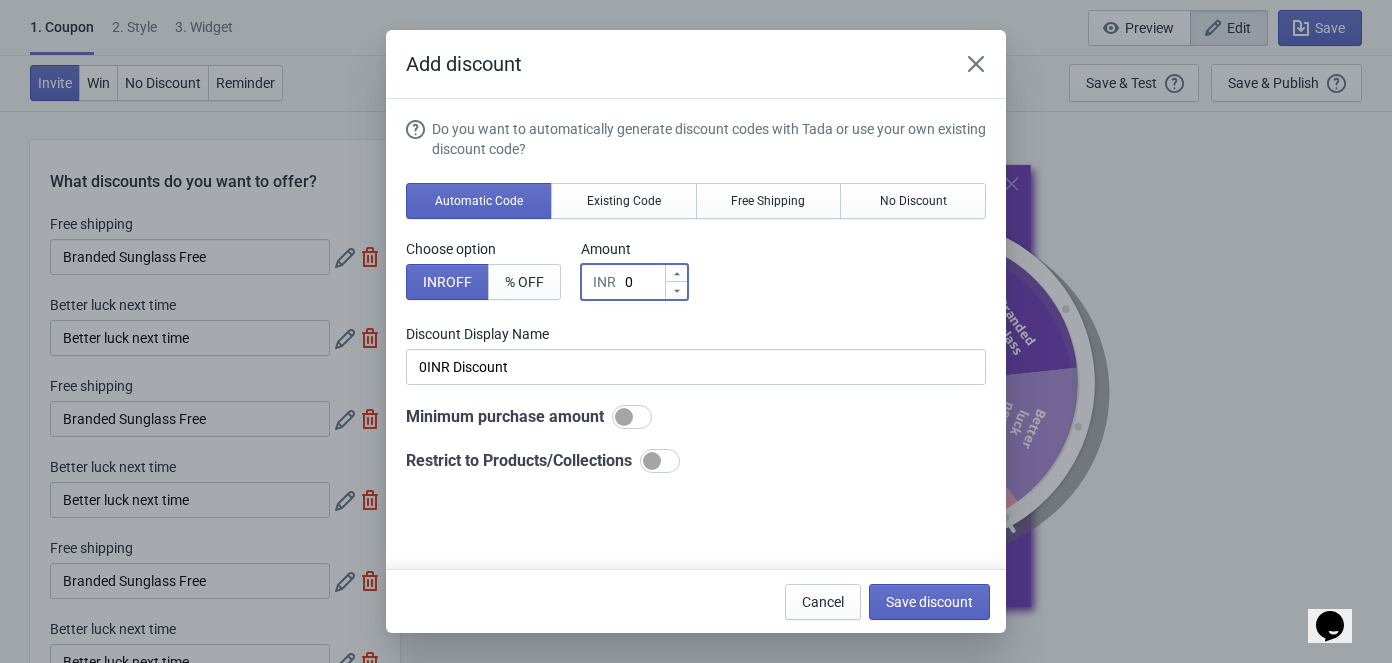 type on "0" 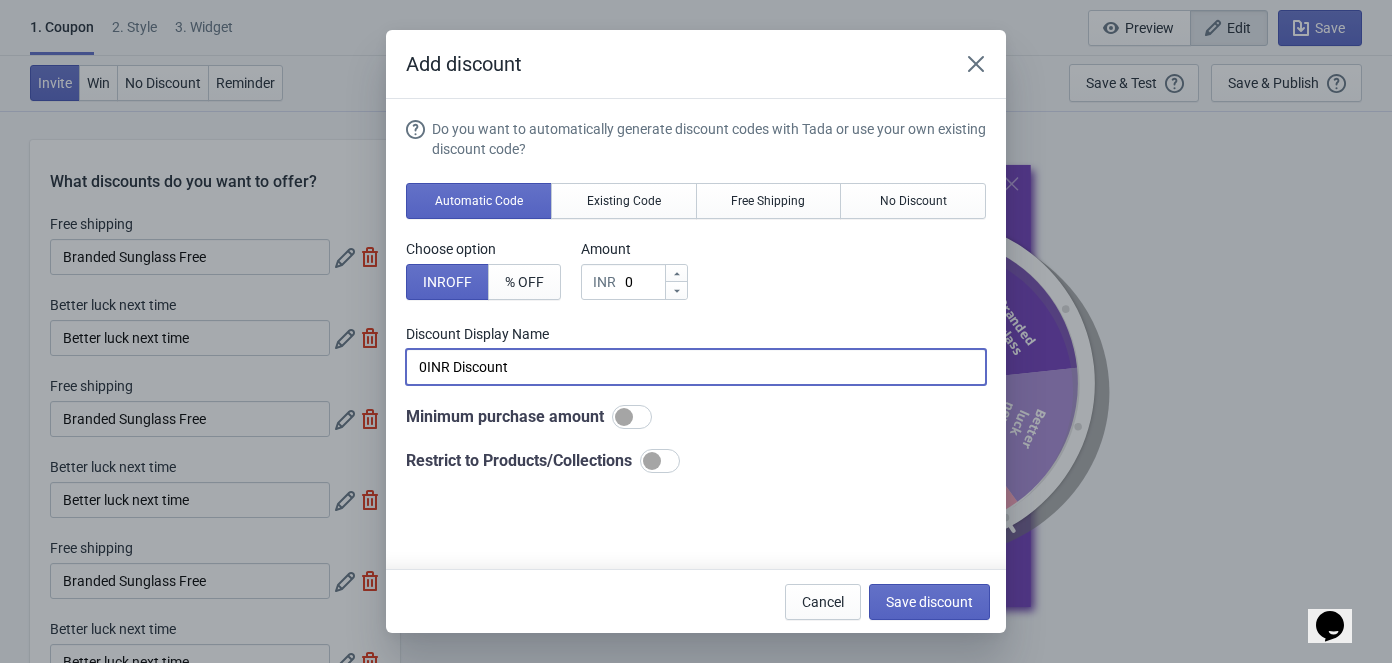 drag, startPoint x: 540, startPoint y: 360, endPoint x: 332, endPoint y: 354, distance: 208.08652 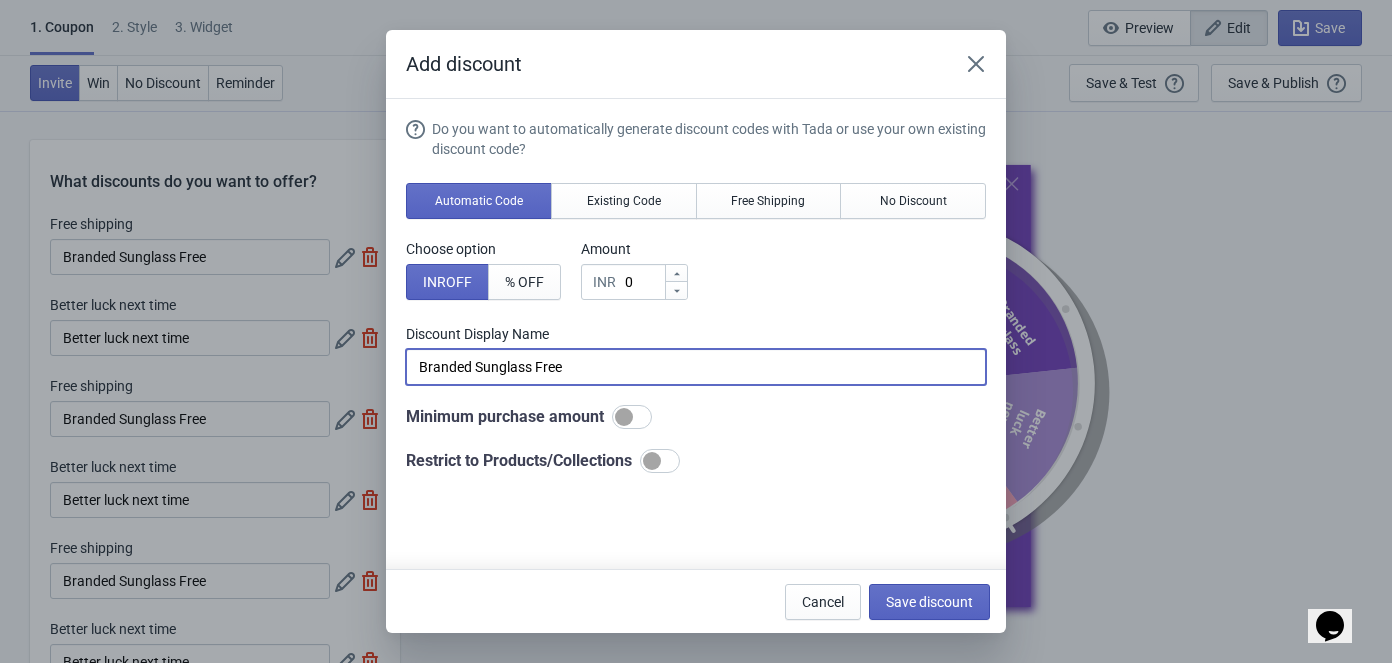 type on "Branded Sunglass Free" 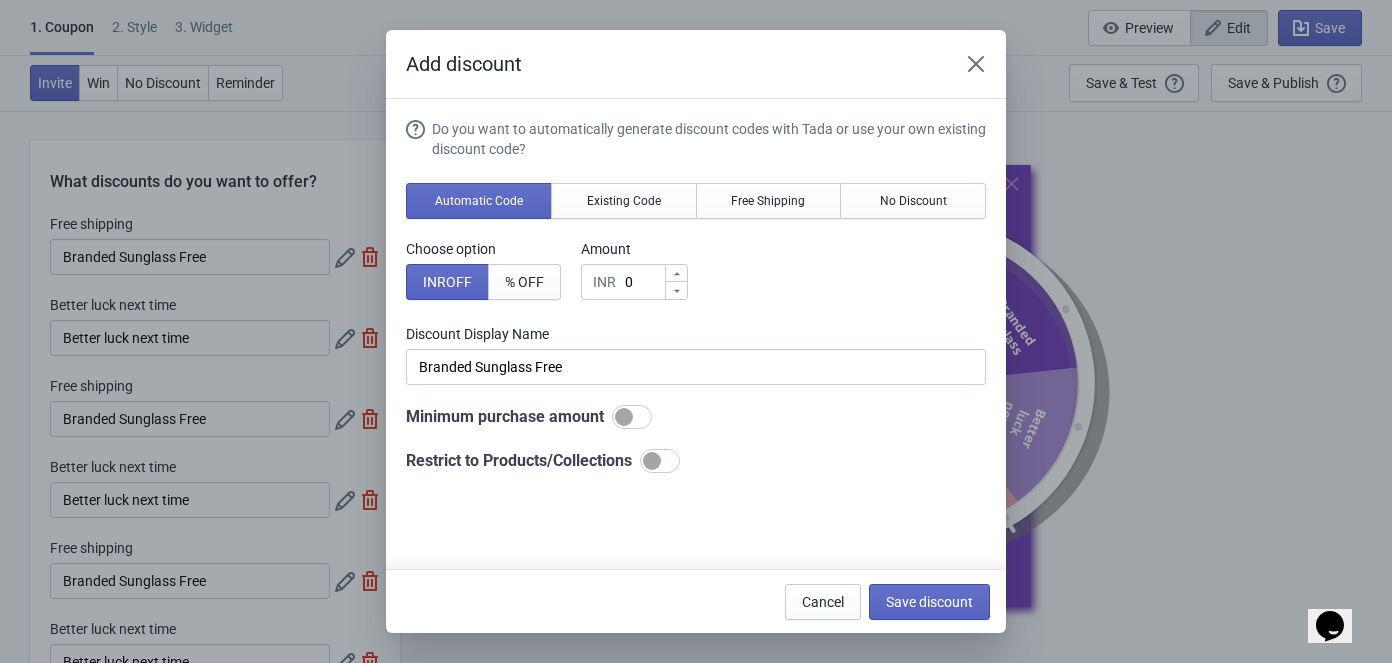 click on "Do you want to automatically generate discount codes with Tada or use your own existing discount code?  Automatic Code Existing Code Free Shipping No Discount Choose option INR  OFF % OFF Amount INR 0 Discount Display Name   Branded Sunglass Free Minimum purchase amount  Restrict to Products/Collections" at bounding box center [696, 296] 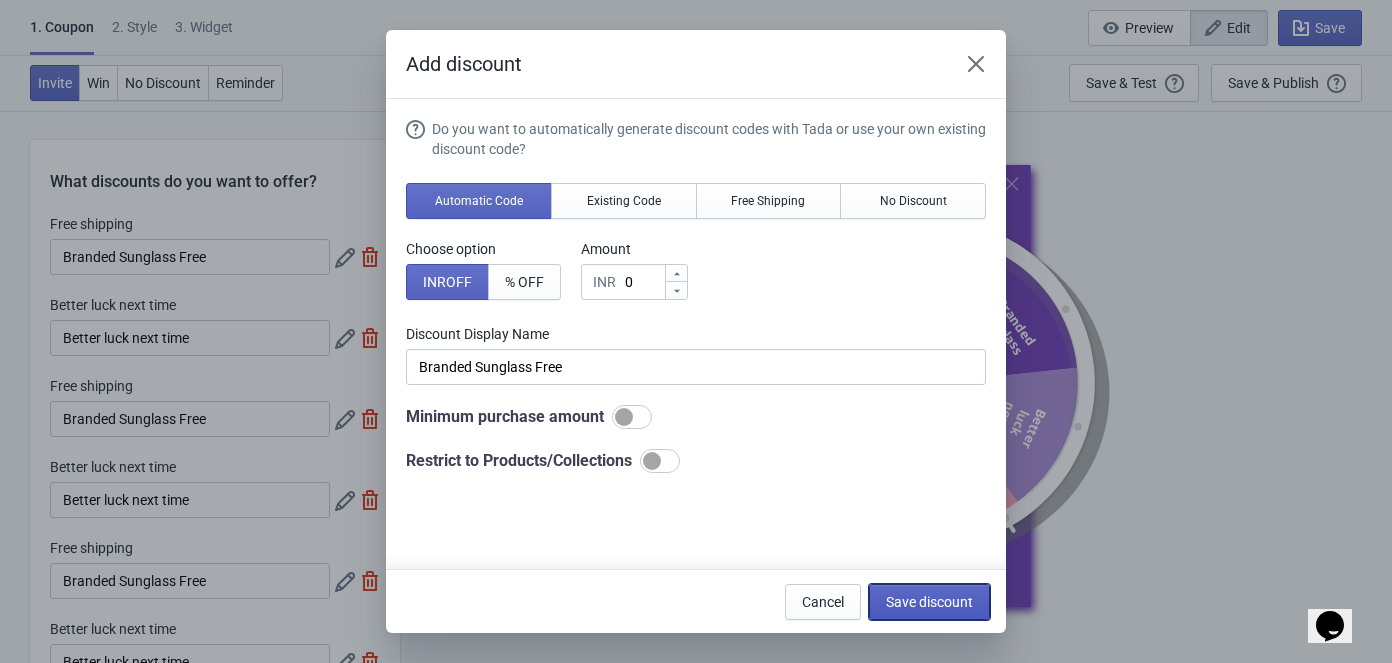 click on "Save discount" at bounding box center (929, 602) 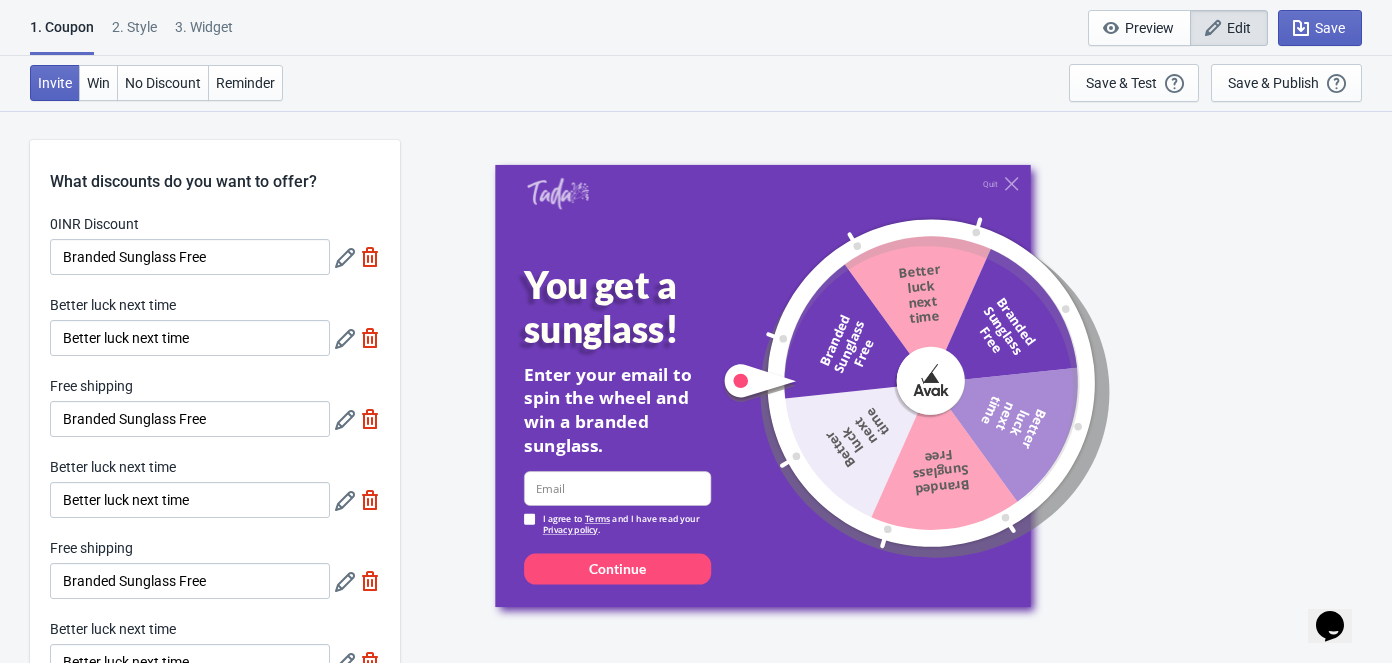 click 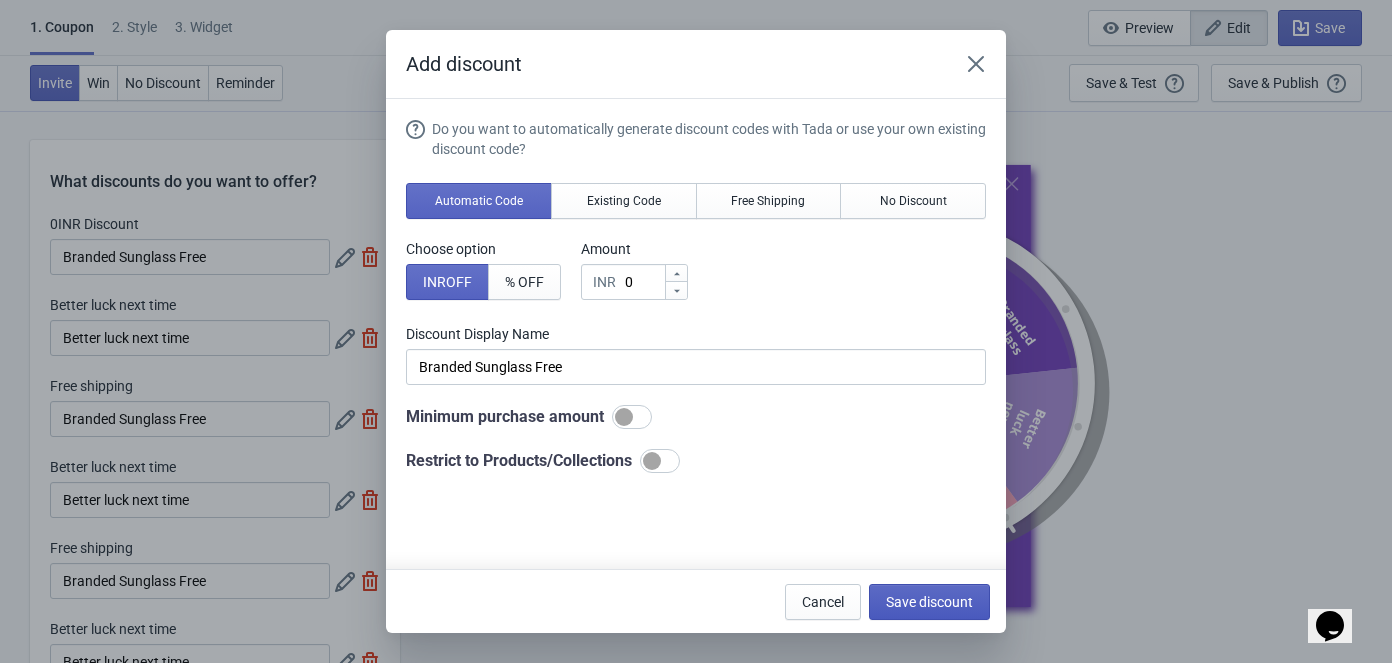 click on "Save discount" at bounding box center (929, 602) 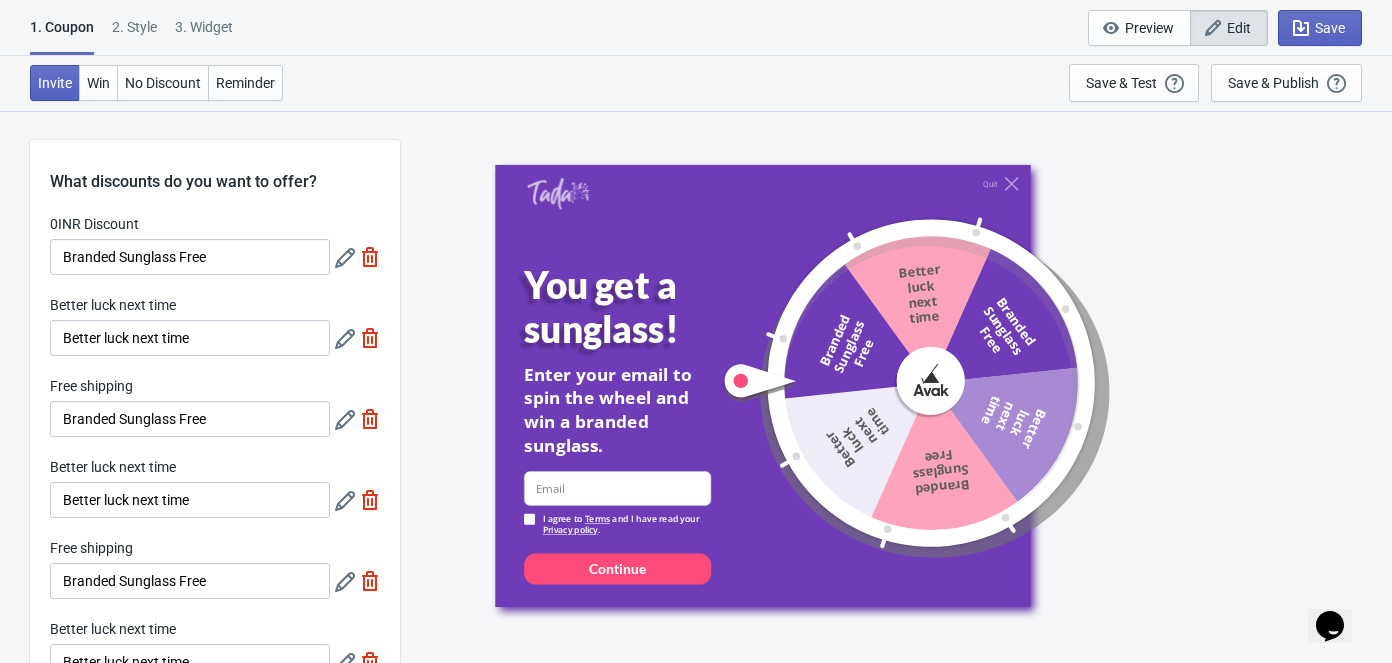 click 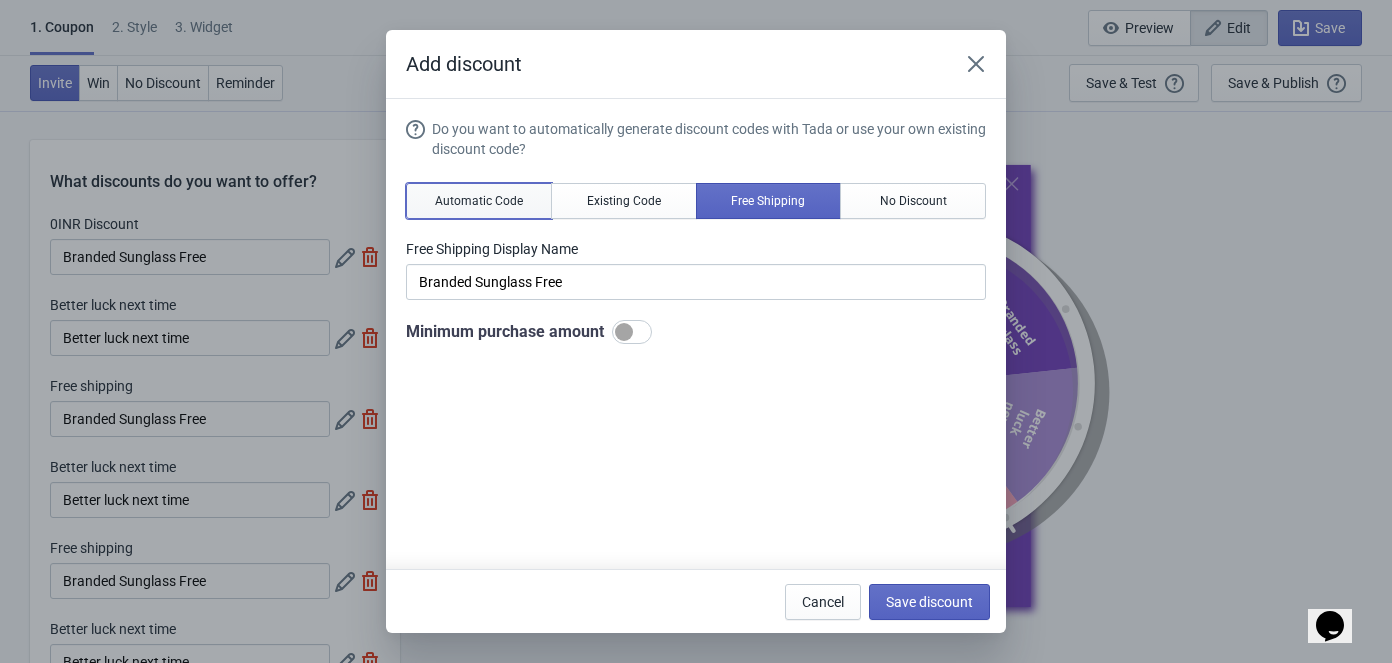 click on "Automatic Code" at bounding box center (479, 201) 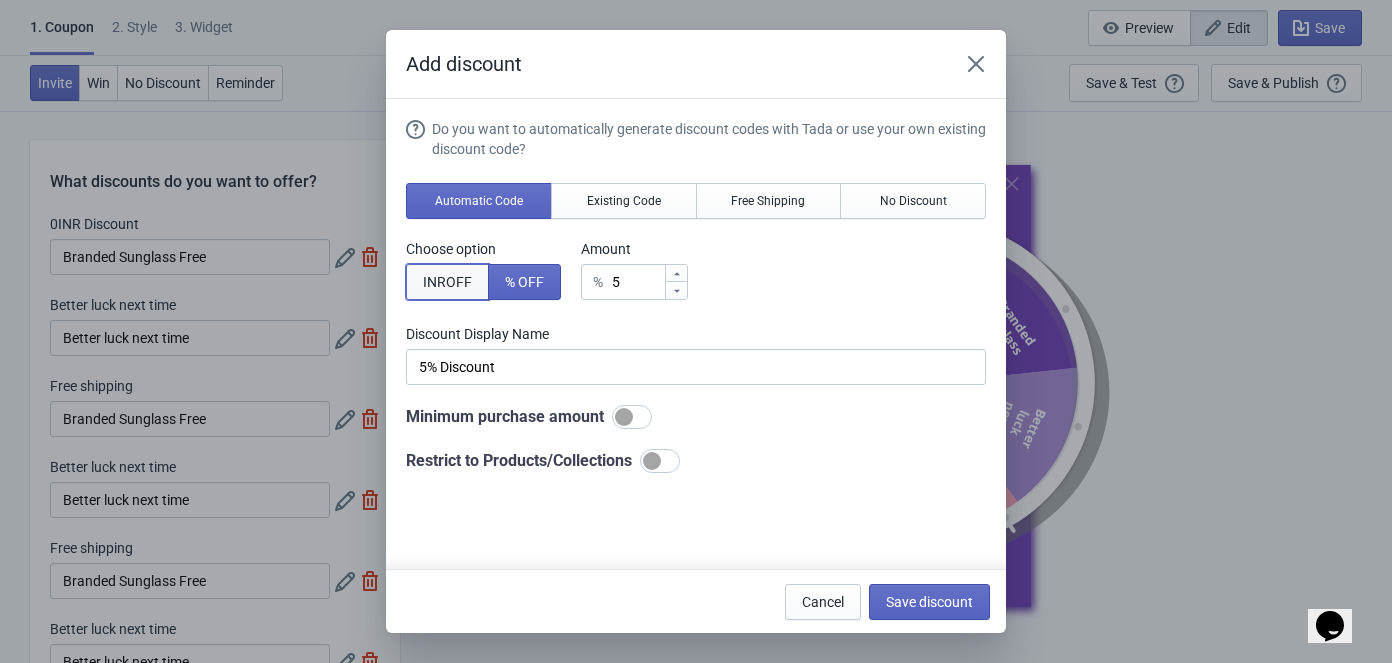 click on "INR  OFF" at bounding box center (447, 282) 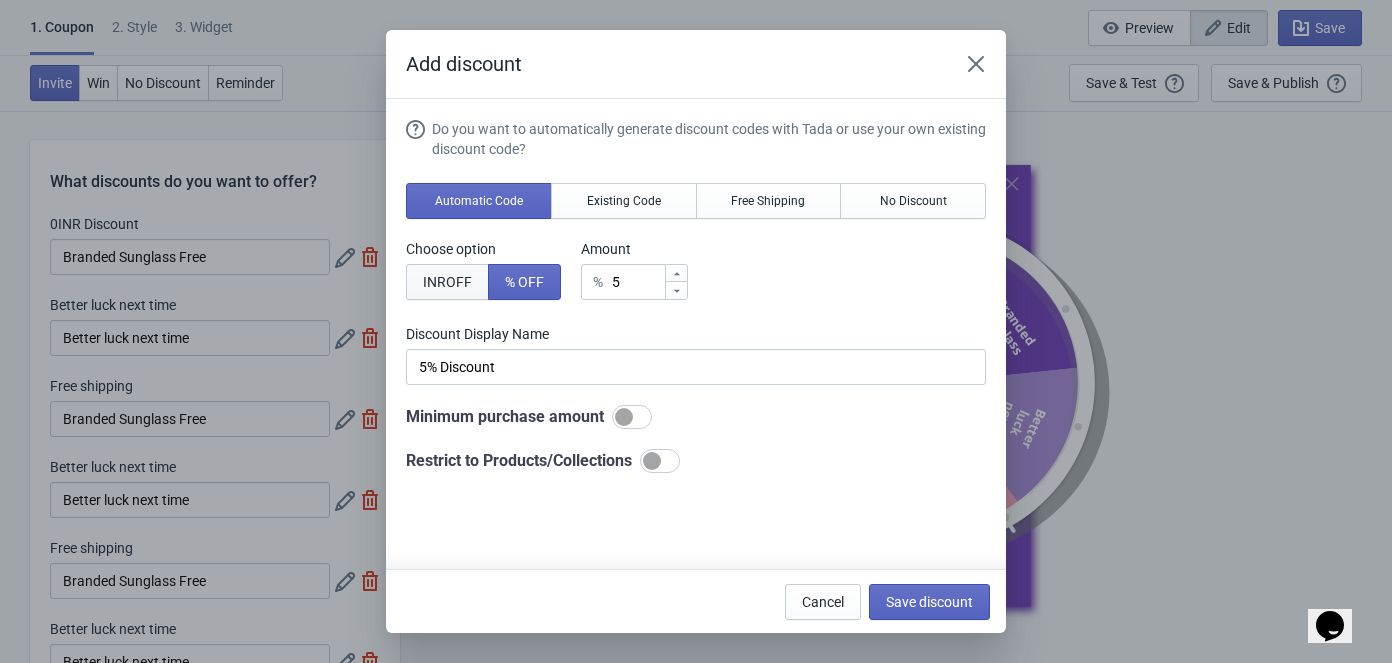 type on "5INR Discount" 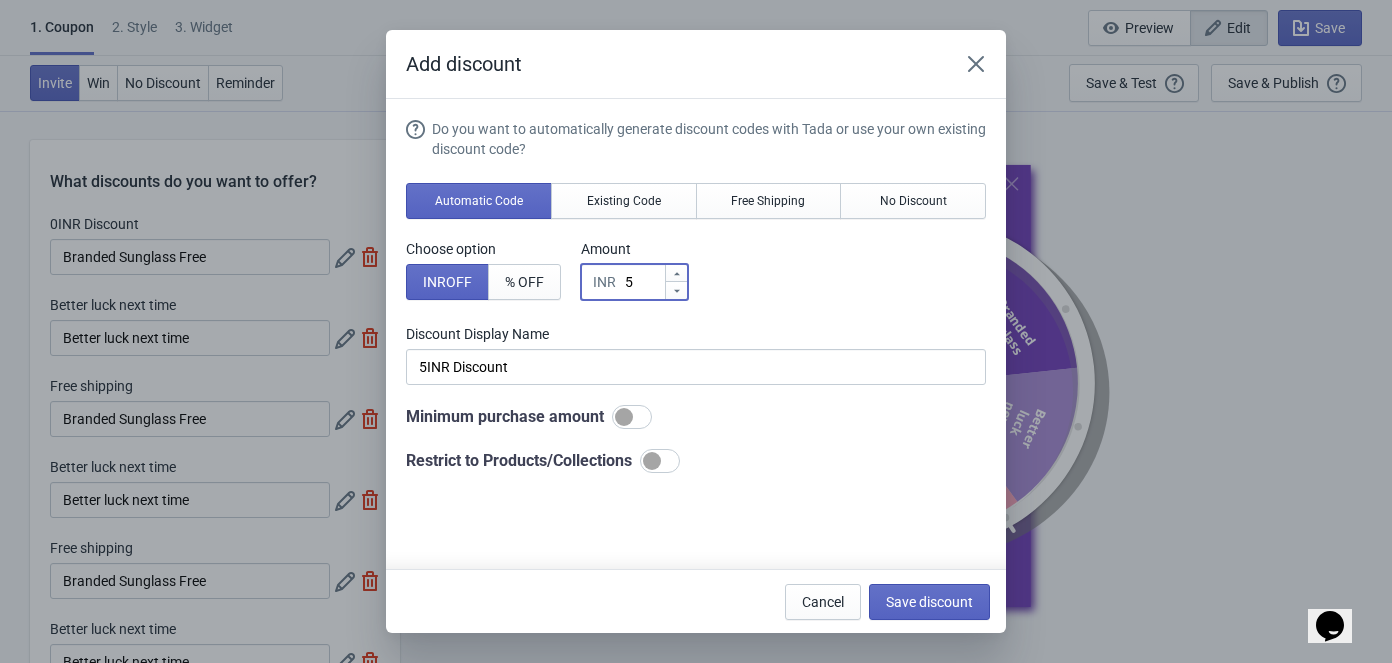 drag, startPoint x: 635, startPoint y: 278, endPoint x: 595, endPoint y: 290, distance: 41.761227 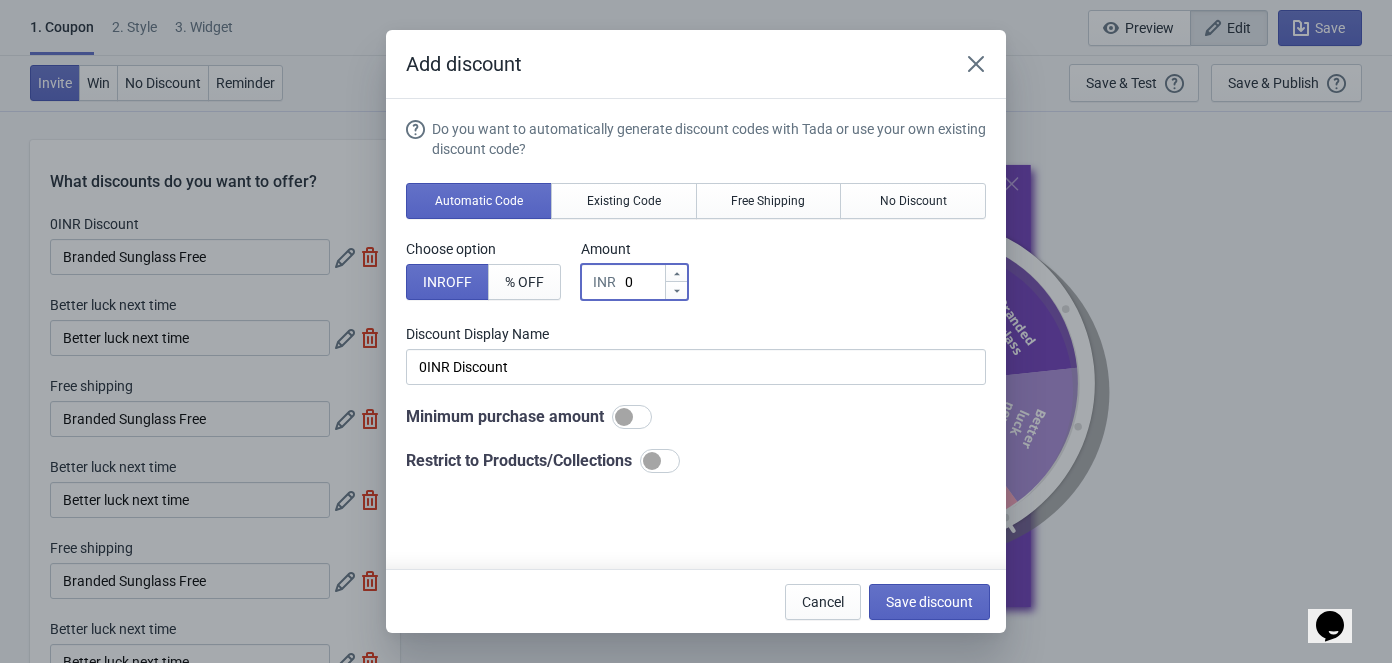 type on "0" 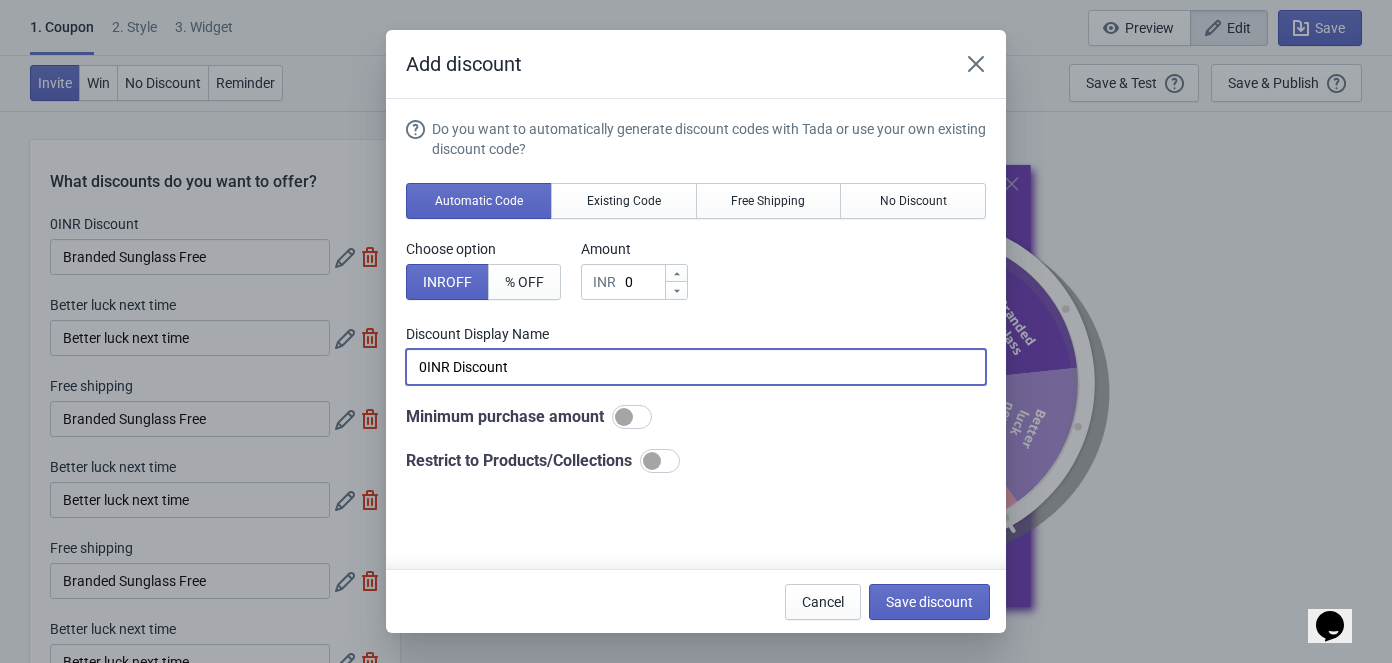 drag, startPoint x: 391, startPoint y: 368, endPoint x: 235, endPoint y: 344, distance: 157.83536 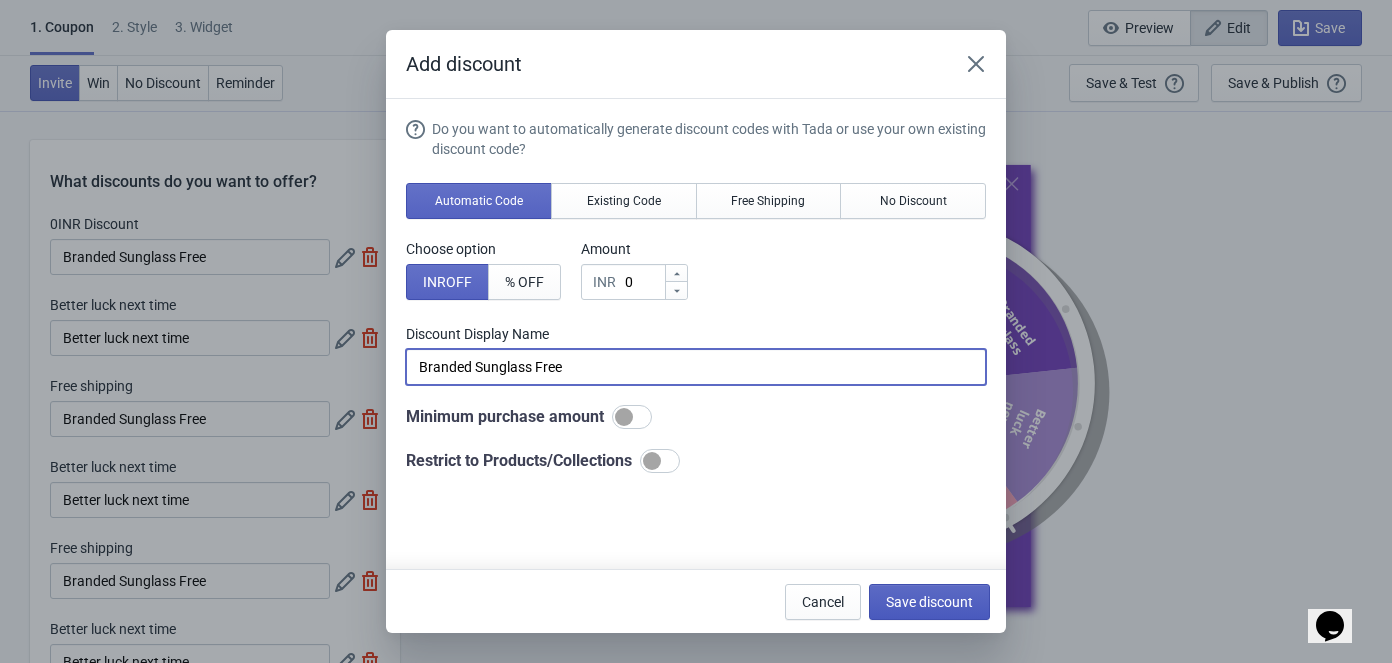 type on "Branded Sunglass Free" 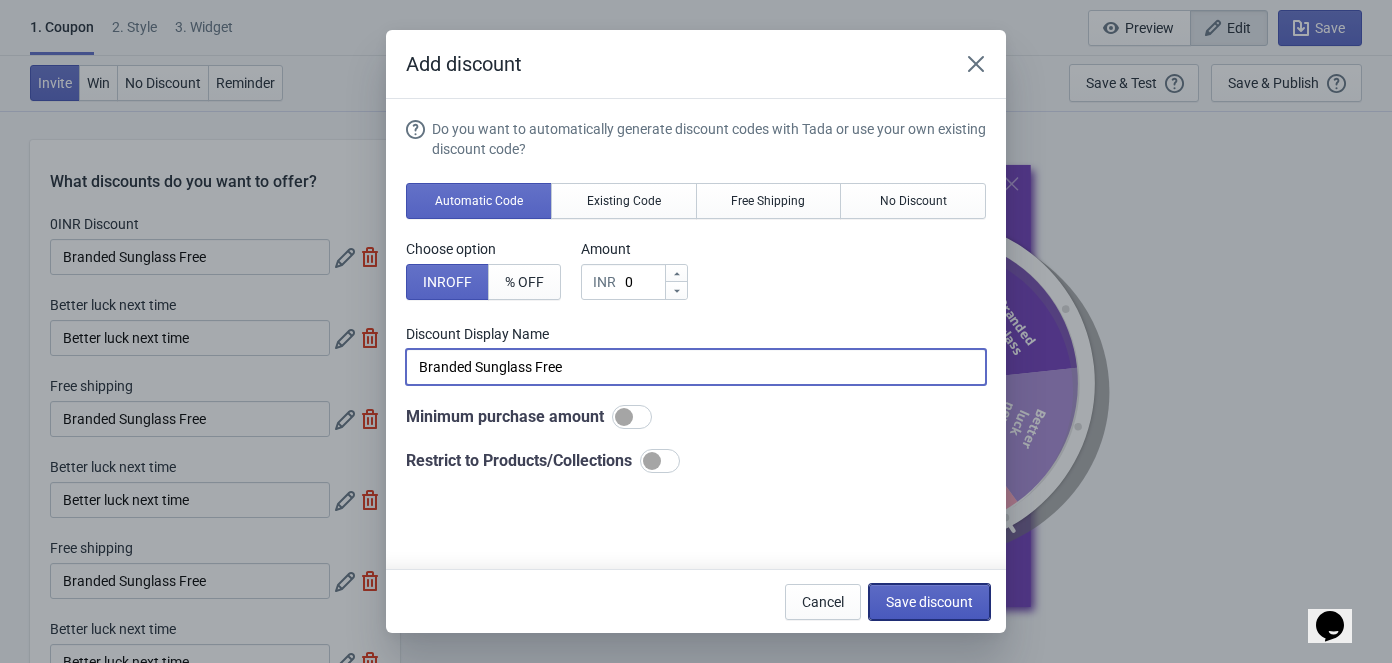 click on "Save discount" at bounding box center (929, 602) 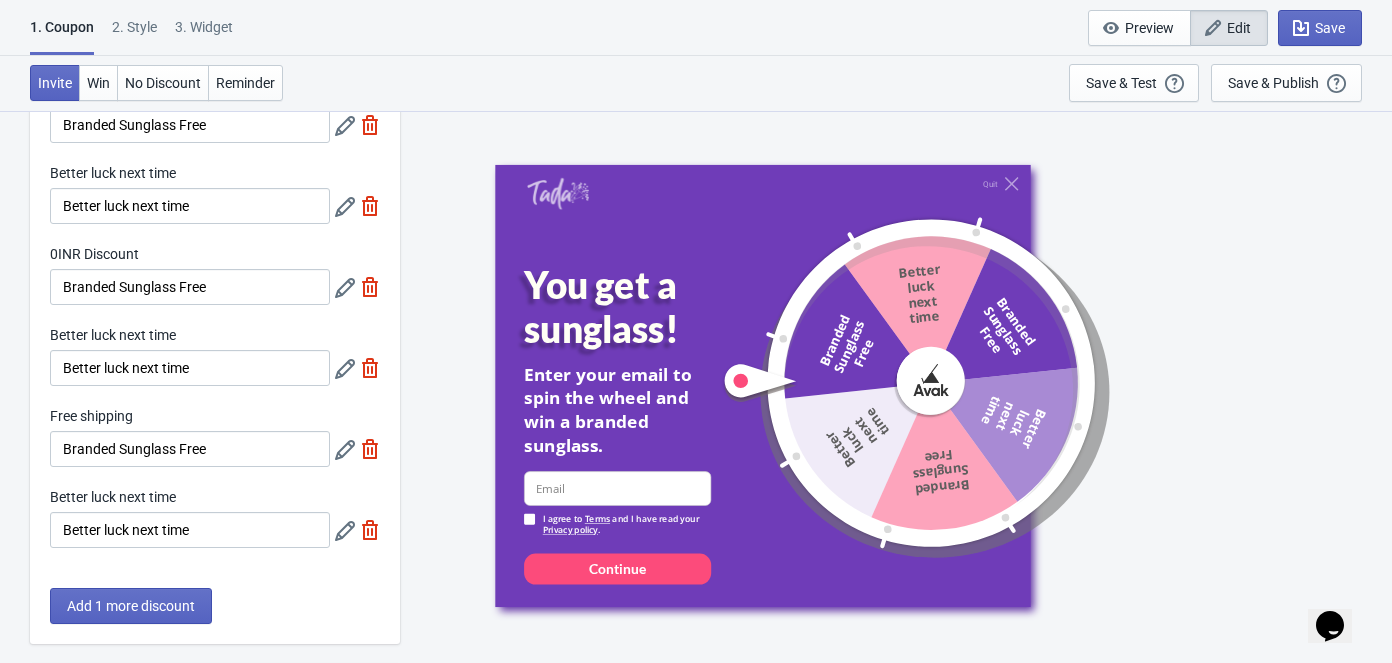 scroll, scrollTop: 181, scrollLeft: 0, axis: vertical 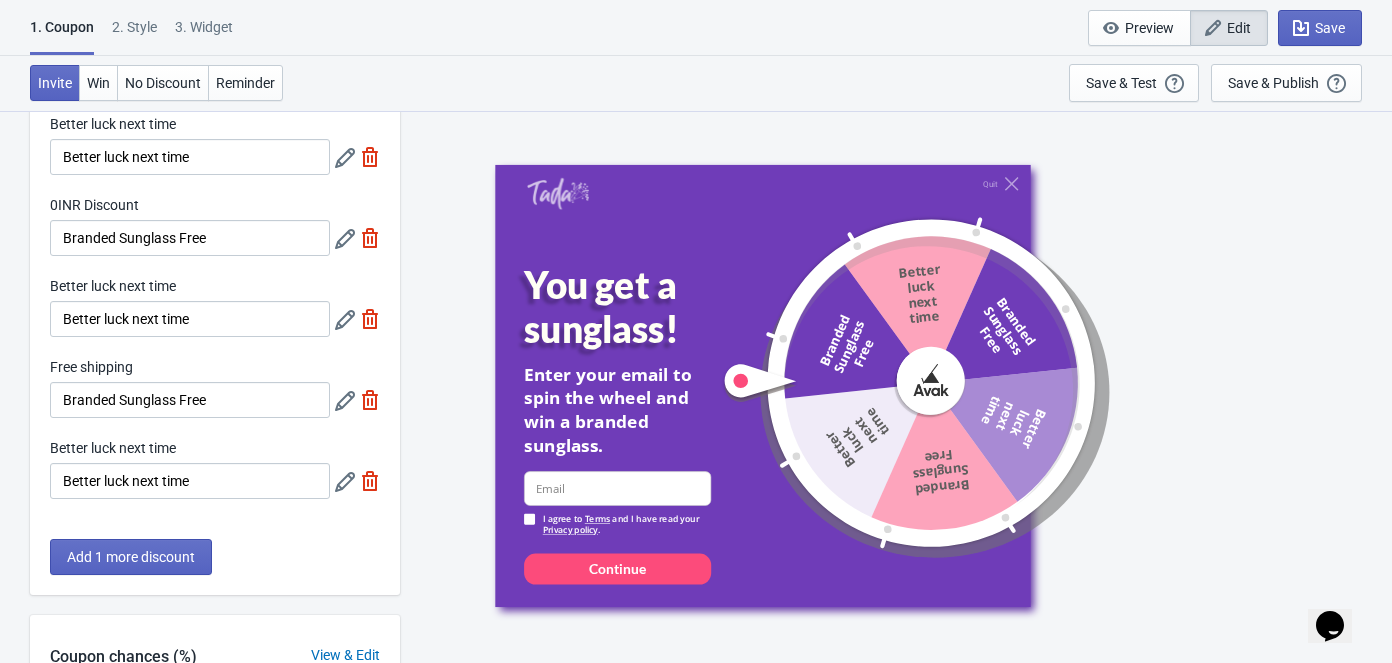 click 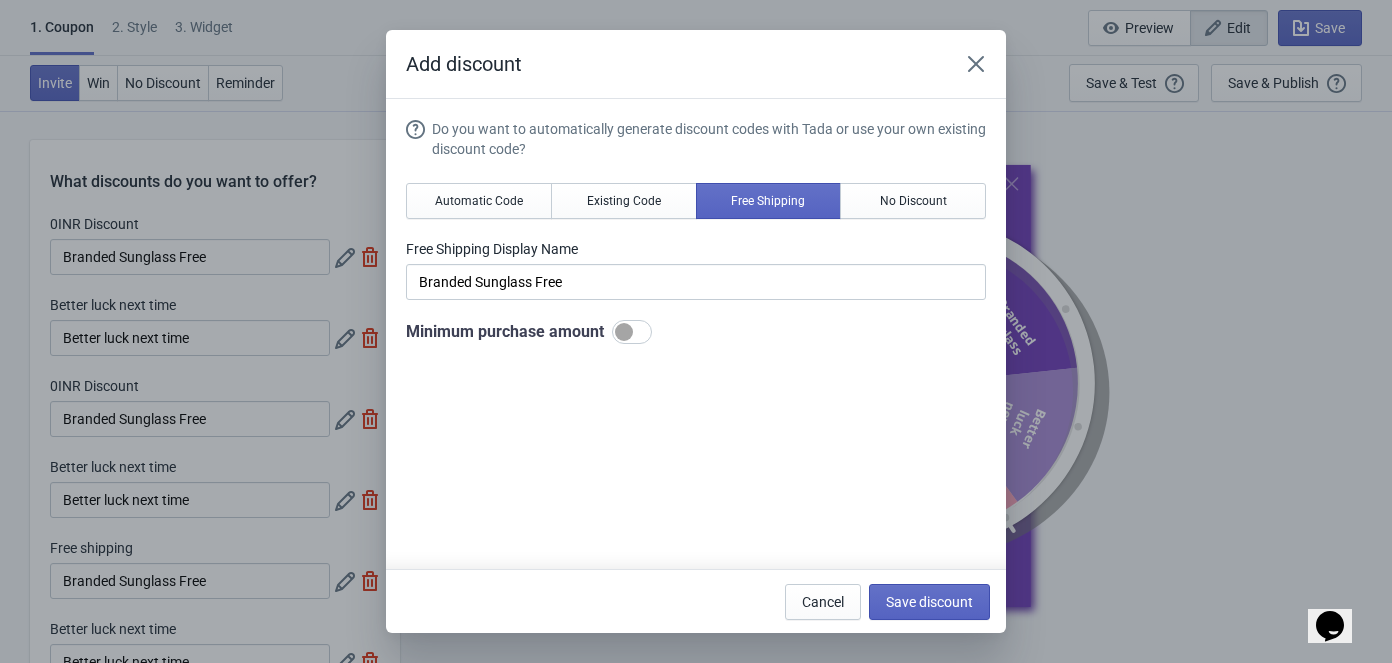 scroll, scrollTop: 180, scrollLeft: 0, axis: vertical 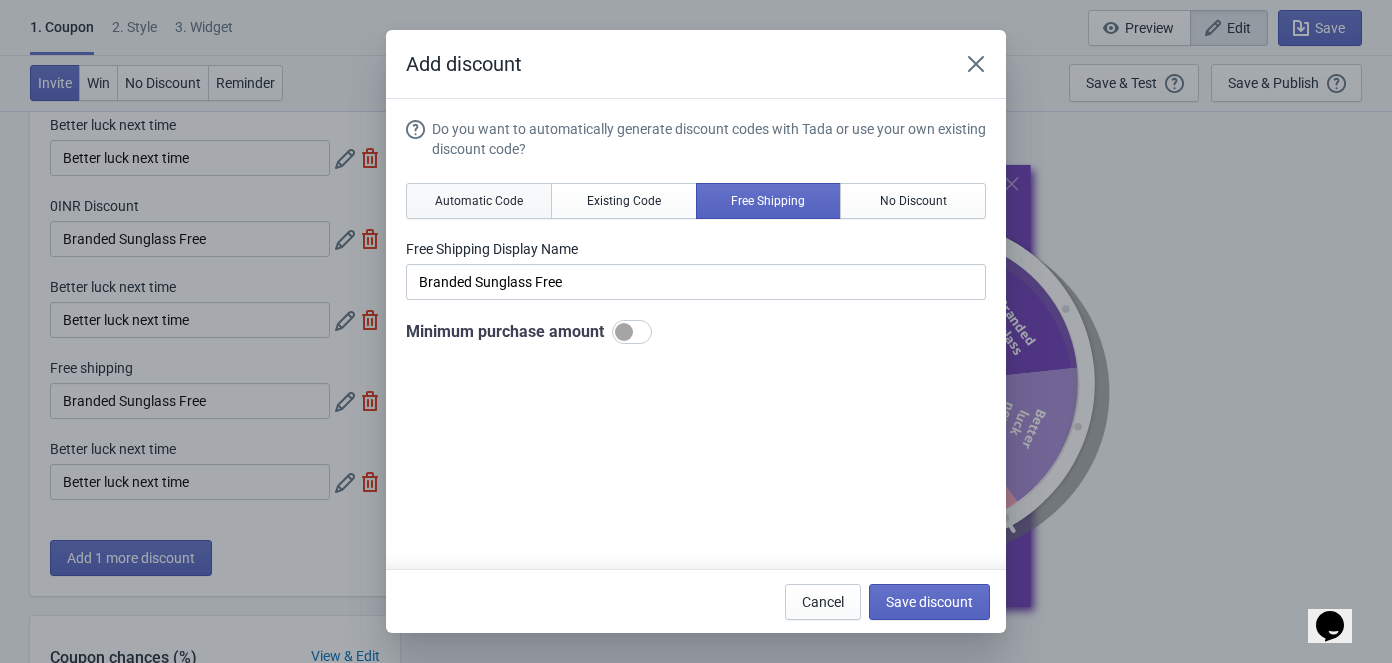 click on "Automatic Code" at bounding box center (479, 201) 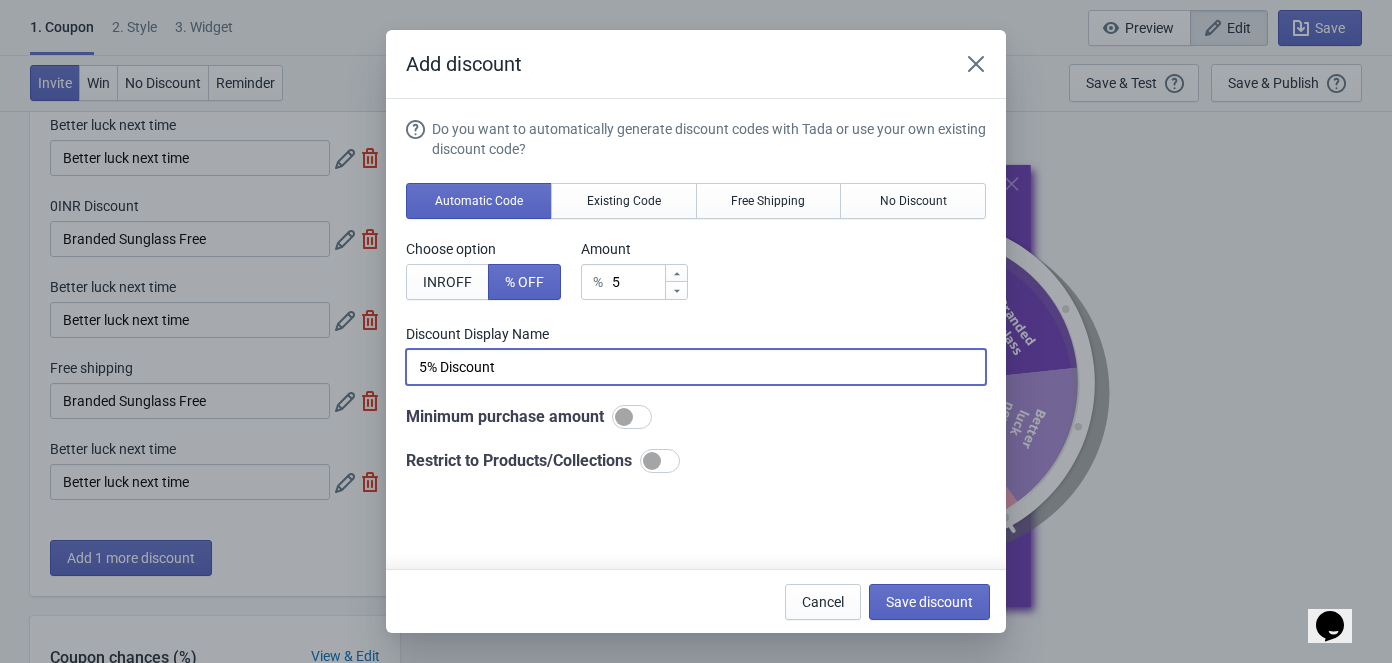 drag, startPoint x: 509, startPoint y: 372, endPoint x: 280, endPoint y: 359, distance: 229.3687 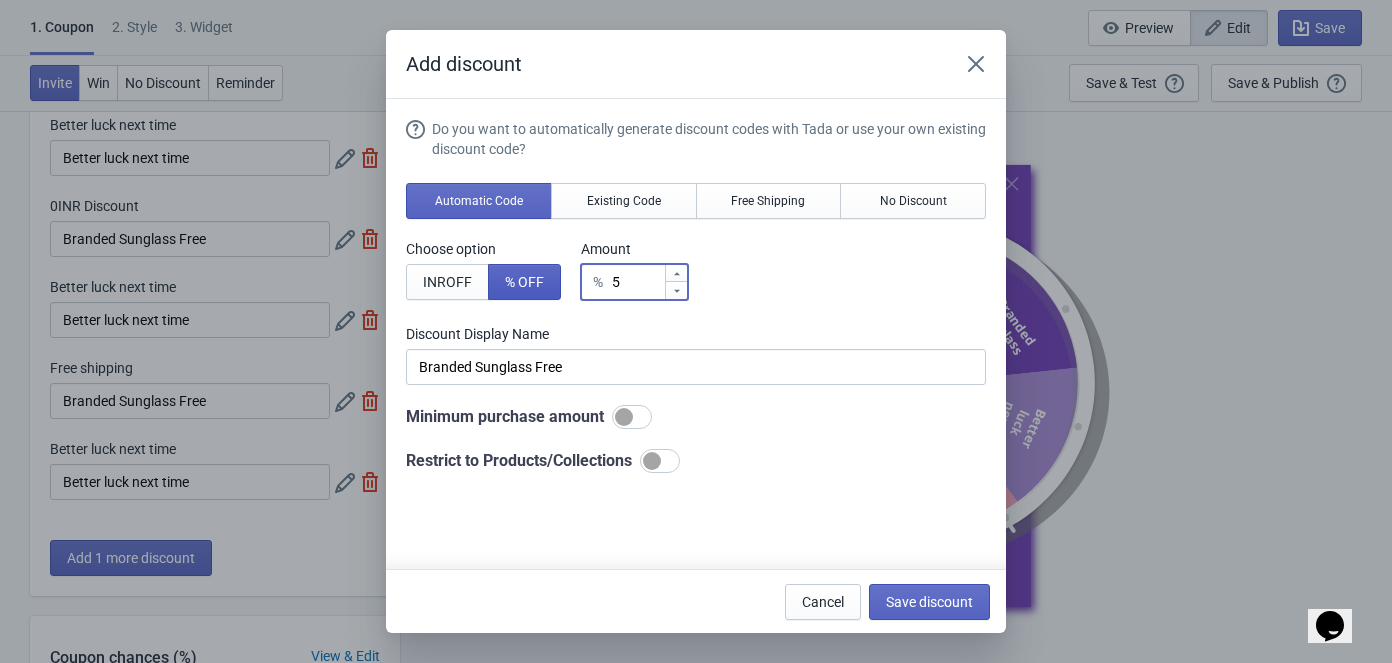 drag, startPoint x: 639, startPoint y: 288, endPoint x: 521, endPoint y: 284, distance: 118.06778 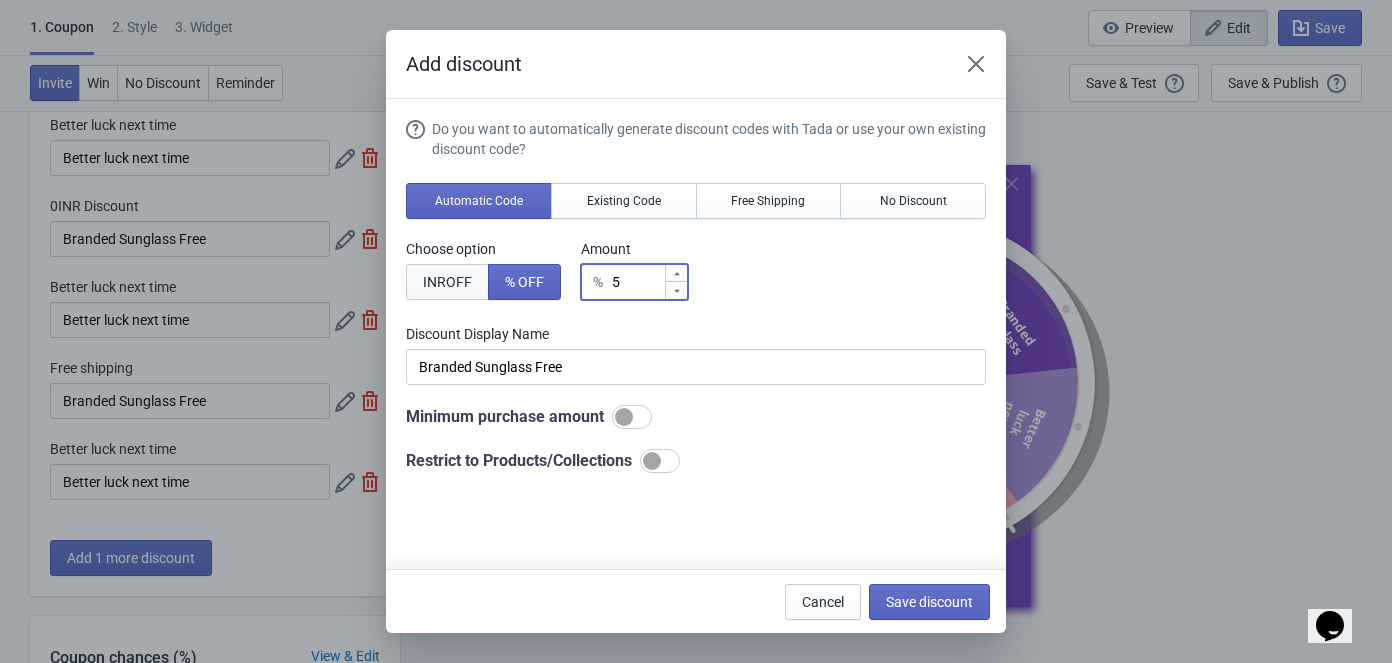 click on "INR  OFF" at bounding box center [447, 282] 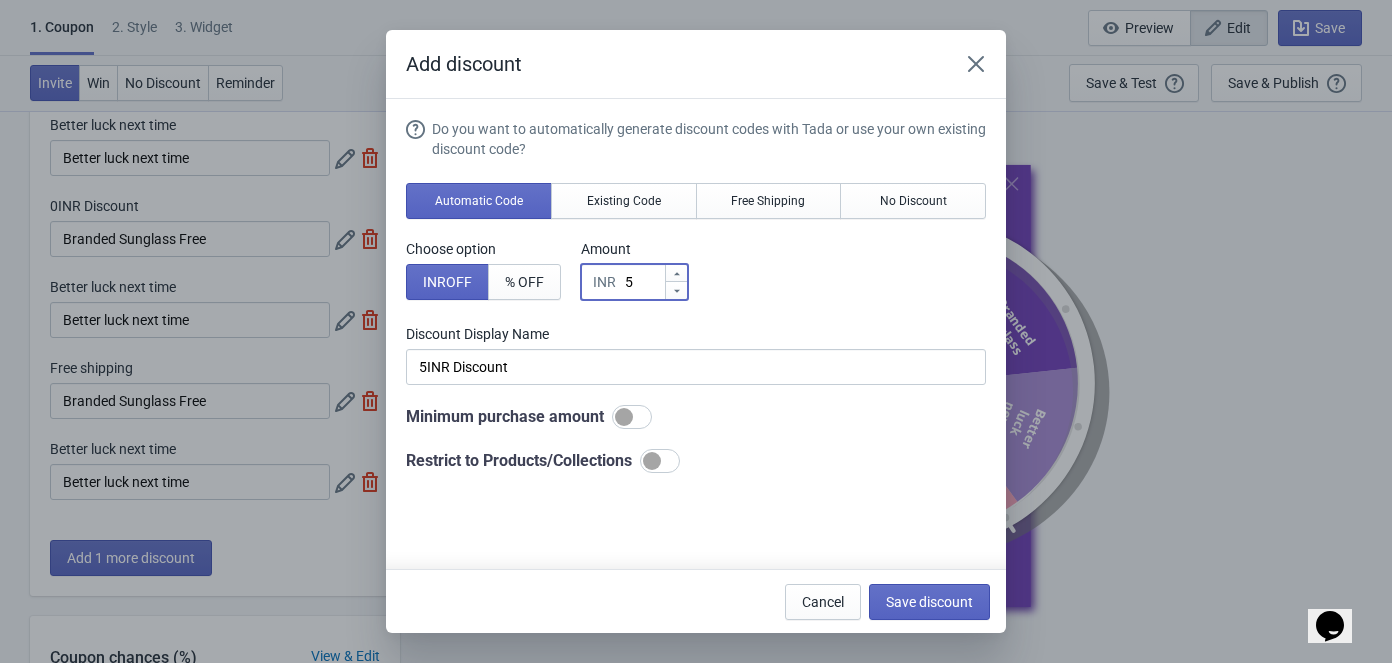 type on "0" 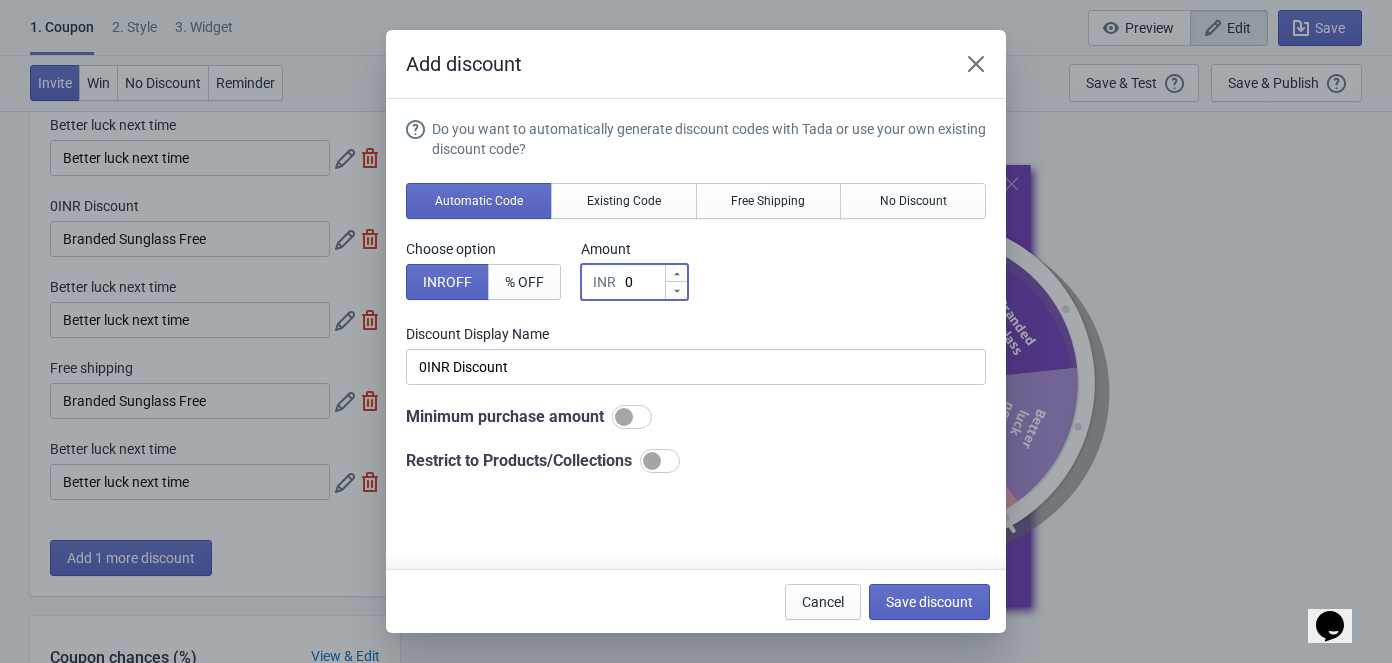 type on "0" 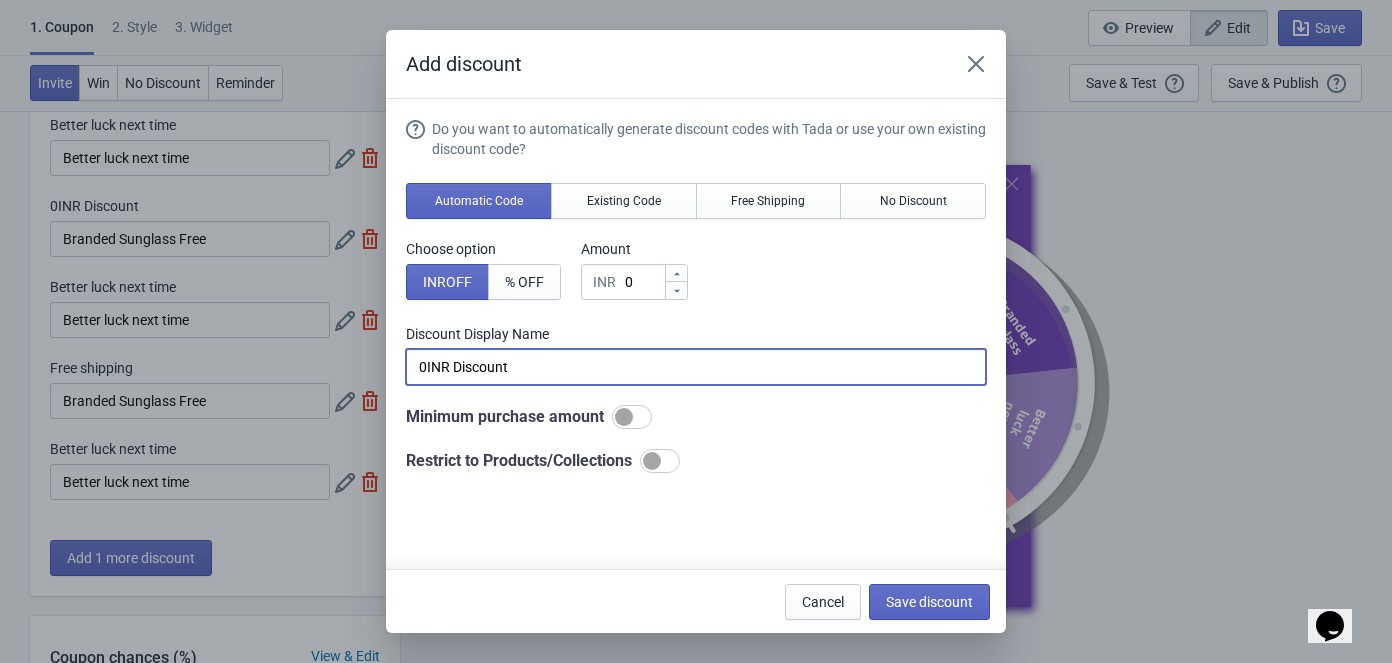 drag, startPoint x: 498, startPoint y: 370, endPoint x: 305, endPoint y: 369, distance: 193.0026 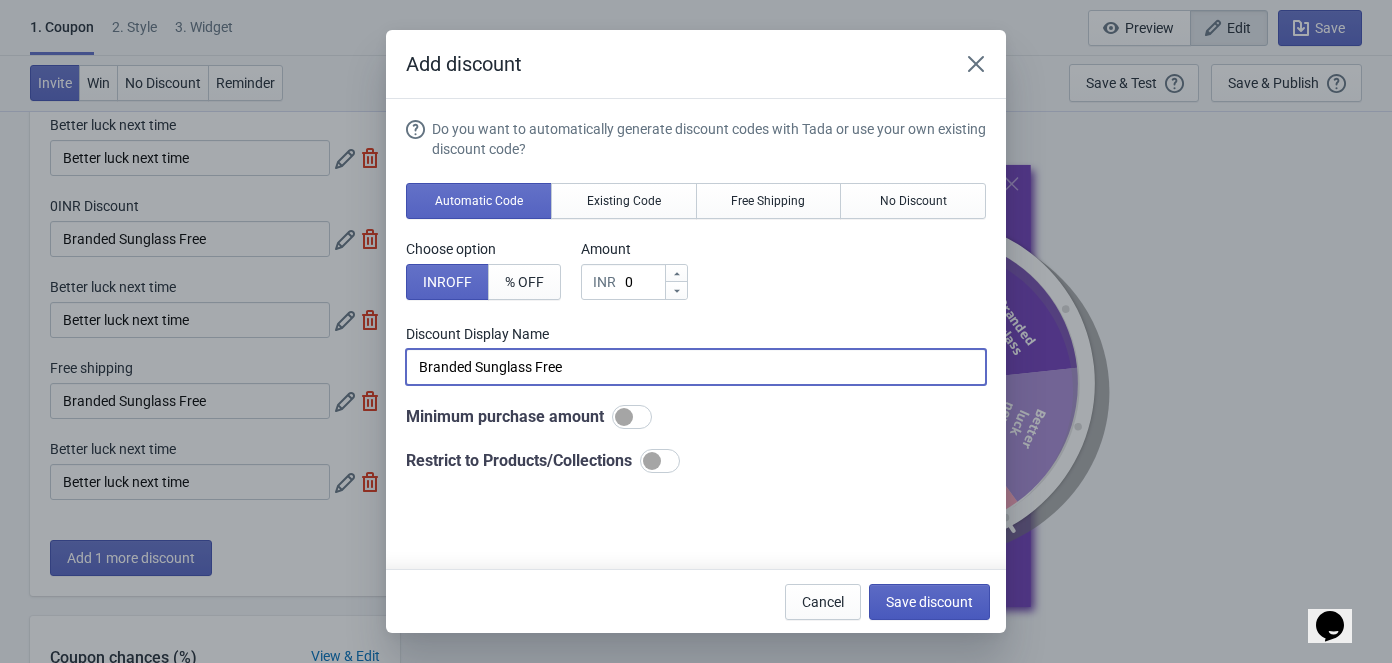 type on "Branded Sunglass Free" 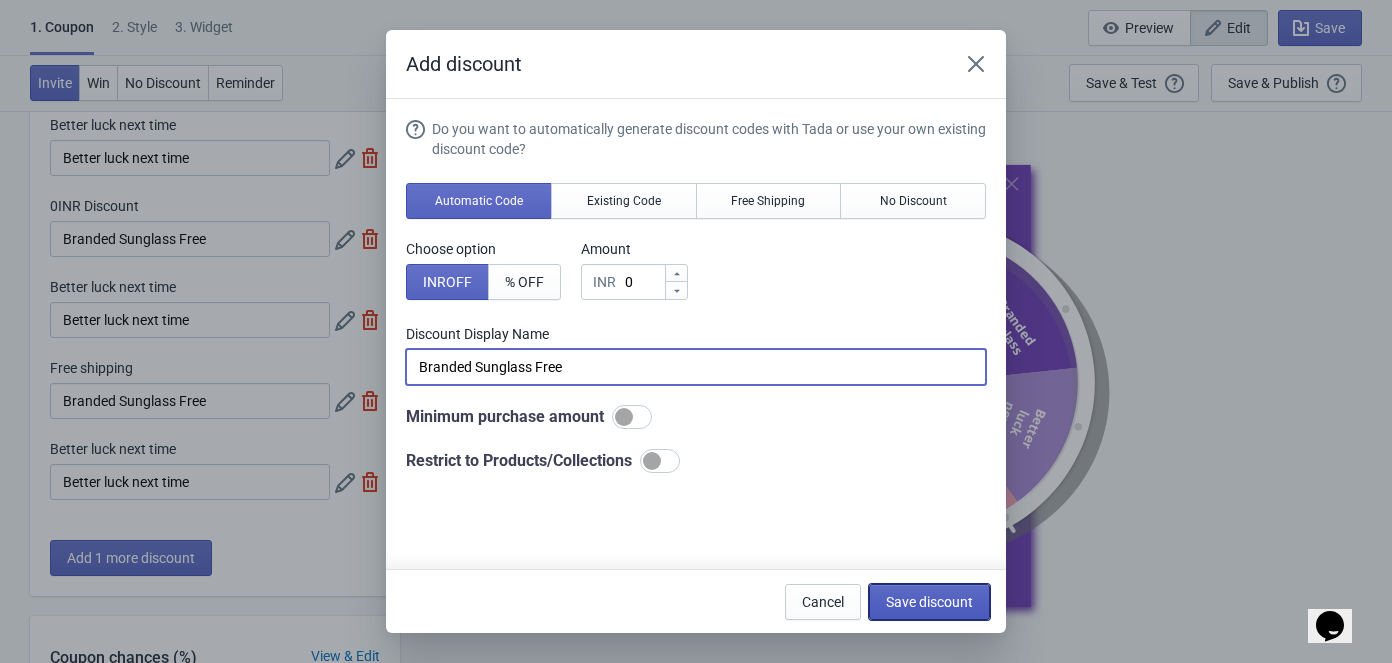 click on "Save discount" at bounding box center (929, 602) 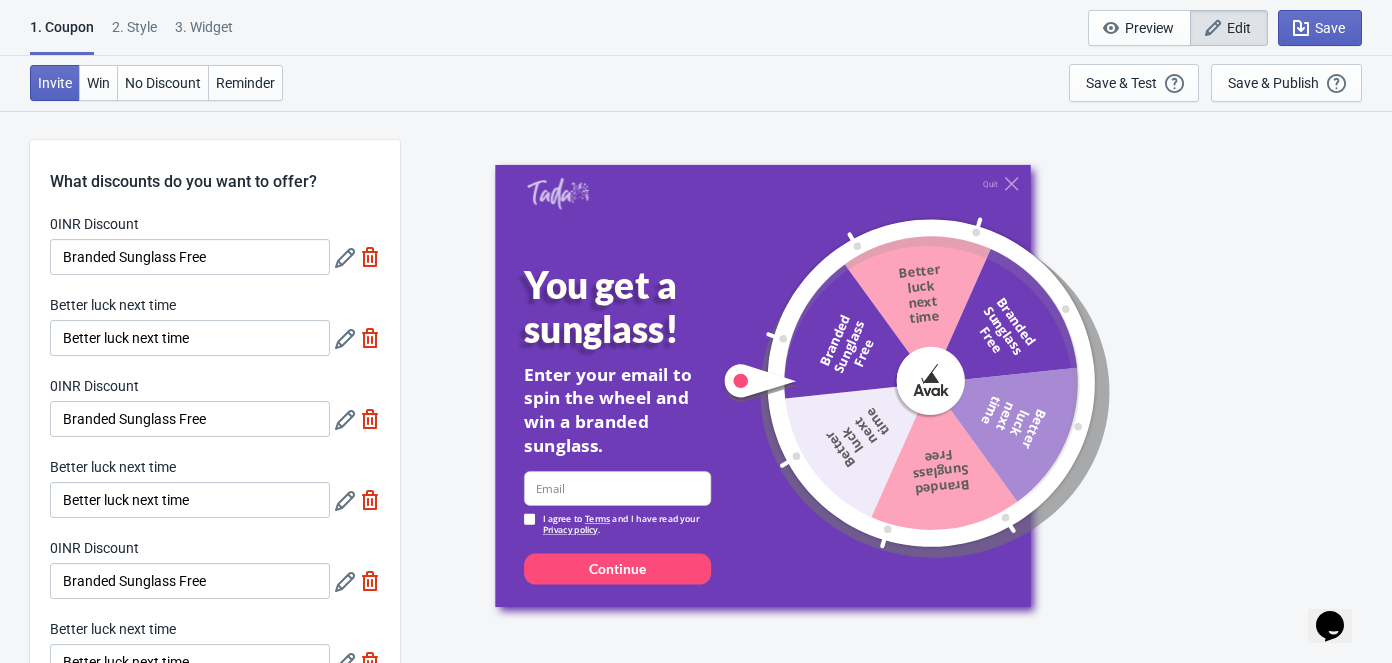 scroll, scrollTop: 180, scrollLeft: 0, axis: vertical 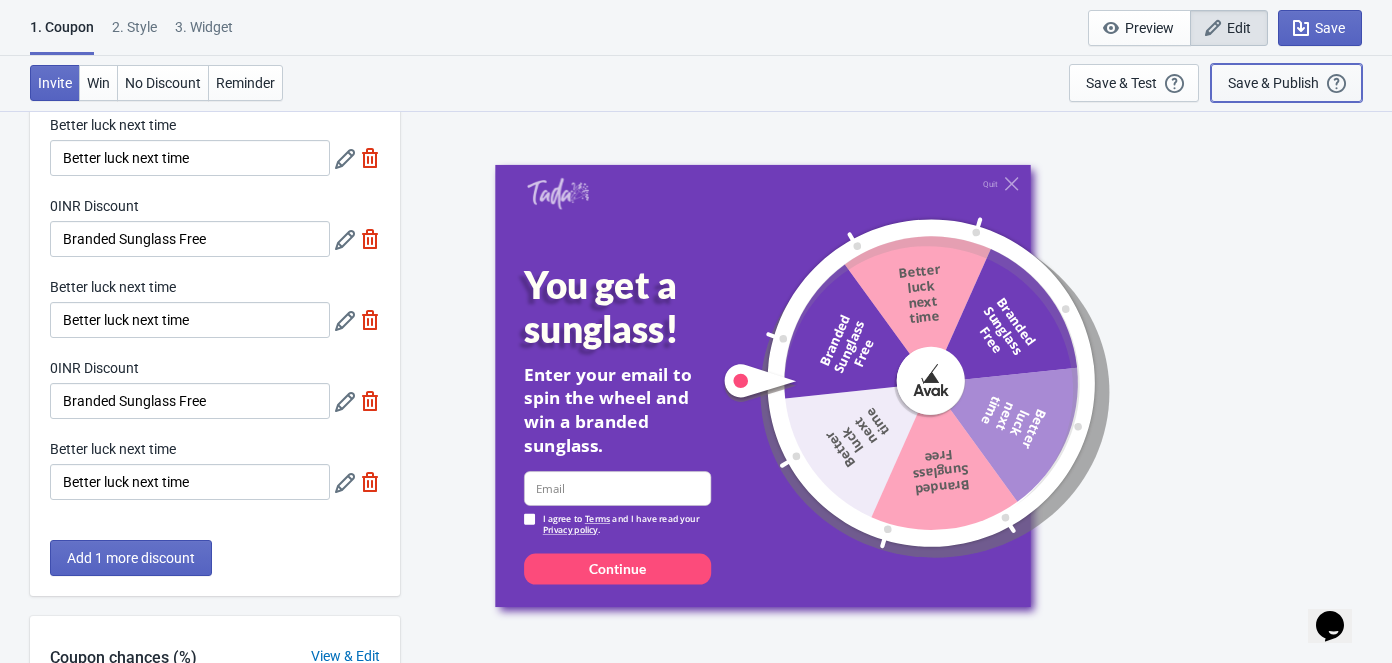 click on "Save & Publish" at bounding box center [1273, 83] 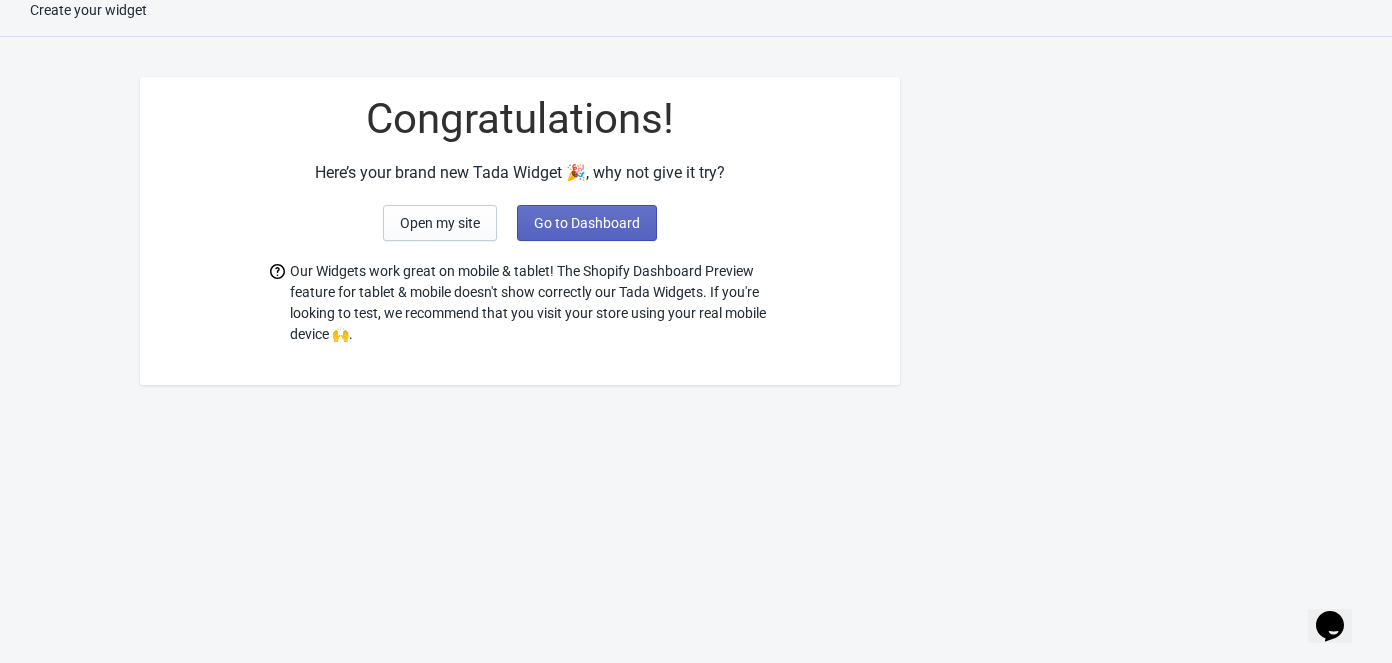 scroll, scrollTop: 19, scrollLeft: 0, axis: vertical 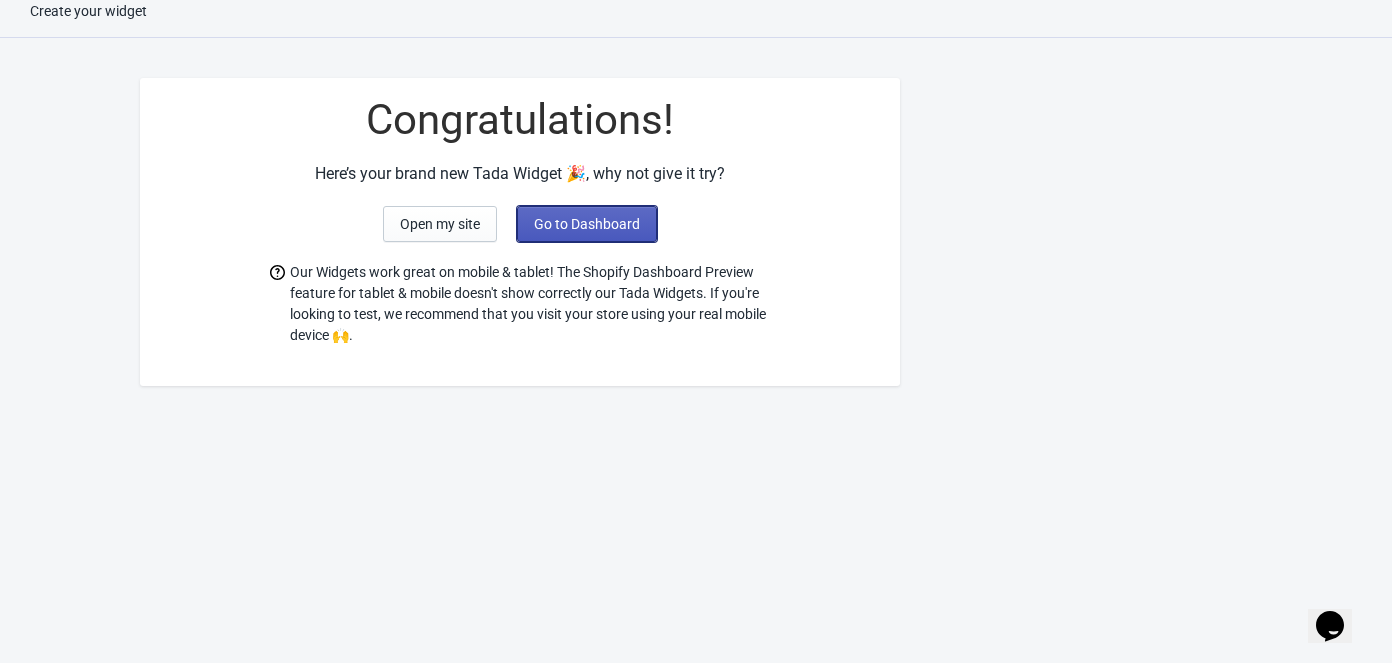 click on "Go to Dashboard" at bounding box center [587, 224] 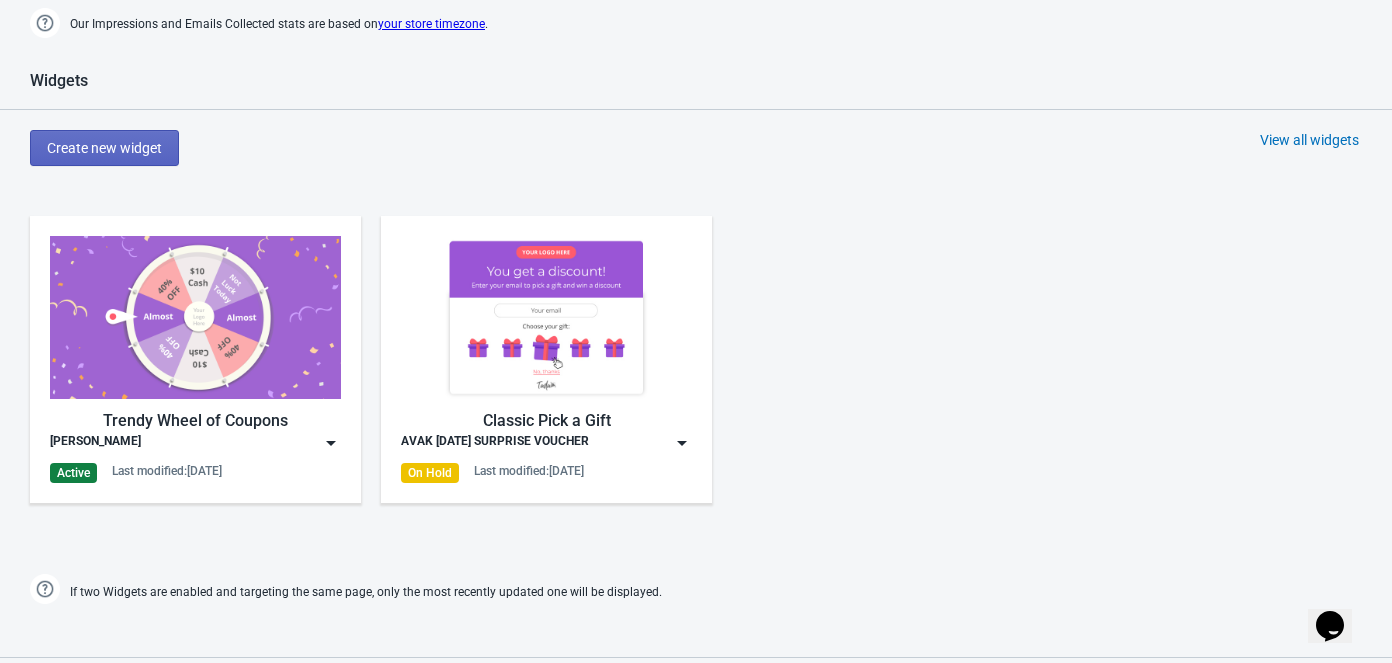 scroll, scrollTop: 837, scrollLeft: 0, axis: vertical 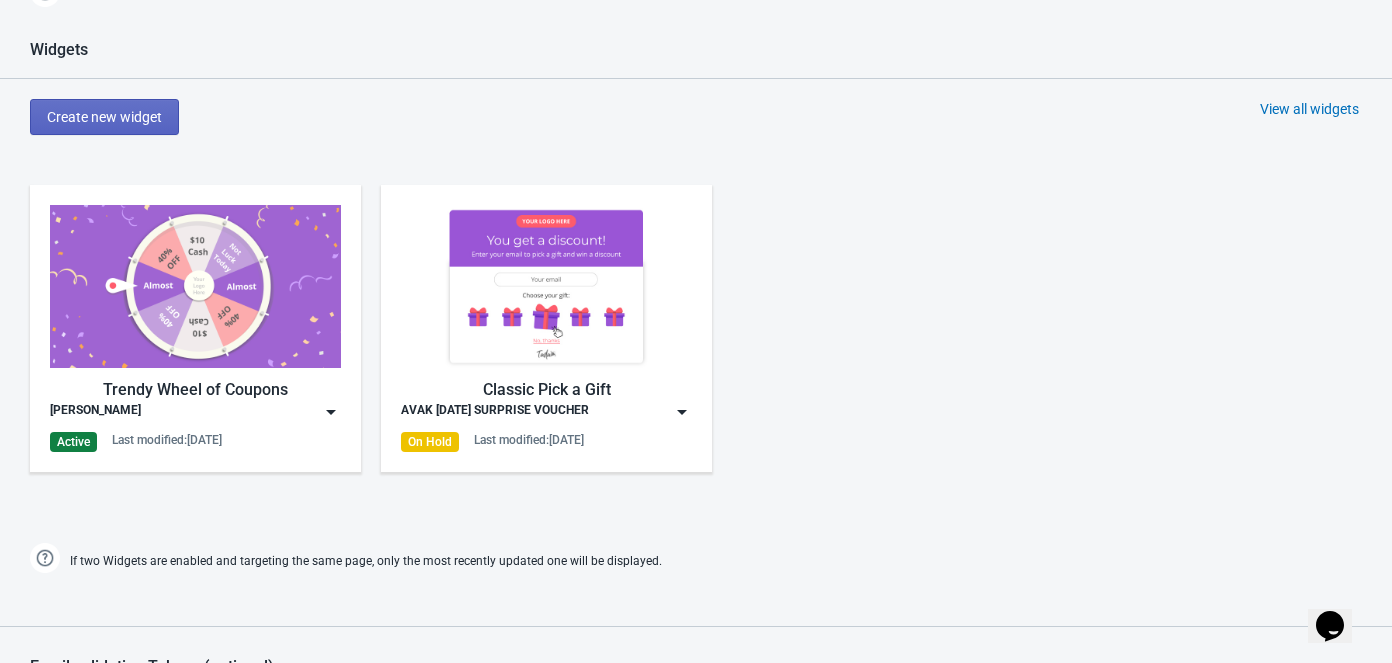click on "Trendy Wheel of Coupons Avak Sunglass Active Last modified:  [DATE]" at bounding box center (195, 328) 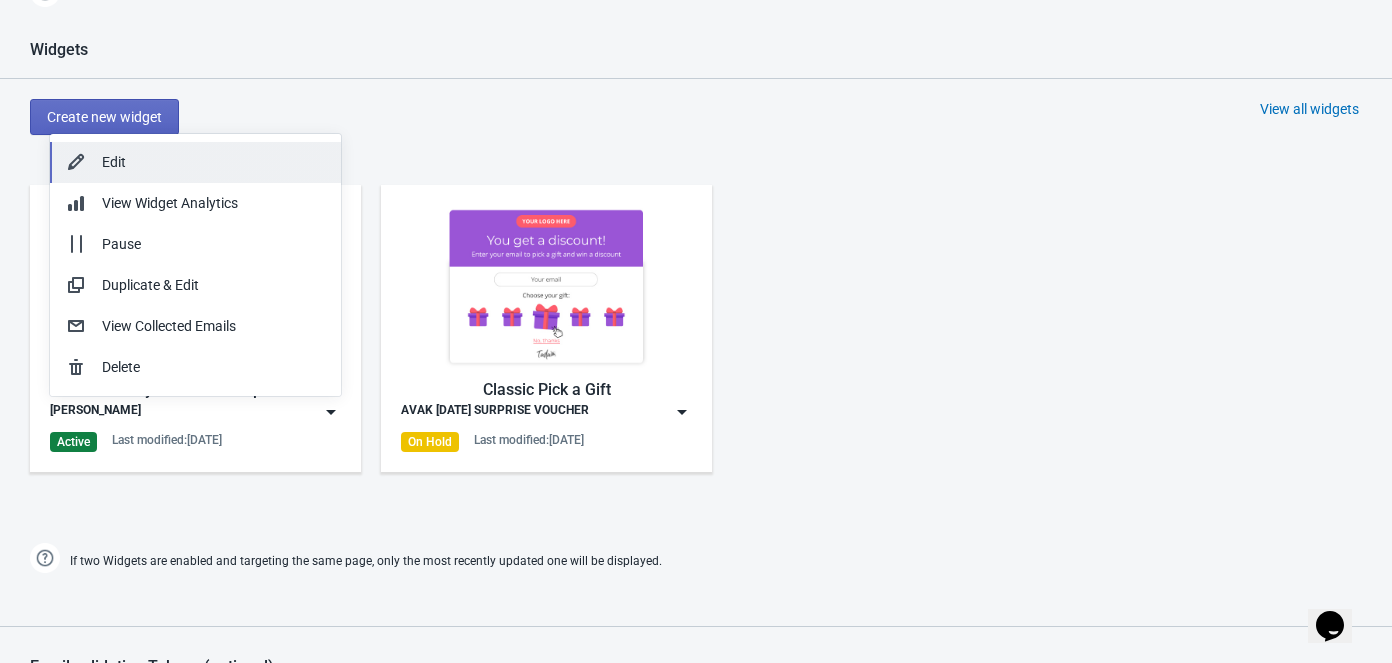 click on "Edit" at bounding box center [195, 162] 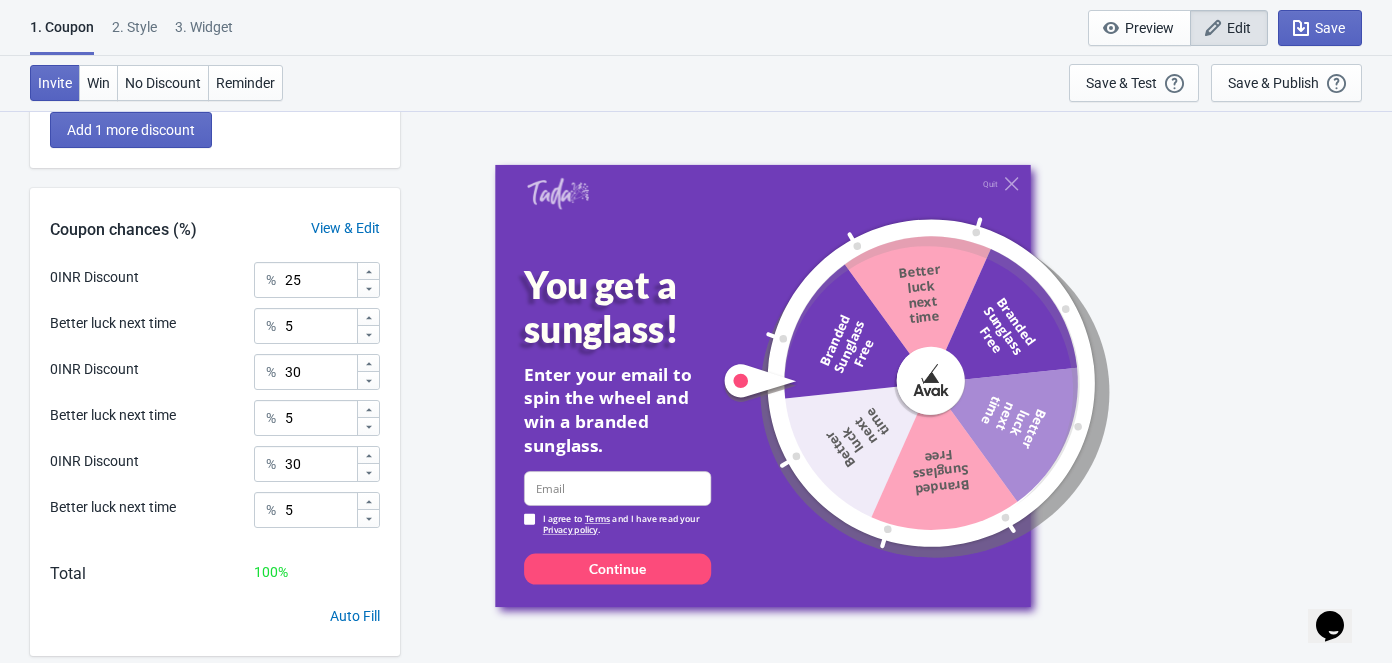 scroll, scrollTop: 656, scrollLeft: 0, axis: vertical 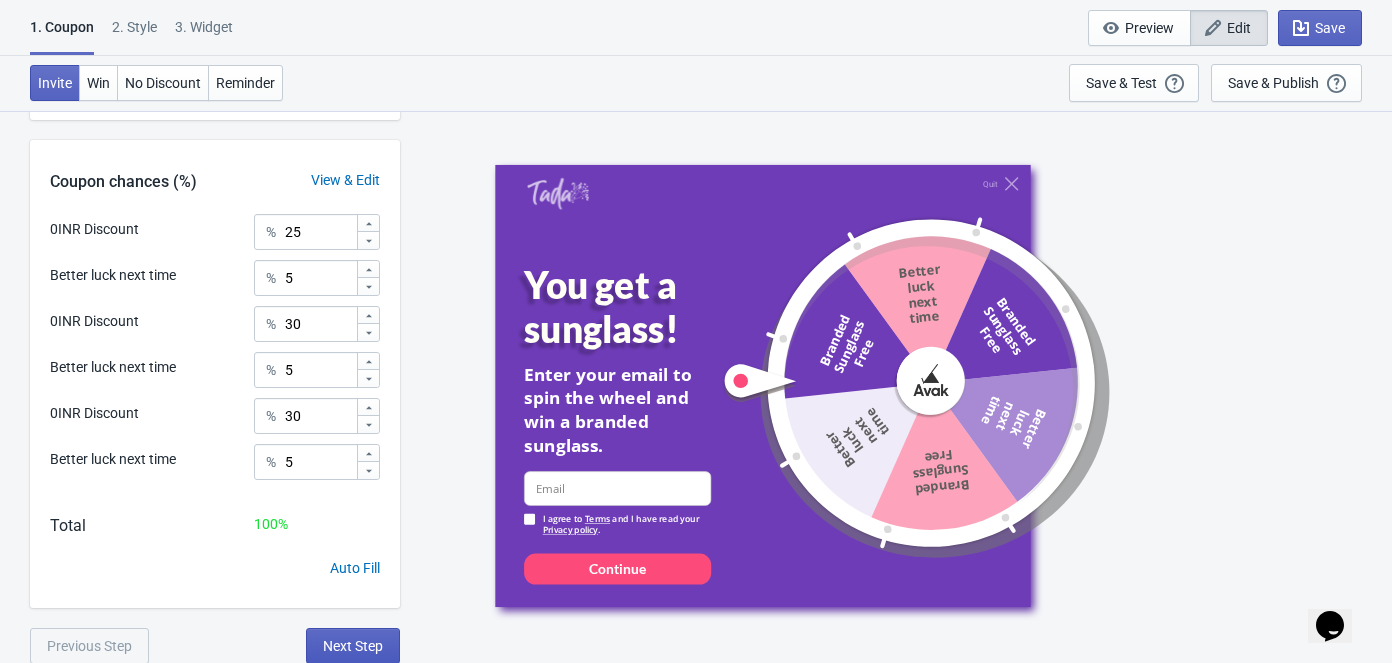 click on "Next Step" at bounding box center [353, 646] 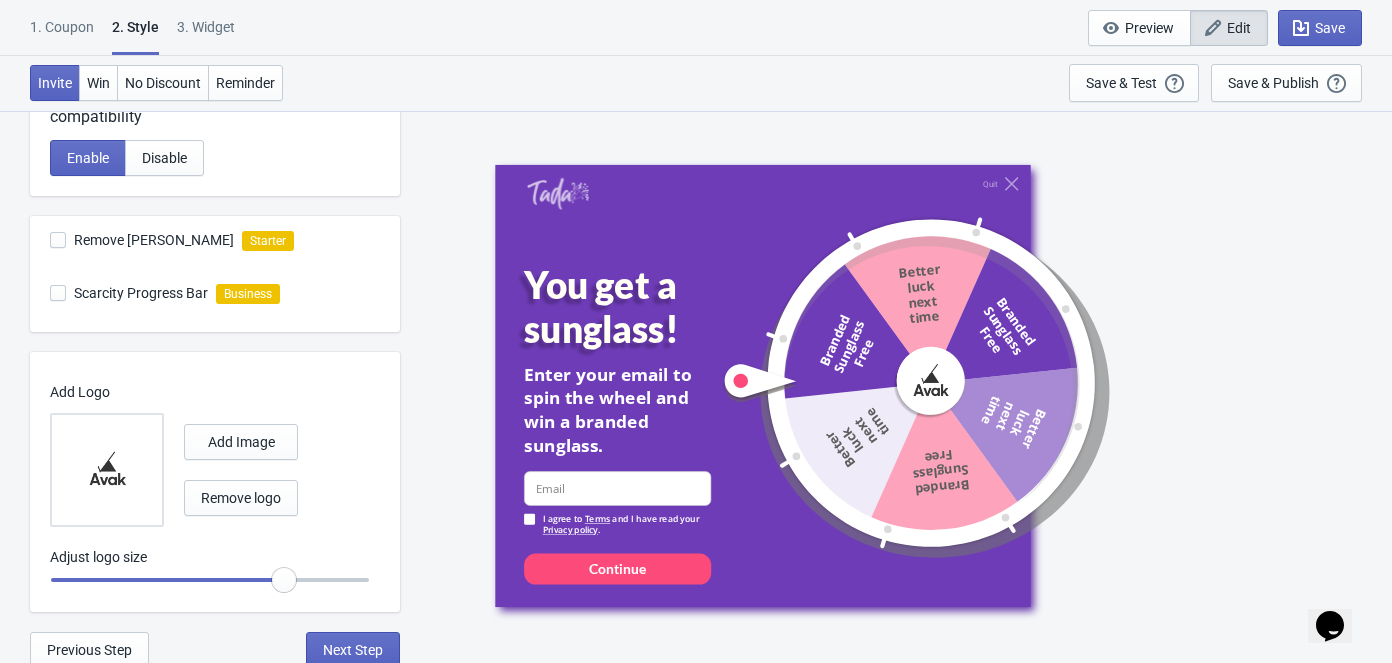 scroll, scrollTop: 626, scrollLeft: 0, axis: vertical 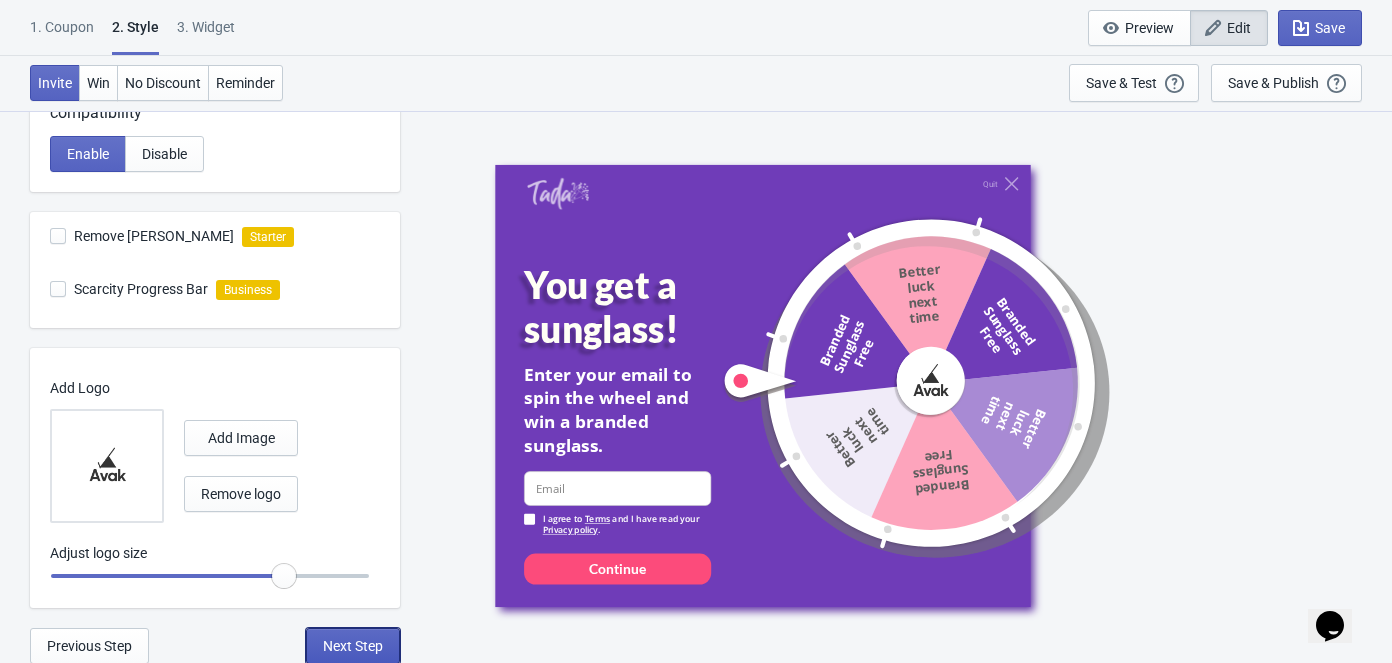 click on "Next Step" at bounding box center (353, 646) 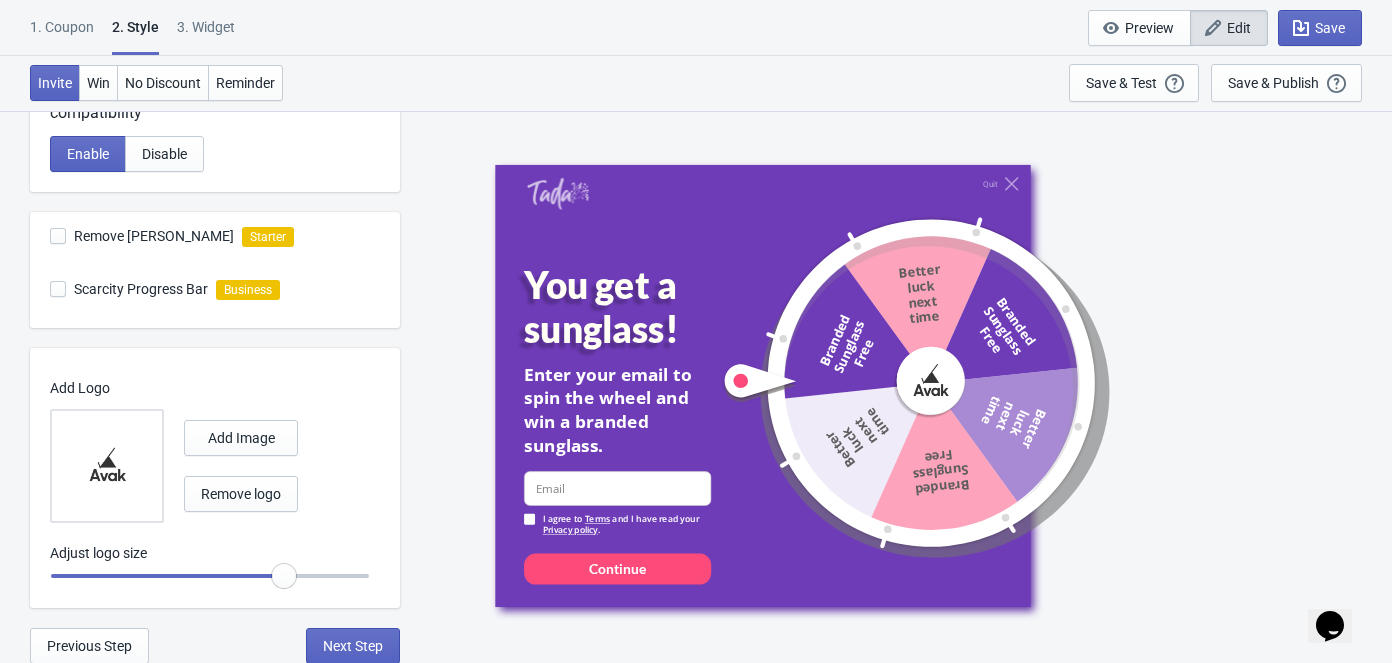 select on "specificURL" 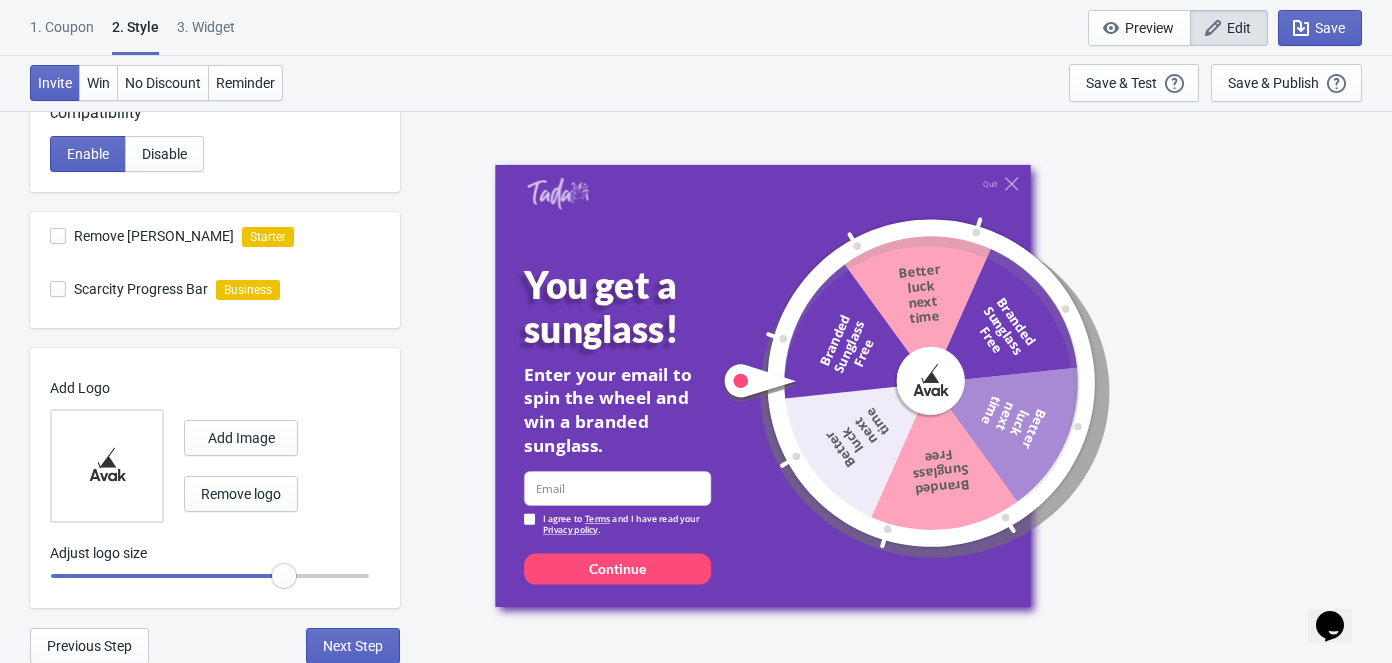 select on "once_per_user" 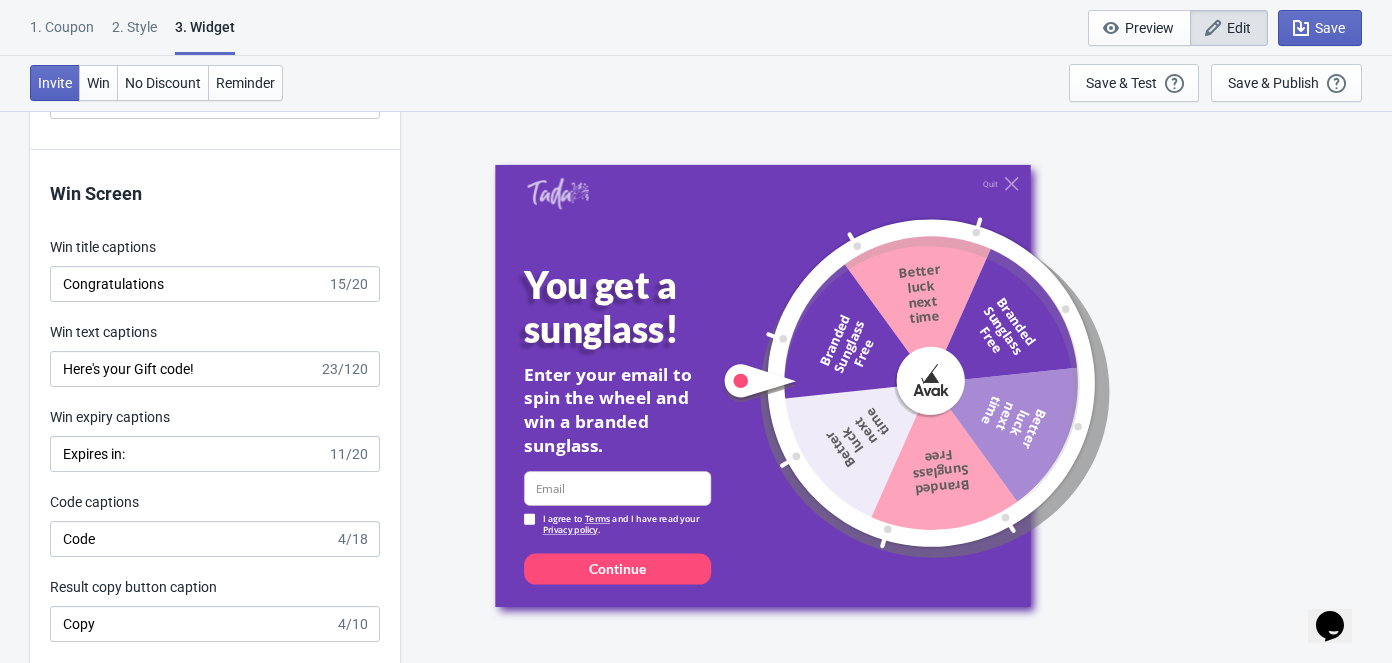 scroll, scrollTop: 5181, scrollLeft: 0, axis: vertical 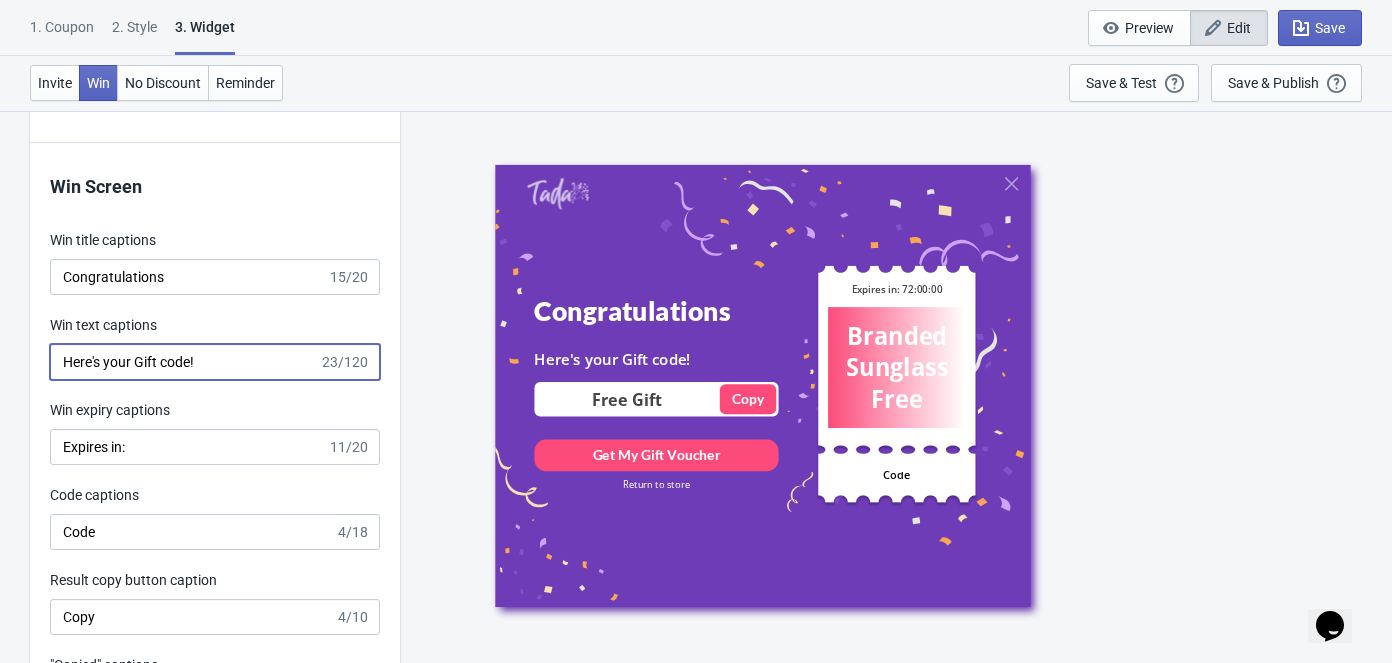 drag, startPoint x: 203, startPoint y: 375, endPoint x: 30, endPoint y: 371, distance: 173.04623 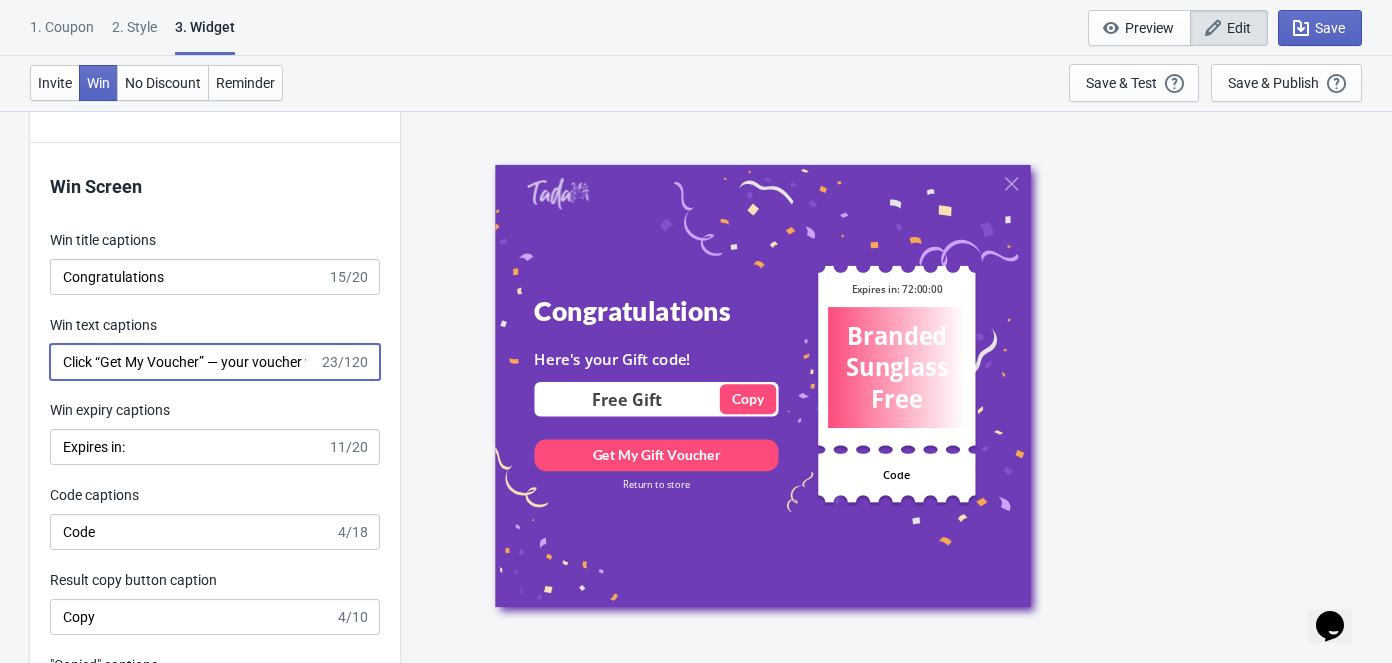 scroll, scrollTop: 0, scrollLeft: 287, axis: horizontal 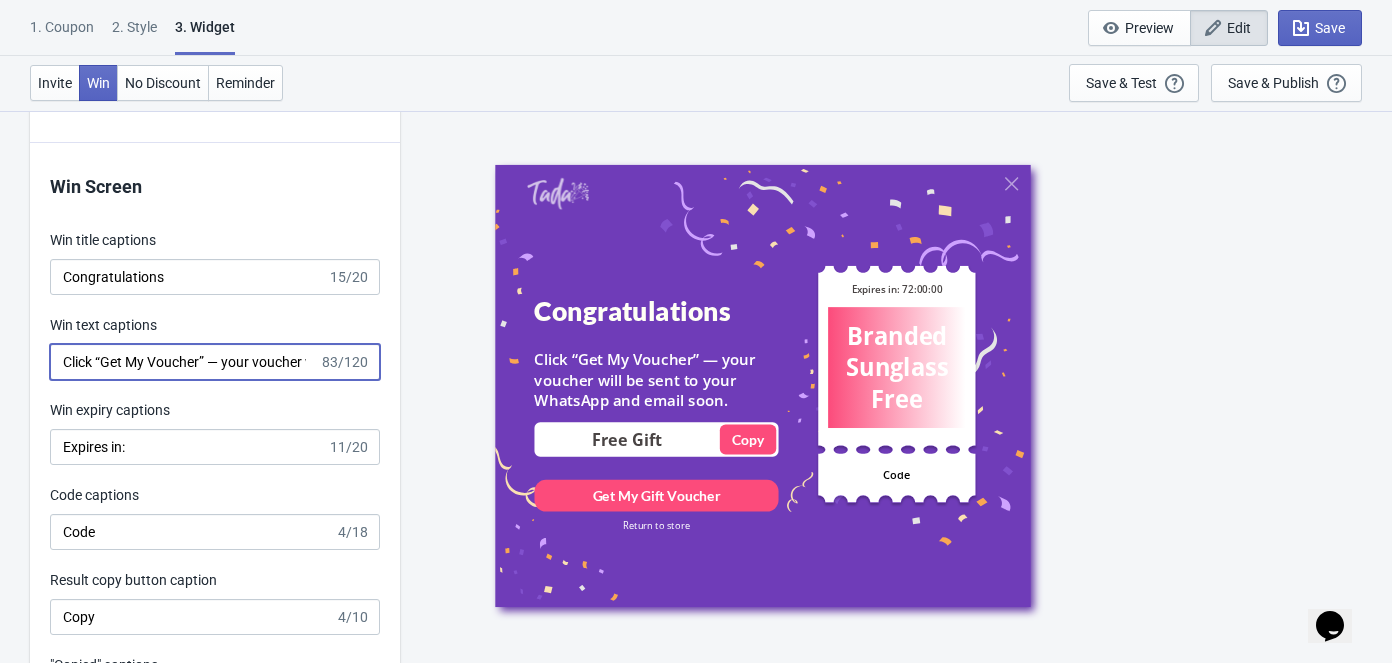 drag, startPoint x: 301, startPoint y: 369, endPoint x: -43, endPoint y: 379, distance: 344.14532 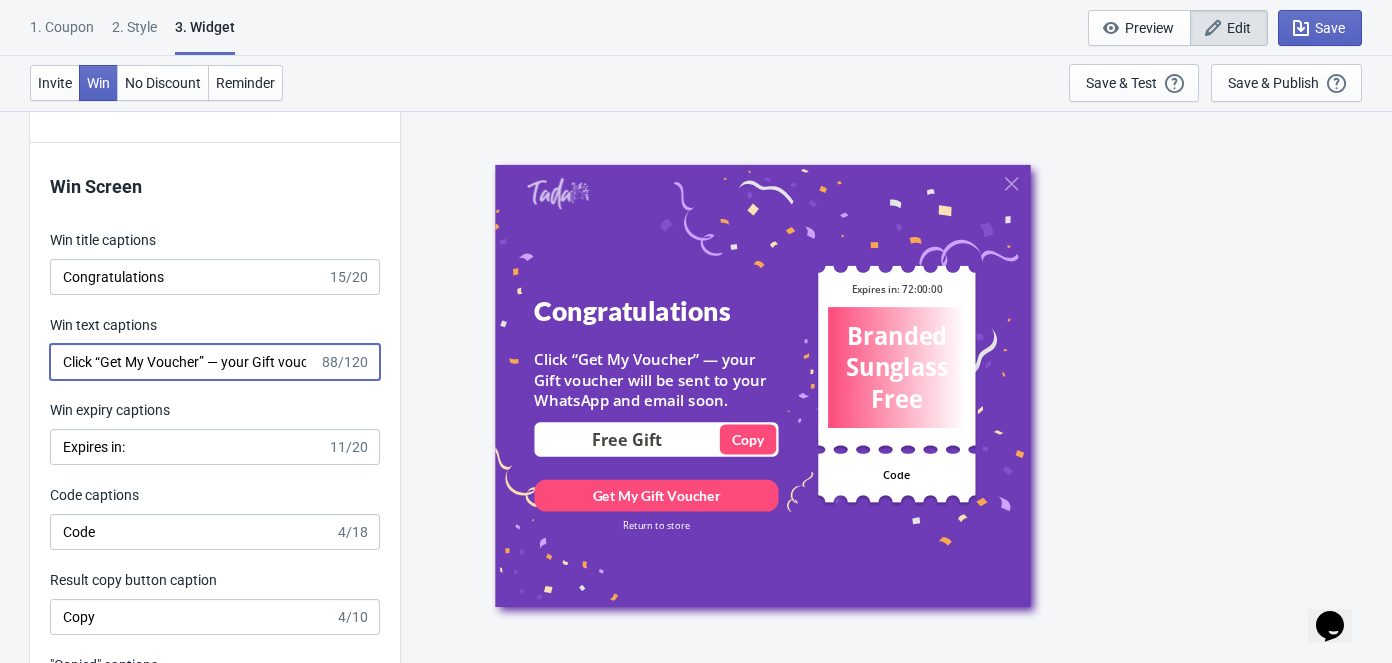 scroll, scrollTop: 0, scrollLeft: 313, axis: horizontal 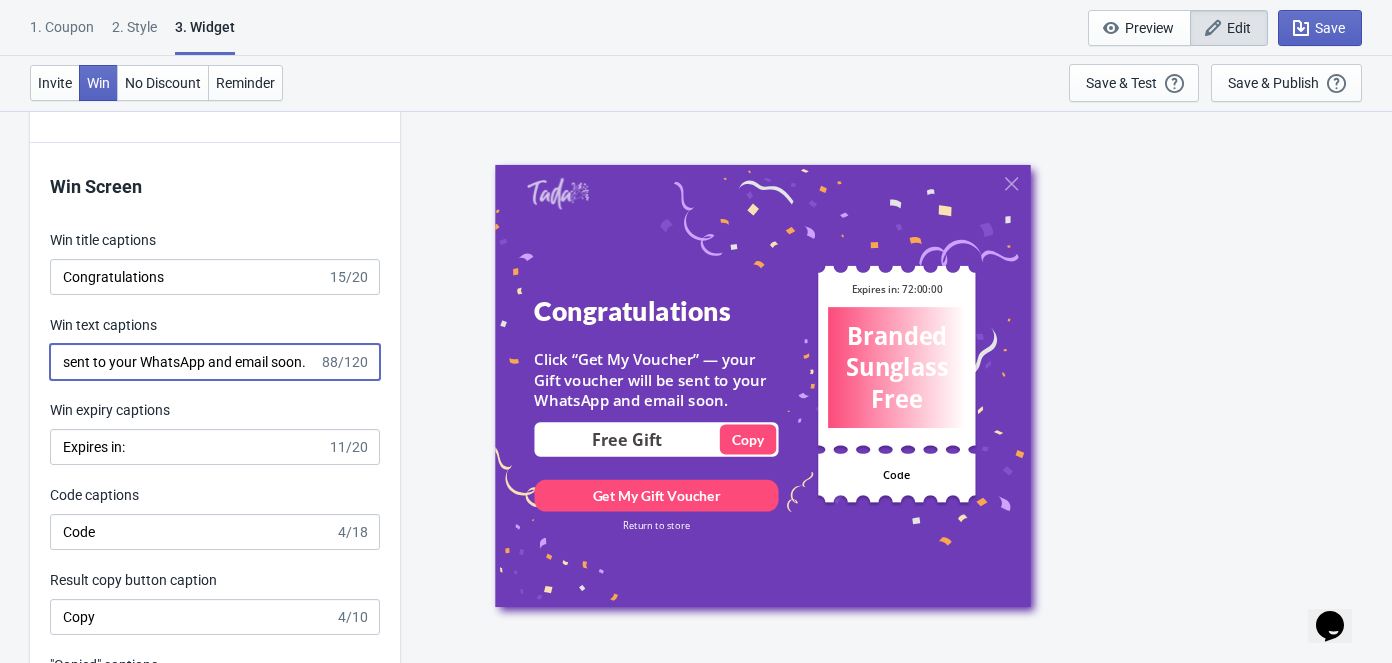 drag, startPoint x: 292, startPoint y: 371, endPoint x: 380, endPoint y: 371, distance: 88 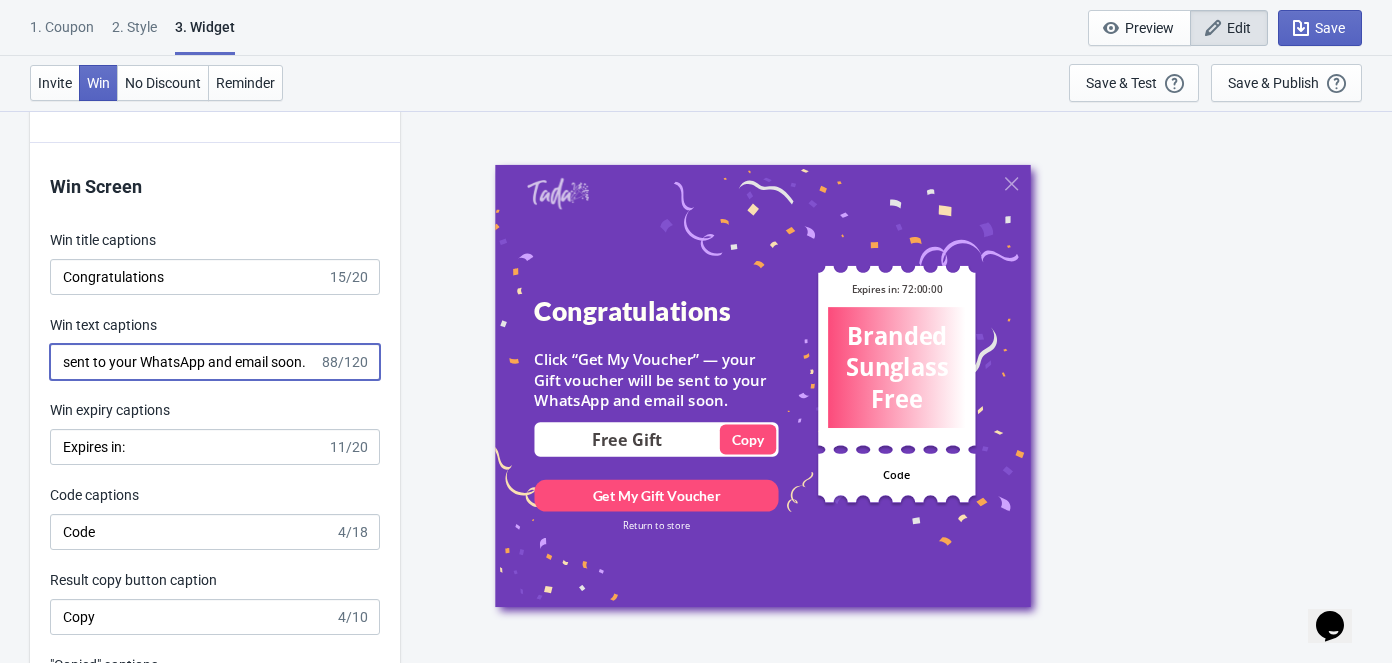 paste on "Show it at the store to collect" 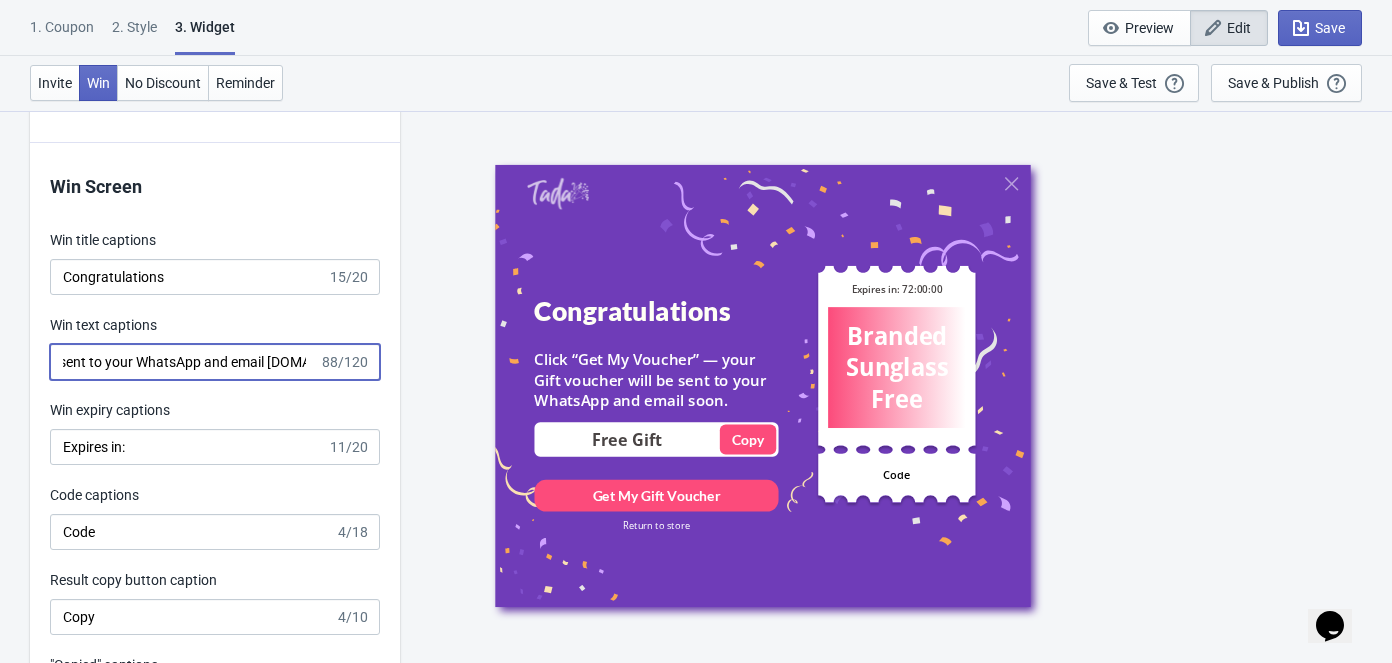 scroll, scrollTop: 0, scrollLeft: 505, axis: horizontal 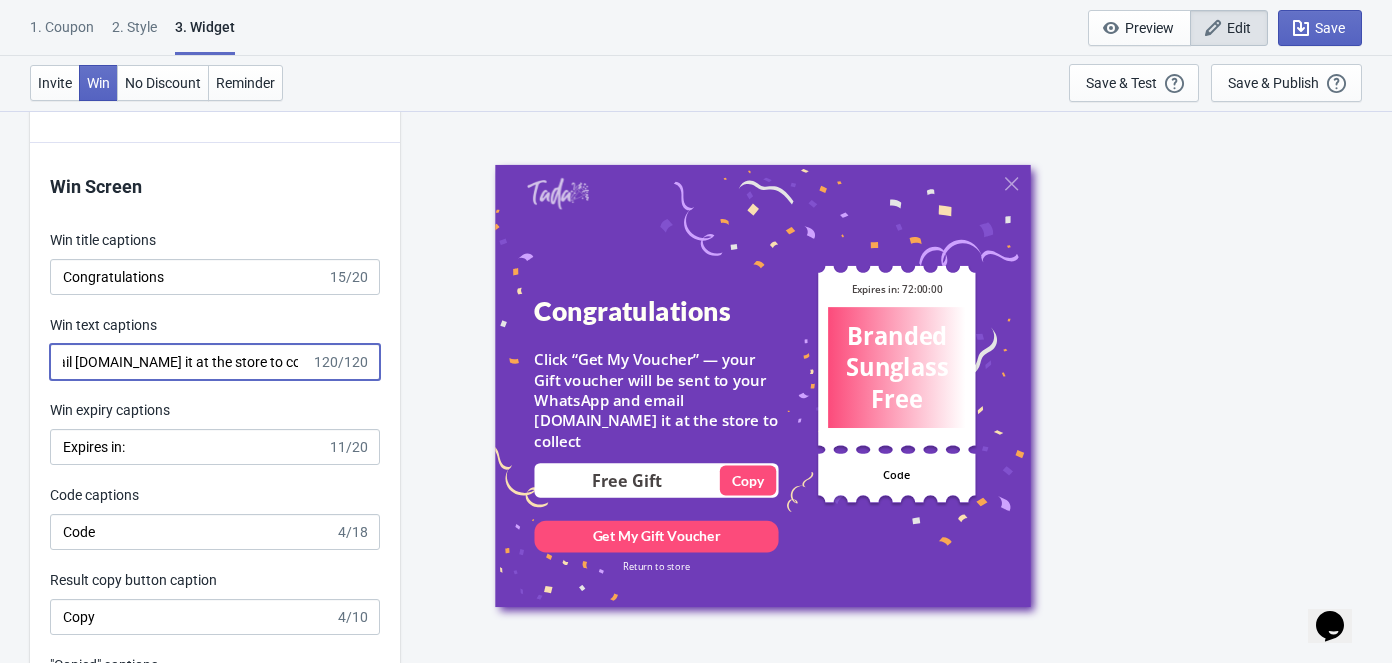 click on "Click “Get My Voucher” — your Gift voucher will be sent to your WhatsApp and email [DOMAIN_NAME] it at the store to collect" at bounding box center [180, 362] 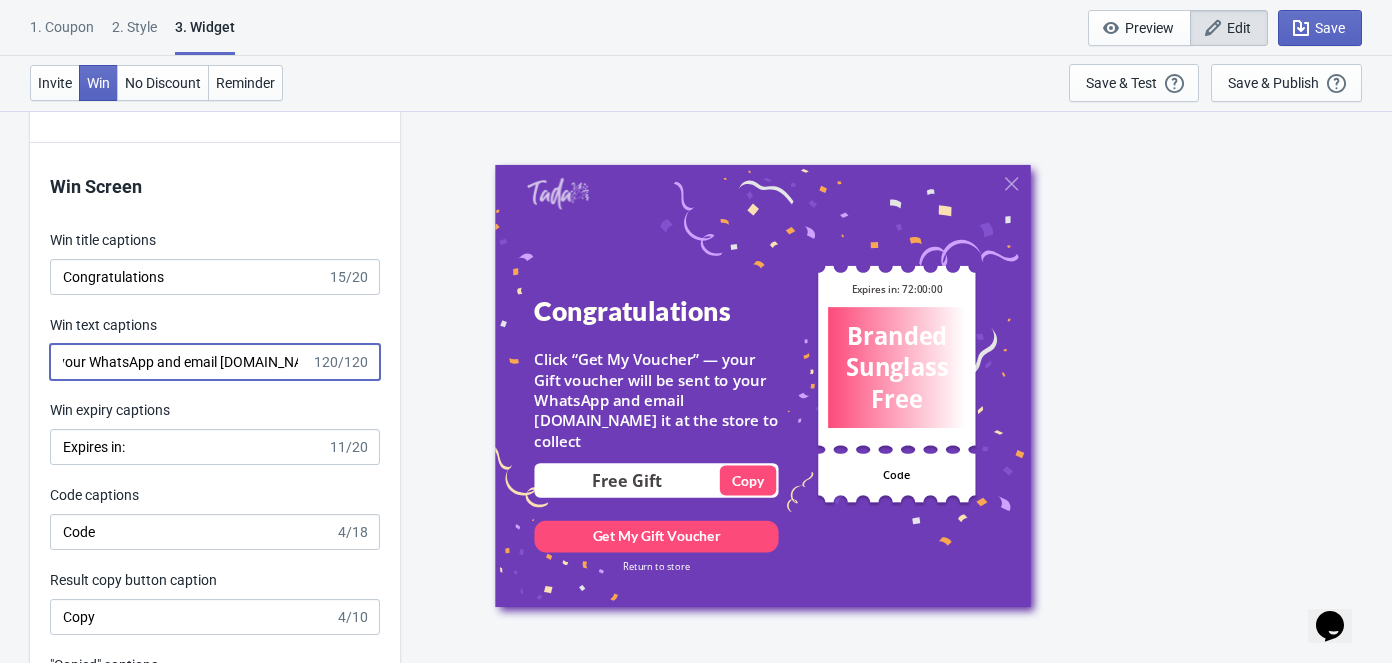 scroll, scrollTop: 0, scrollLeft: 0, axis: both 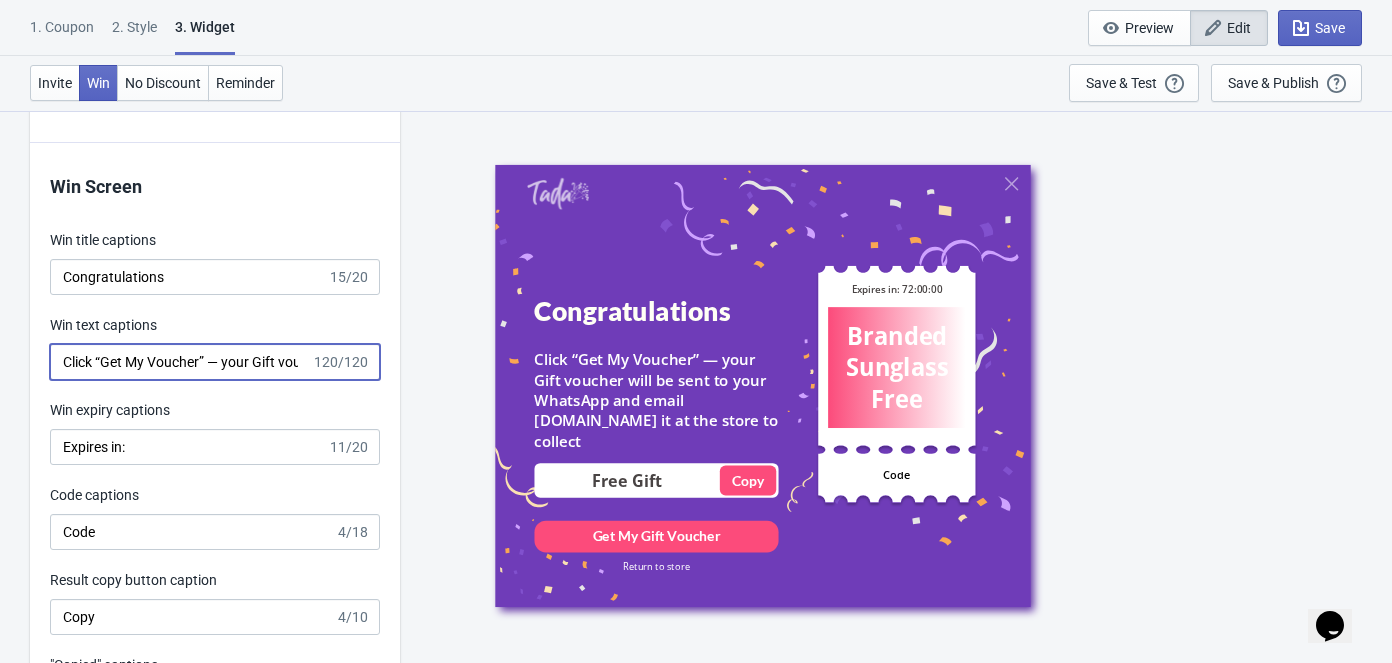 drag, startPoint x: 94, startPoint y: 372, endPoint x: -19, endPoint y: 375, distance: 113.03982 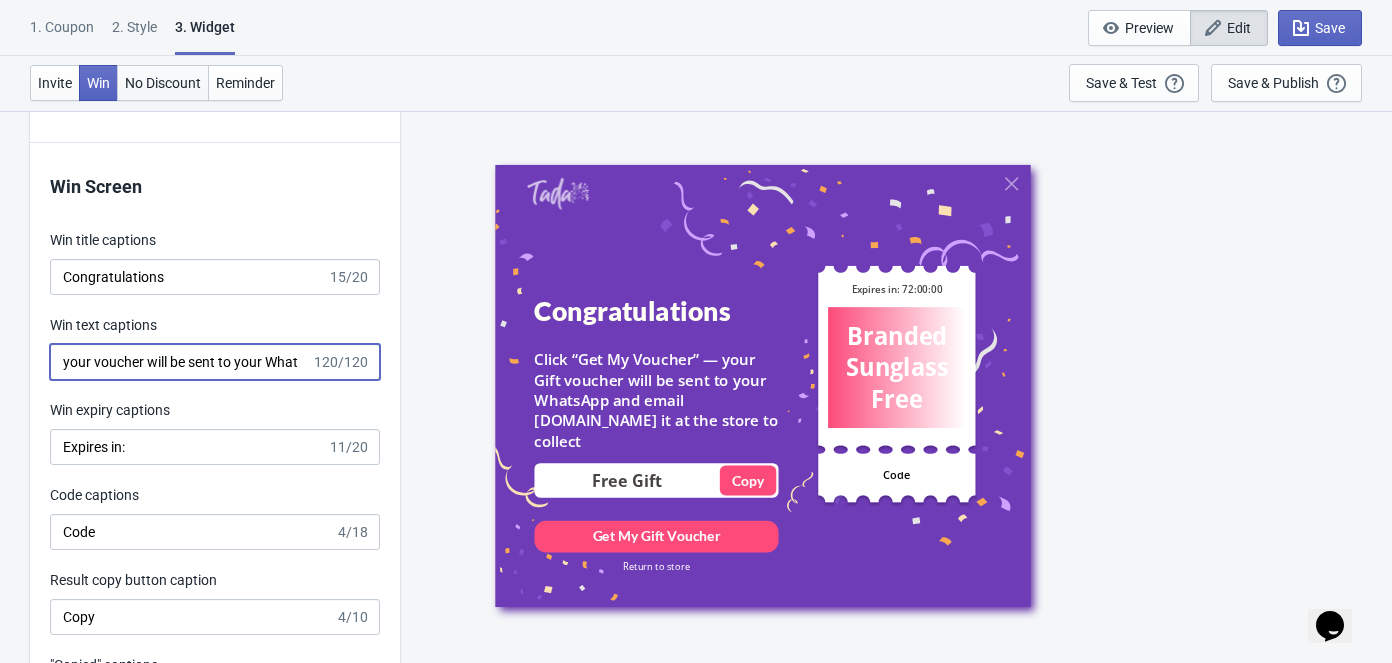 scroll, scrollTop: 0, scrollLeft: 296, axis: horizontal 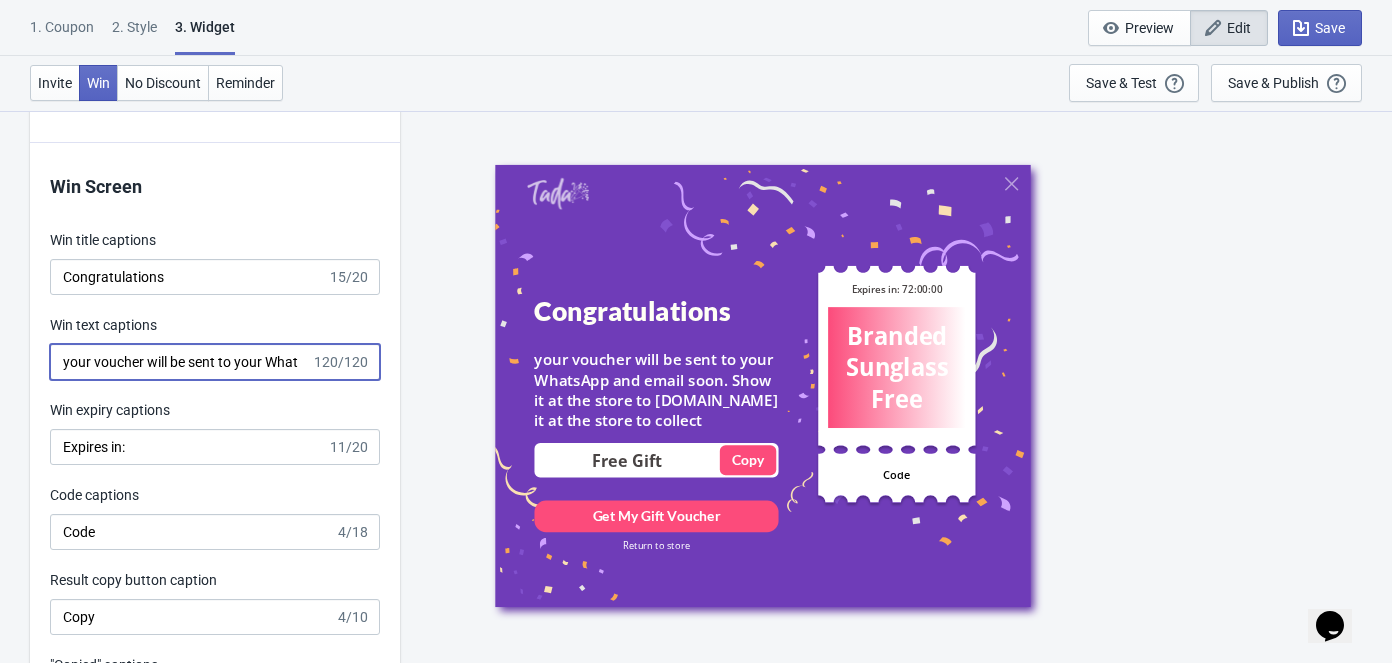 drag, startPoint x: 95, startPoint y: 373, endPoint x: -5, endPoint y: 383, distance: 100.49876 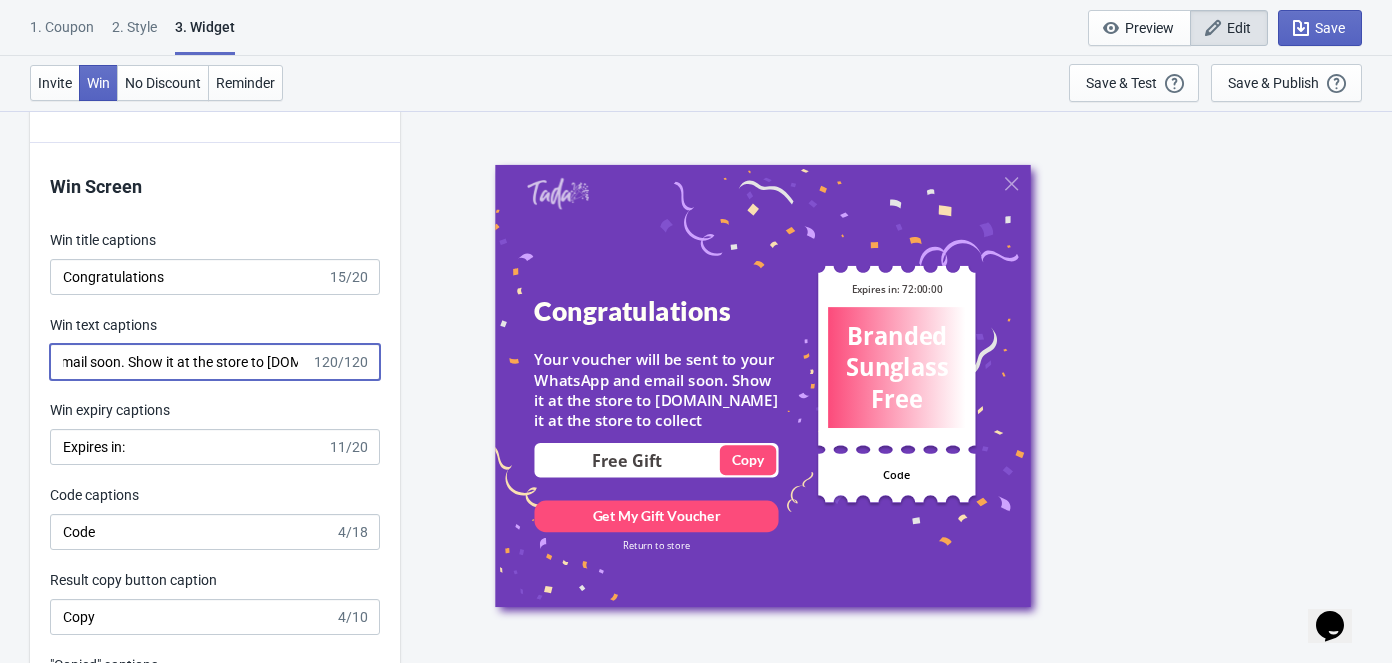 scroll, scrollTop: 0, scrollLeft: 493, axis: horizontal 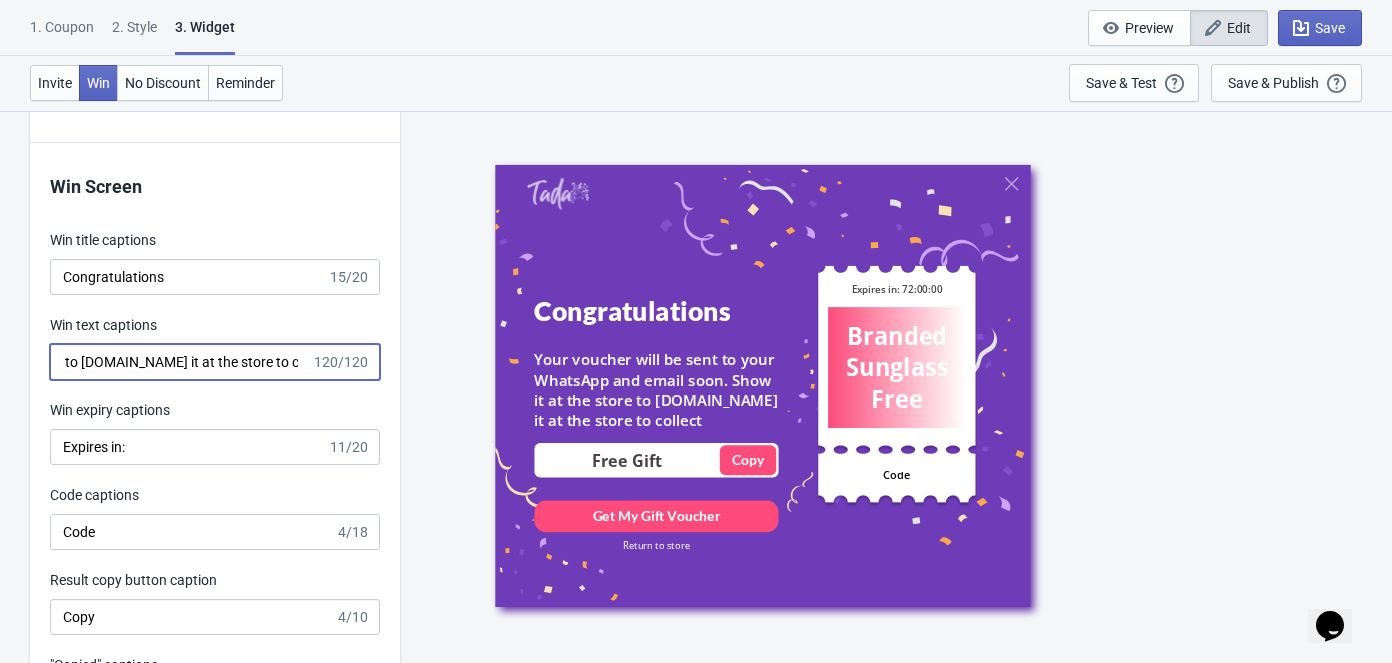 drag, startPoint x: 64, startPoint y: 370, endPoint x: 601, endPoint y: 383, distance: 537.15735 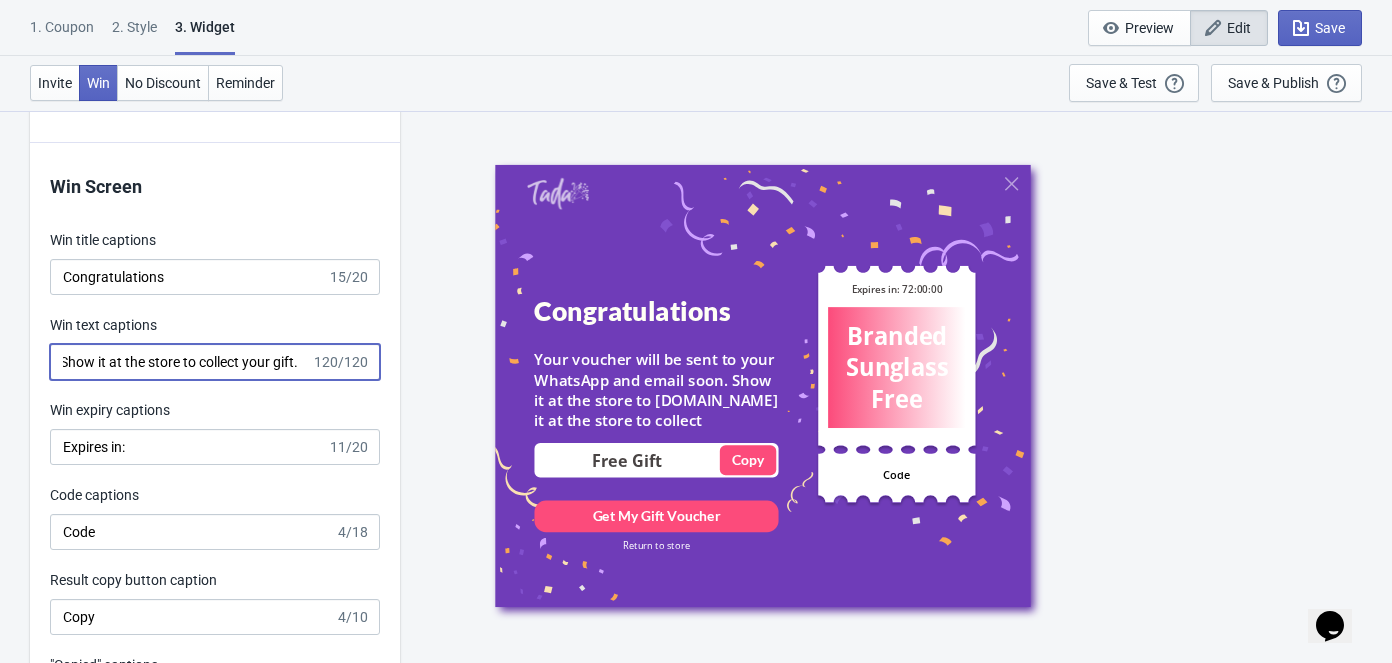 scroll, scrollTop: 0, scrollLeft: 376, axis: horizontal 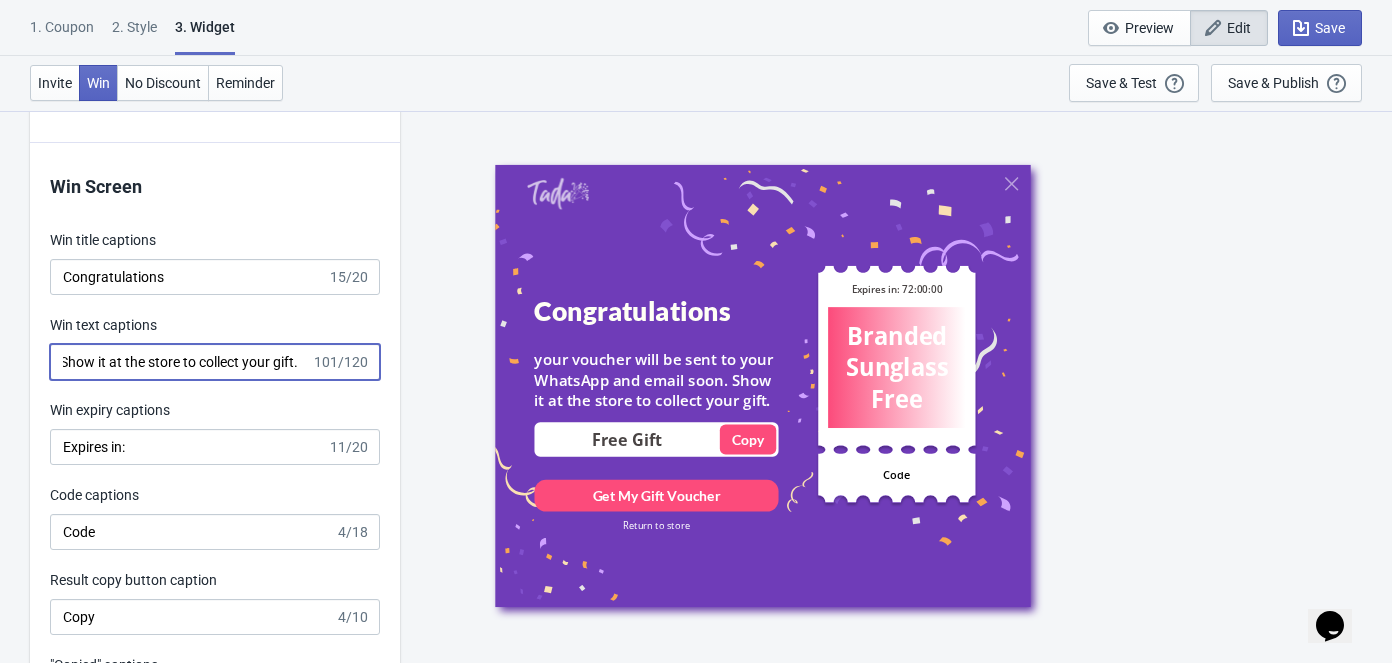 type on "your voucher will be sent to your WhatsApp and email soon. Show it at the store to collect your gift." 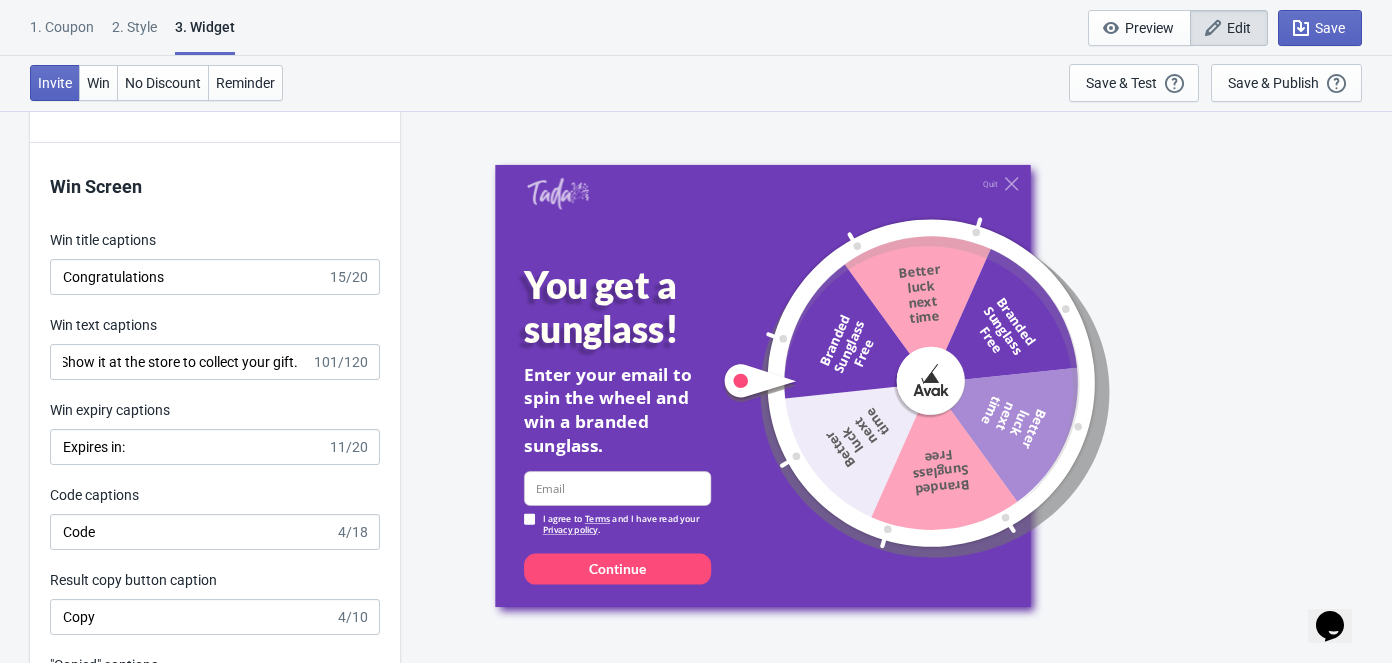 scroll, scrollTop: 0, scrollLeft: 0, axis: both 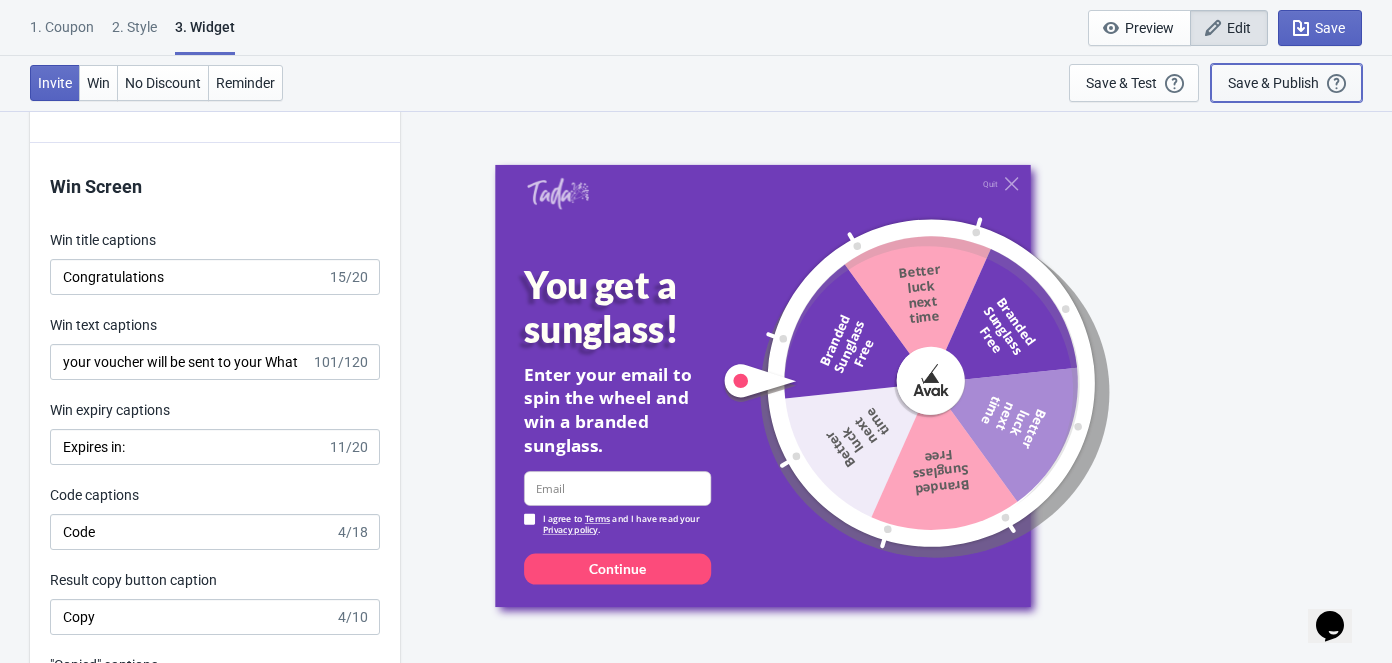 click on "Save & Publish This option will save your Widget so that it will be visible to your visitors. You can come back and edit your Widget at any time." at bounding box center (1286, 83) 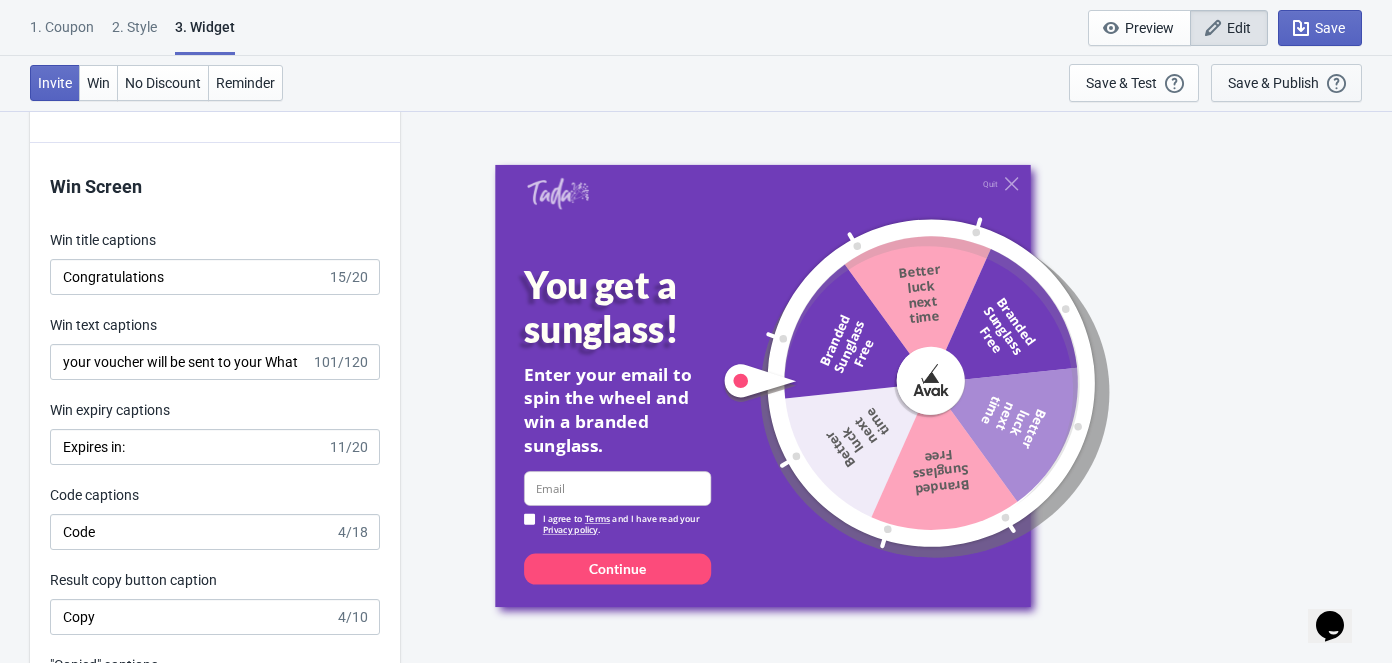 scroll, scrollTop: 19, scrollLeft: 0, axis: vertical 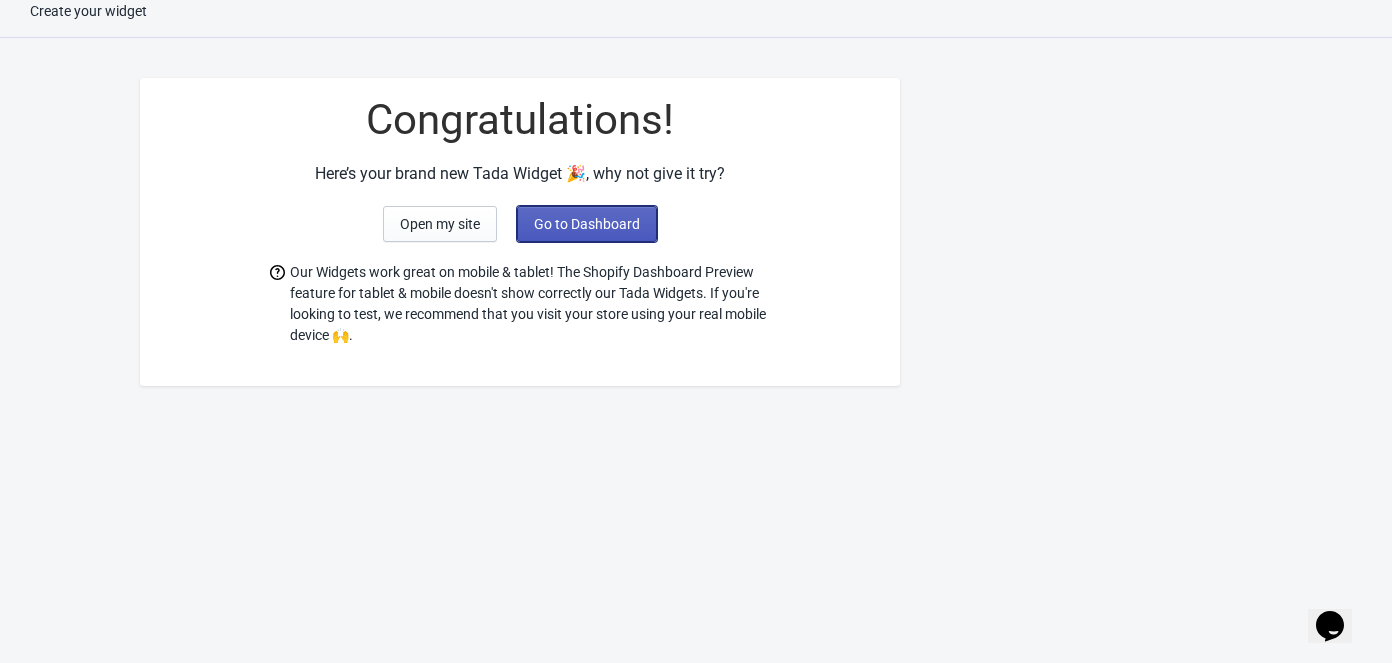 click on "Go to Dashboard" at bounding box center [587, 224] 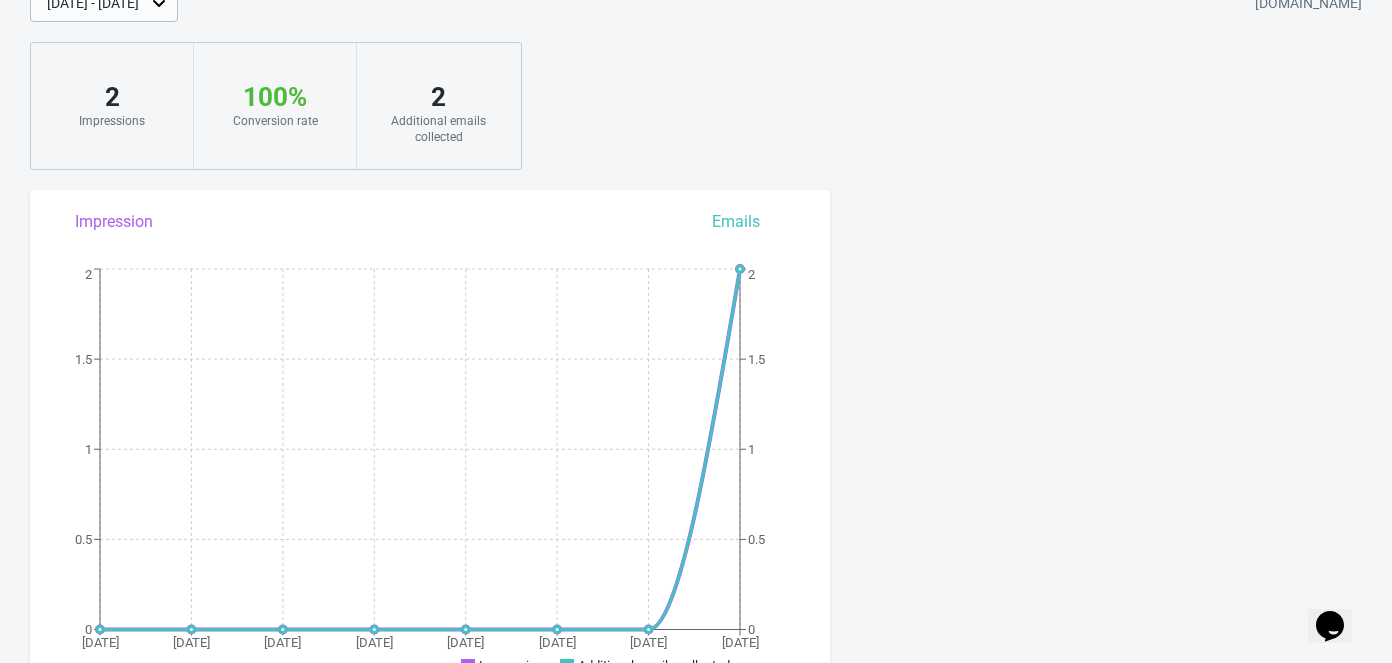 scroll, scrollTop: 0, scrollLeft: 0, axis: both 